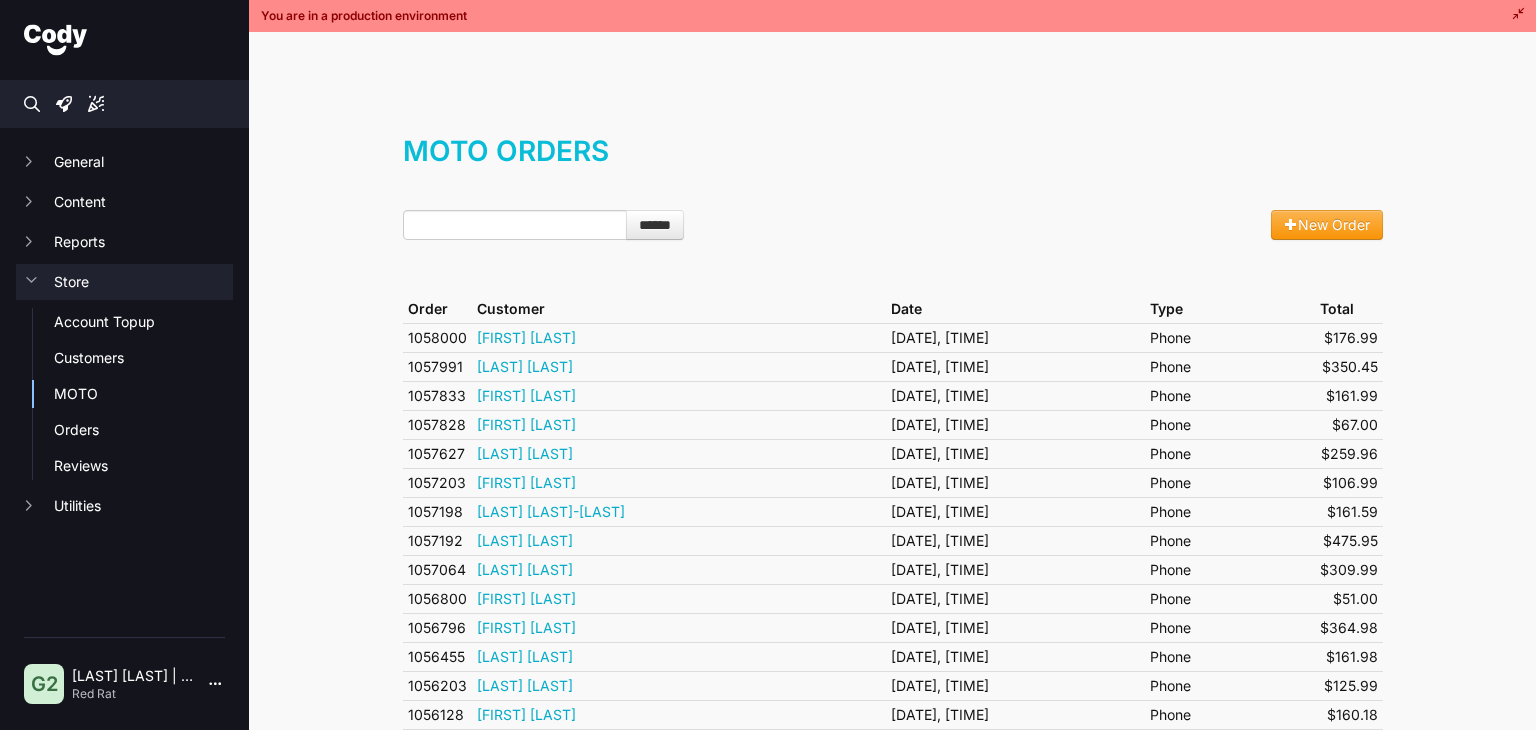 scroll, scrollTop: 0, scrollLeft: 0, axis: both 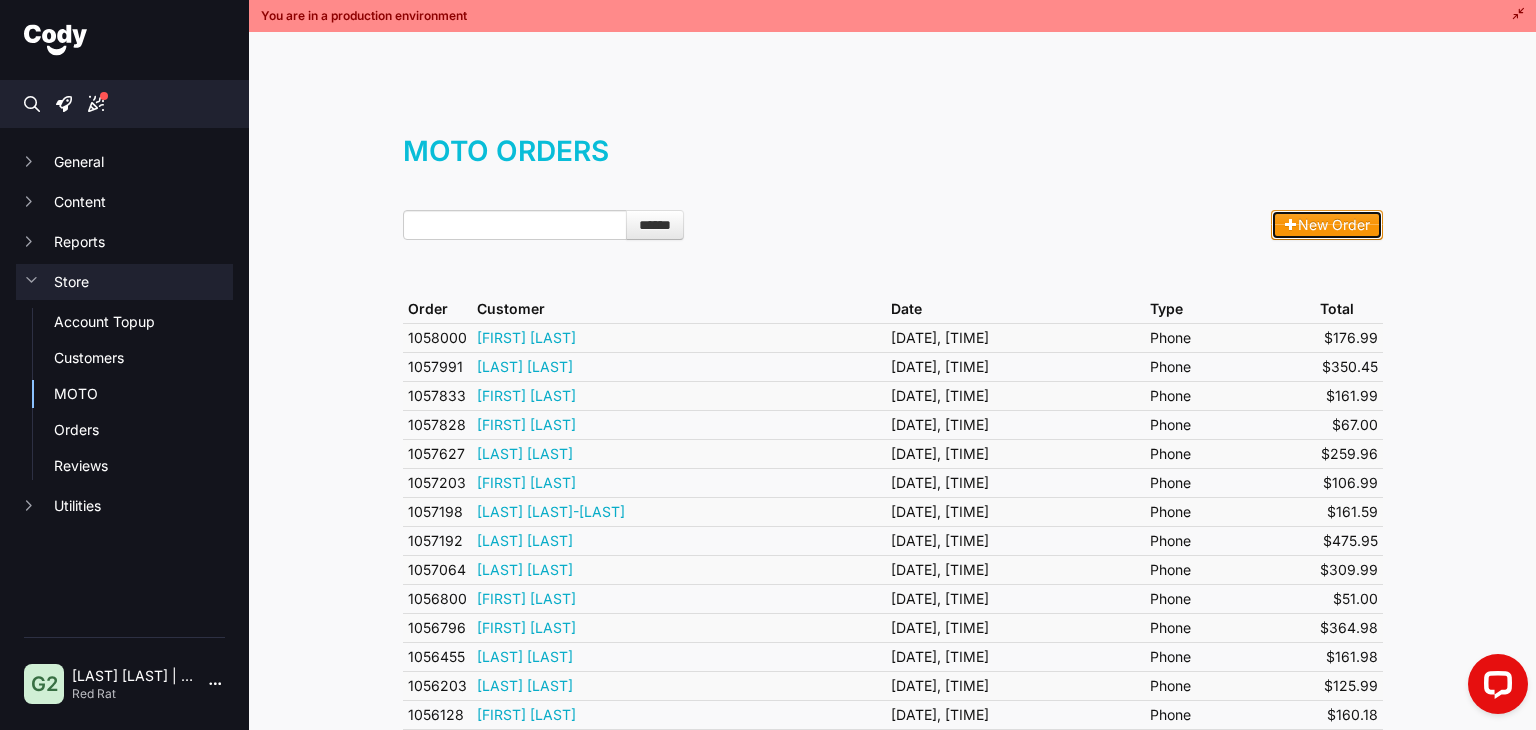 click on "New Order" at bounding box center [1327, 225] 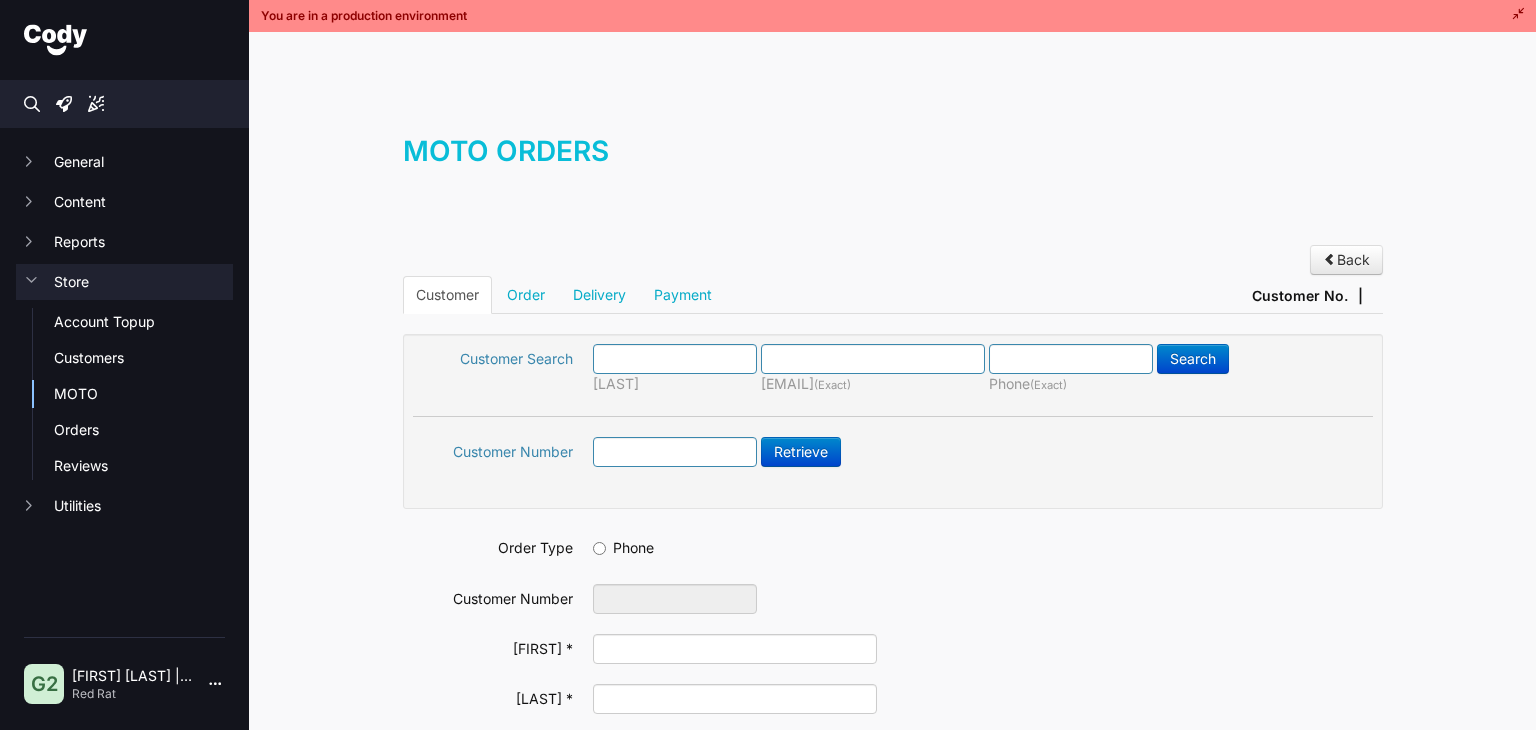 scroll, scrollTop: 0, scrollLeft: 0, axis: both 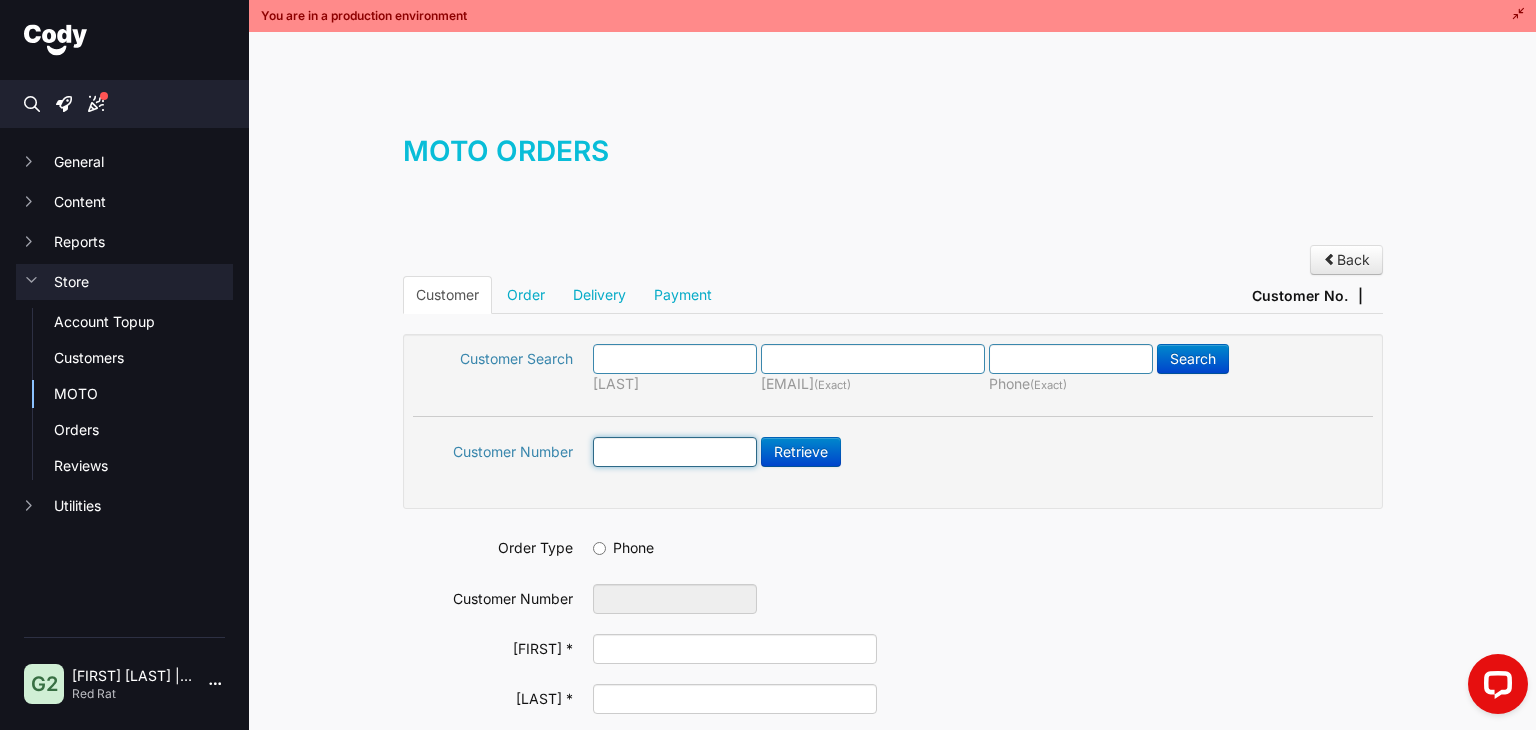 click at bounding box center (675, 452) 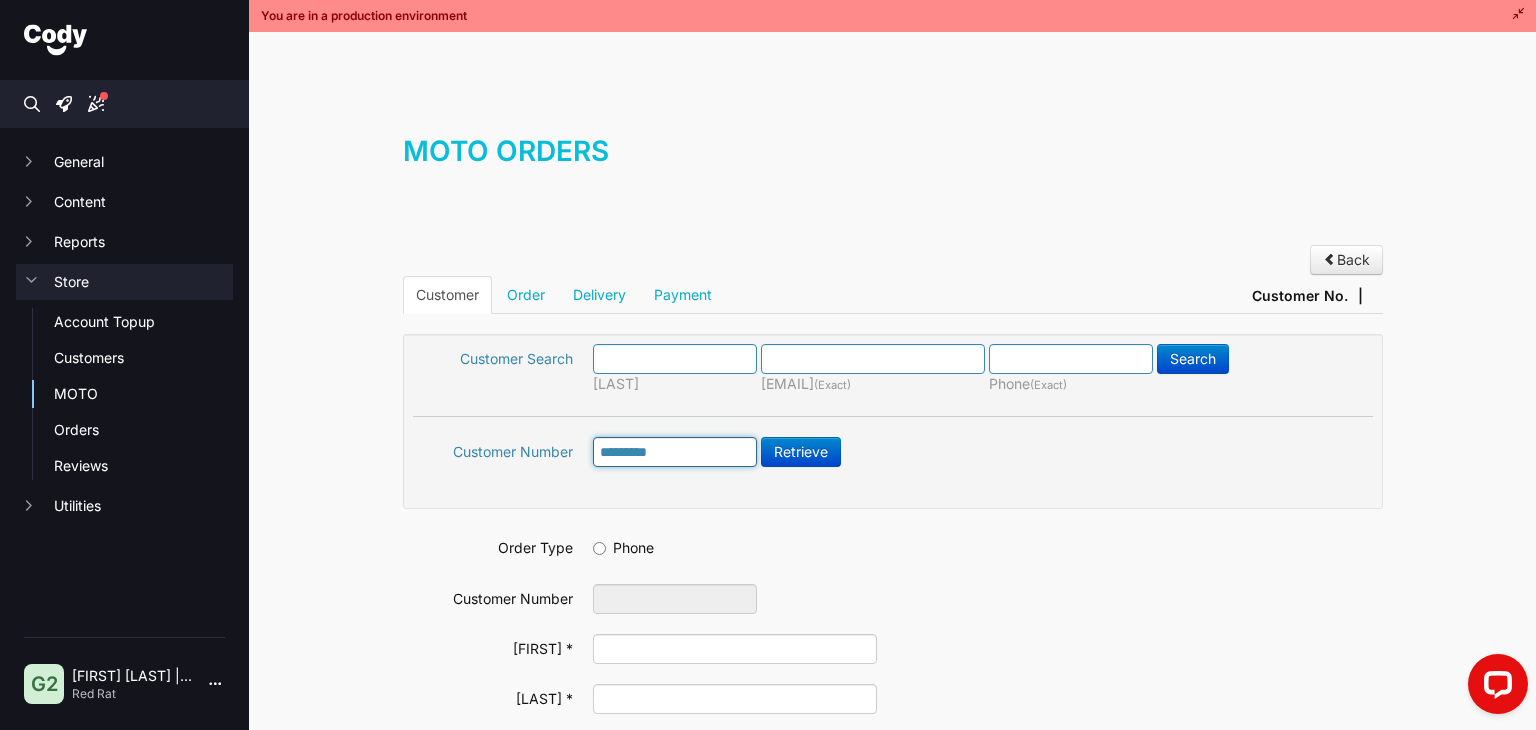 type on "*****" 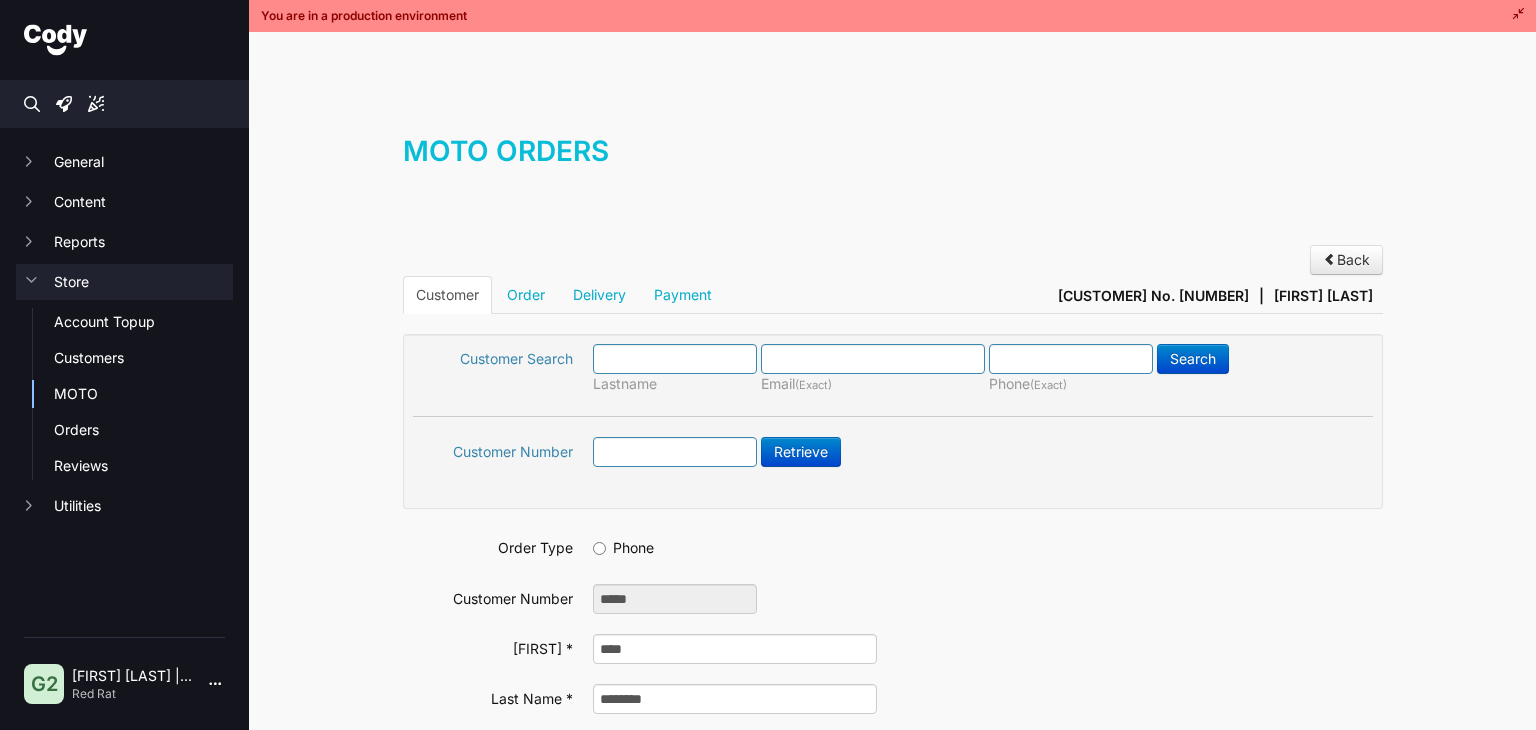 scroll, scrollTop: 0, scrollLeft: 0, axis: both 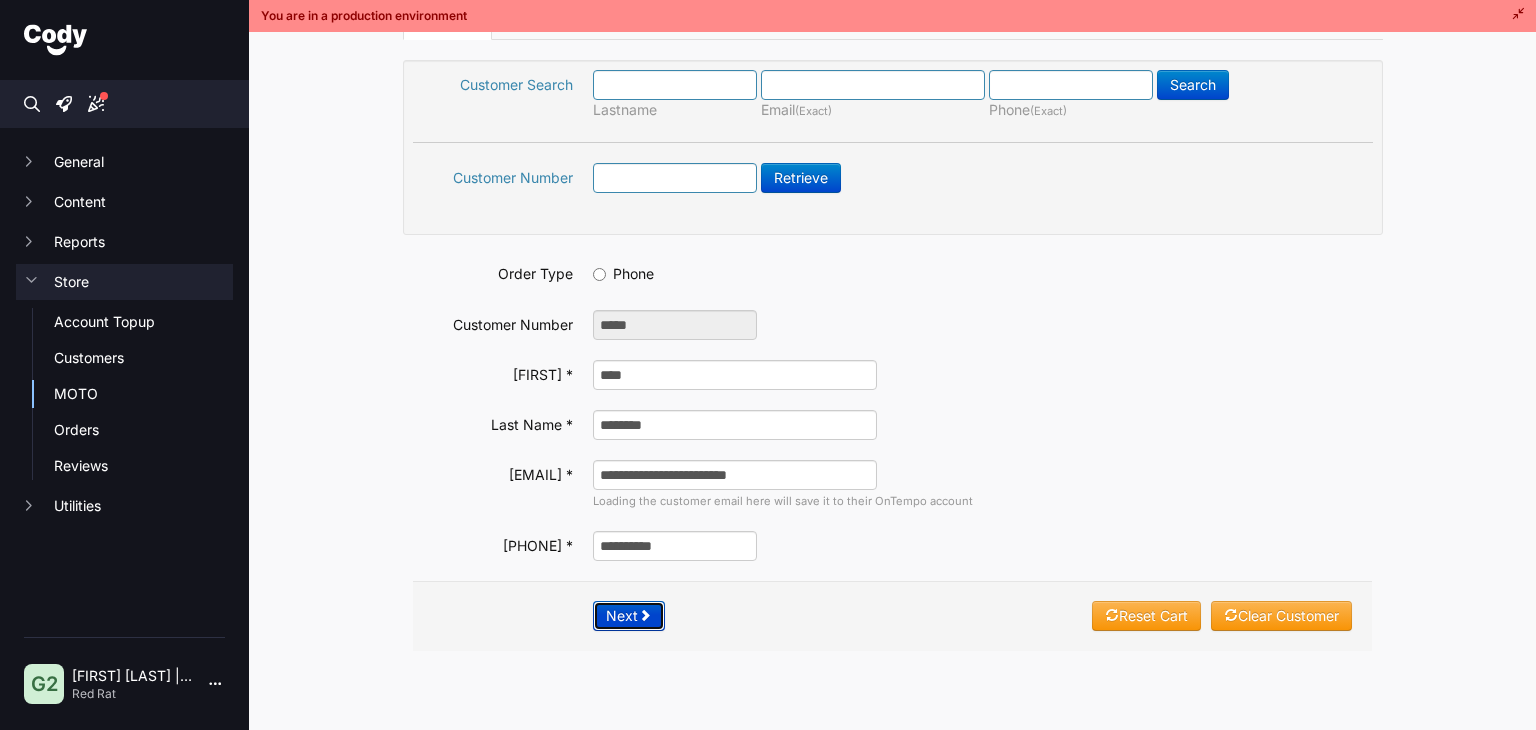 click on "Next" at bounding box center (629, 616) 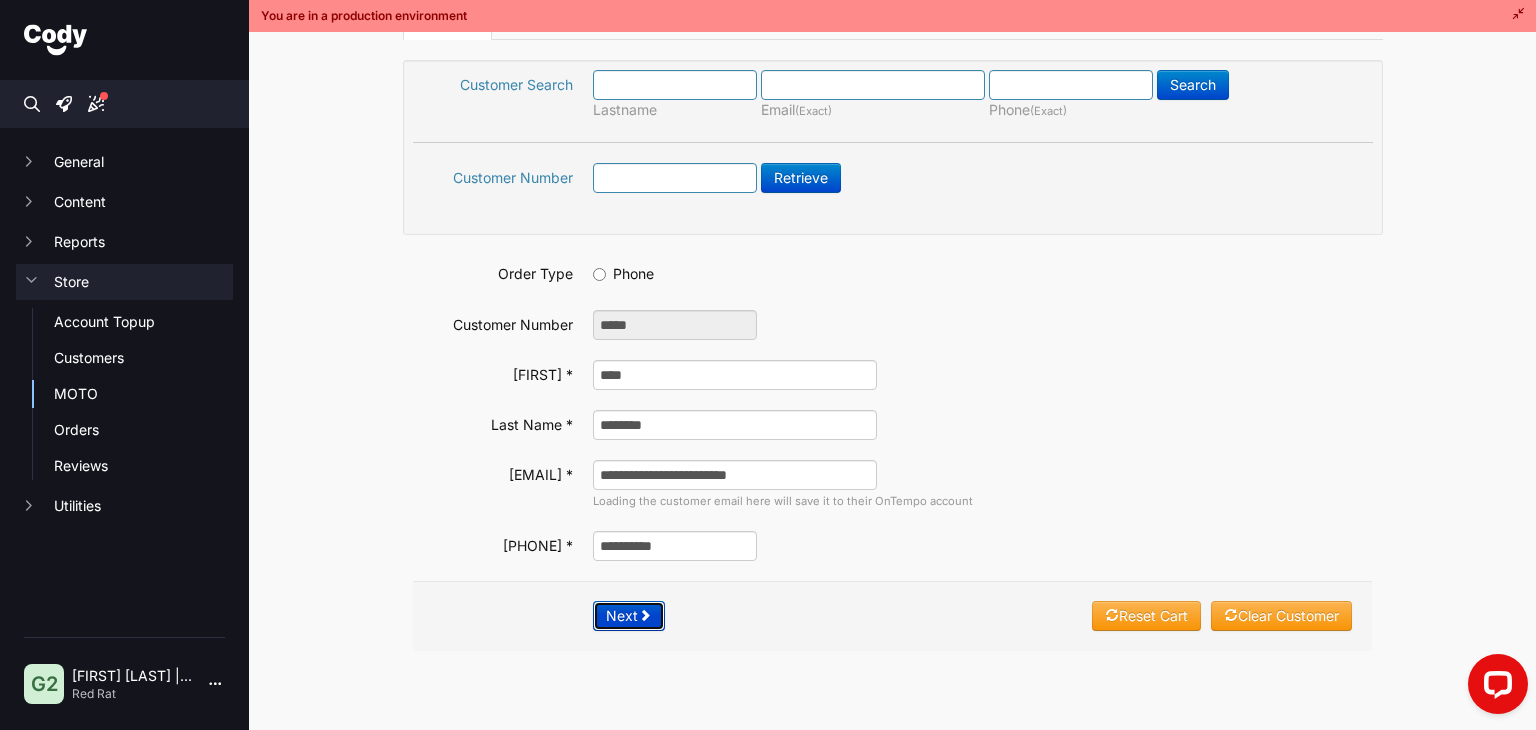 scroll, scrollTop: 0, scrollLeft: 0, axis: both 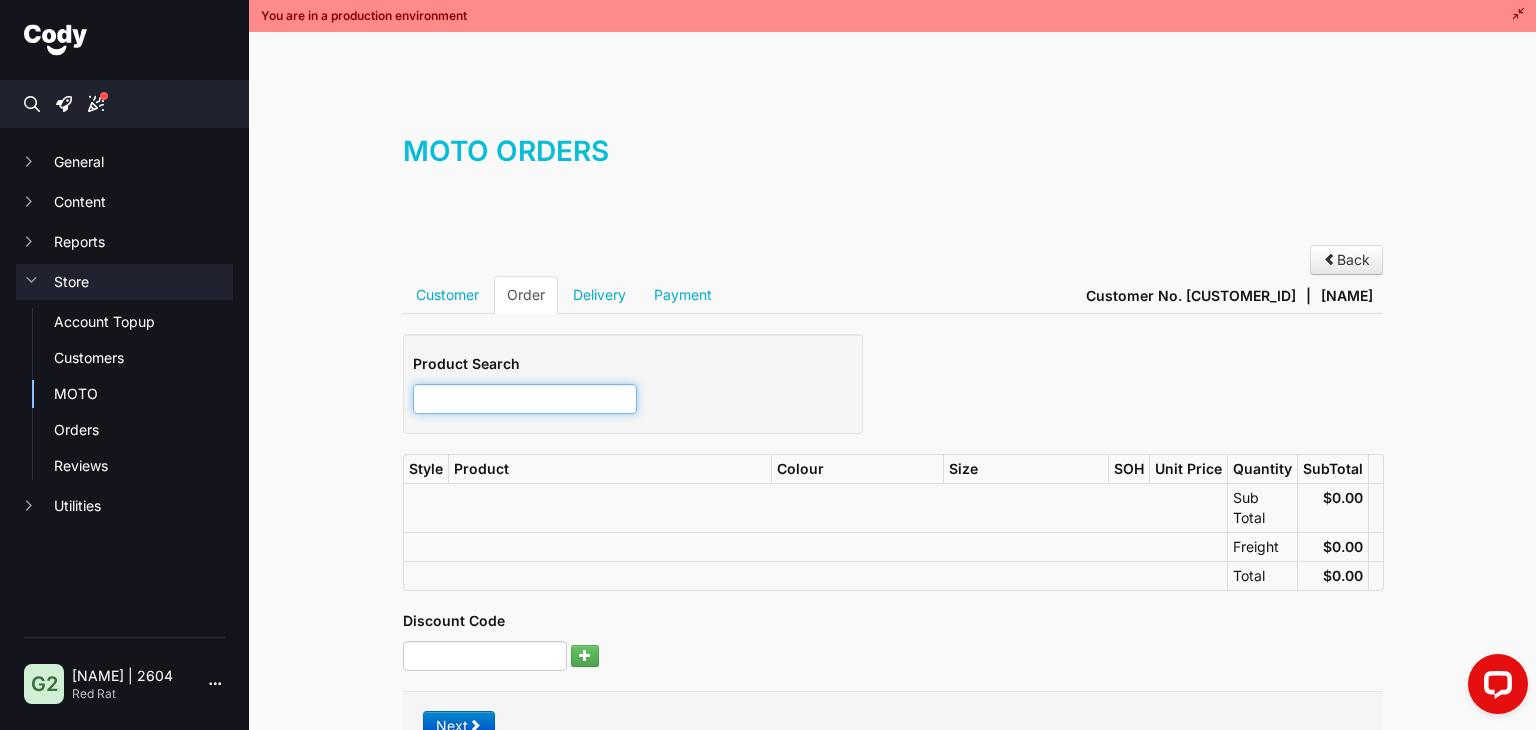 click at bounding box center [525, 399] 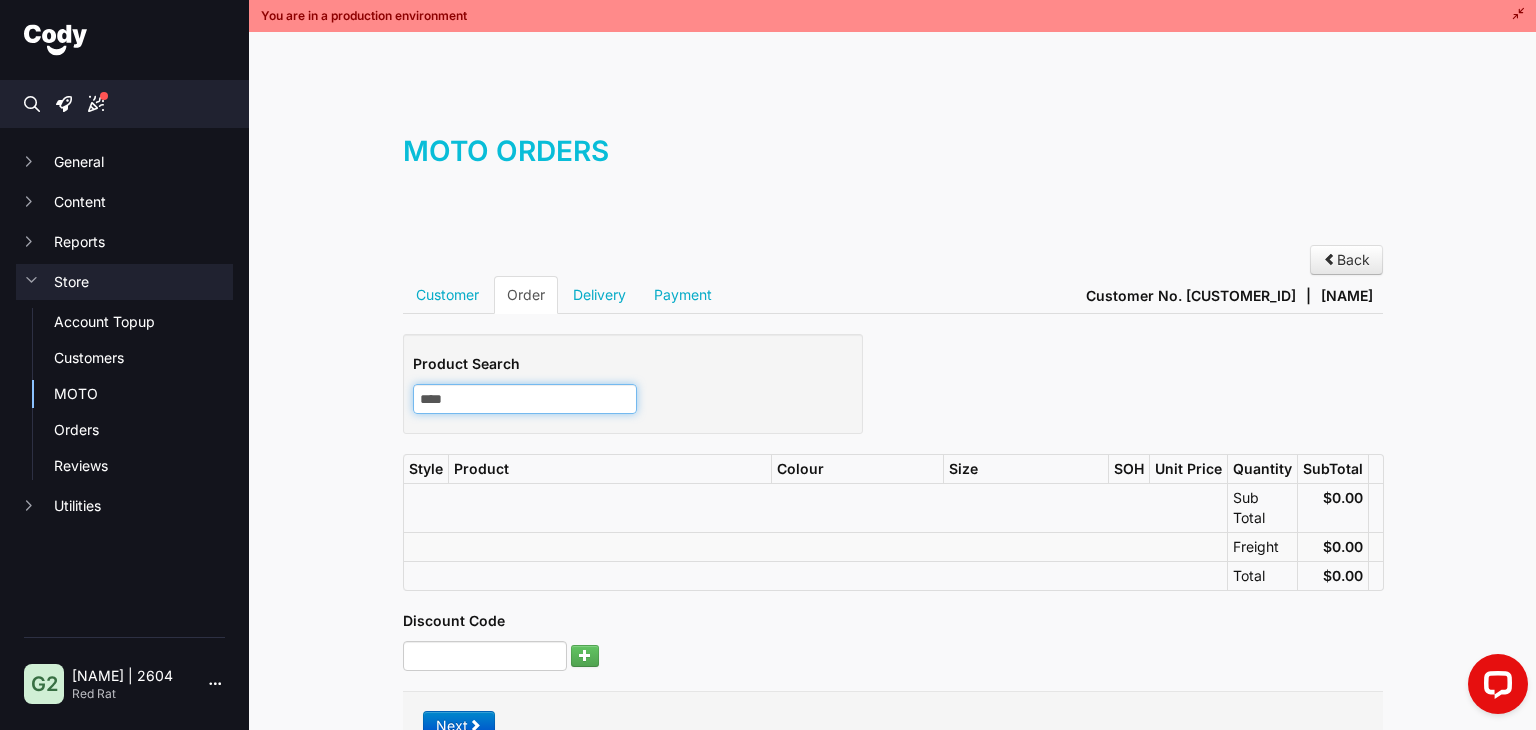 type on "*****" 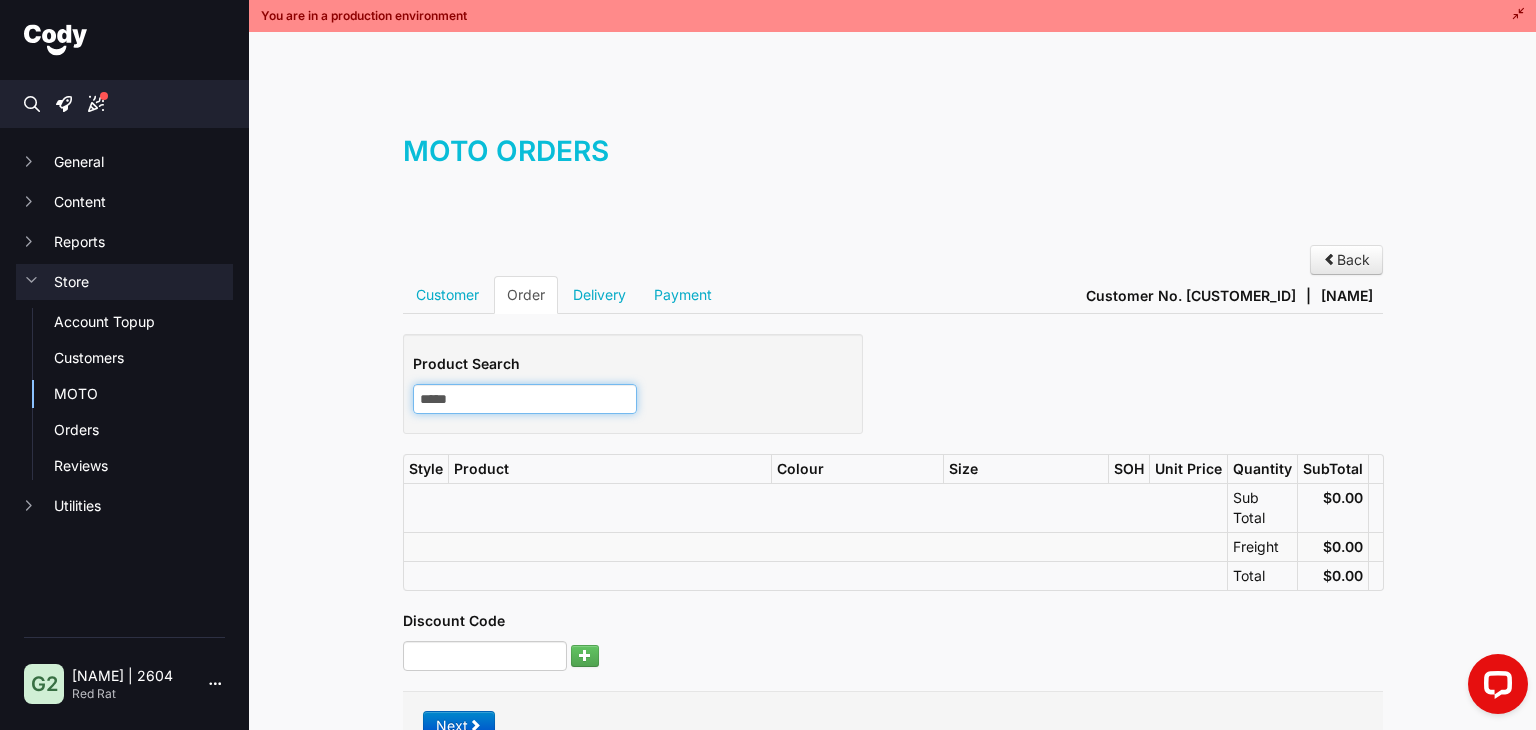 type on "*****" 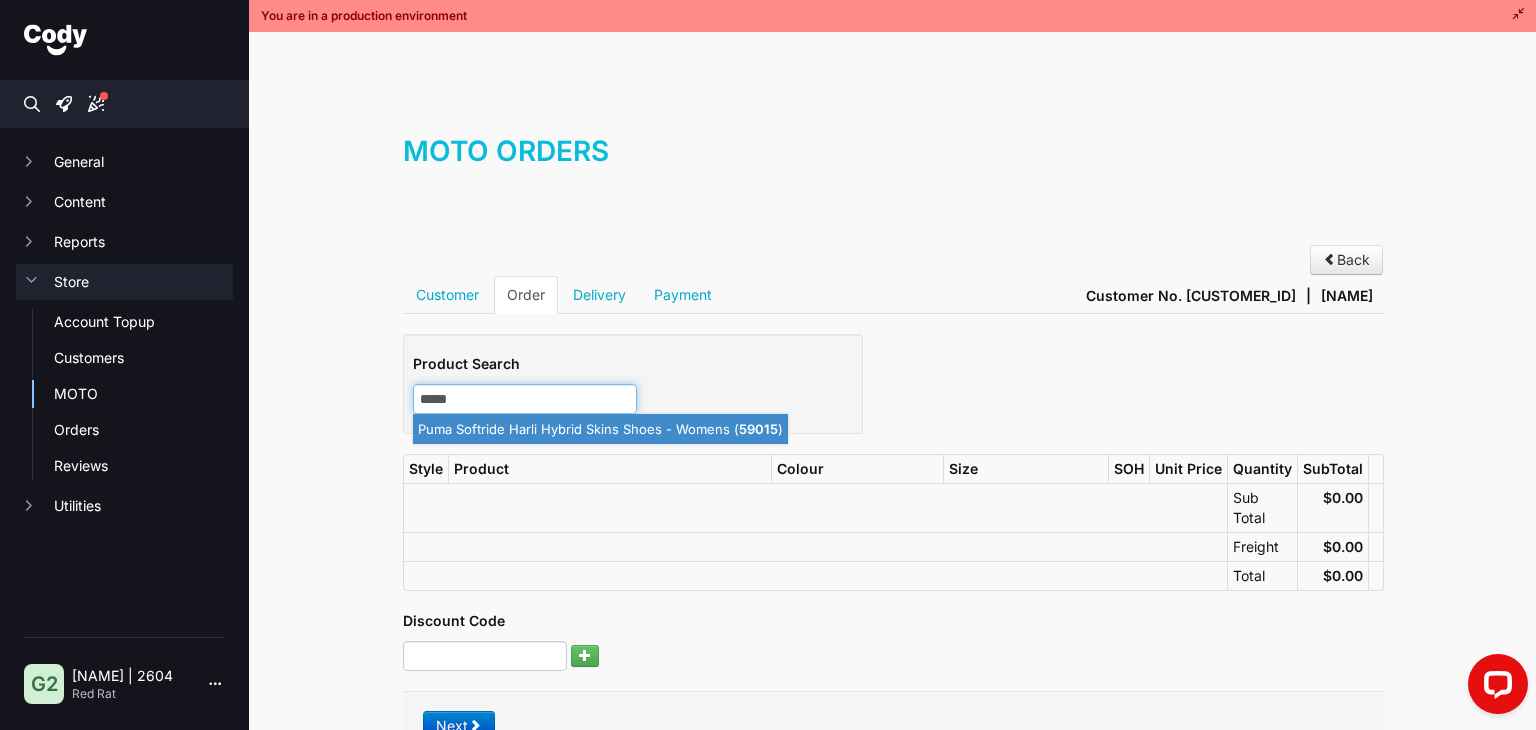 click on "Puma Softride Harli Hybrid Skins Shoes - Womens ( 59015 )" at bounding box center (600, 429) 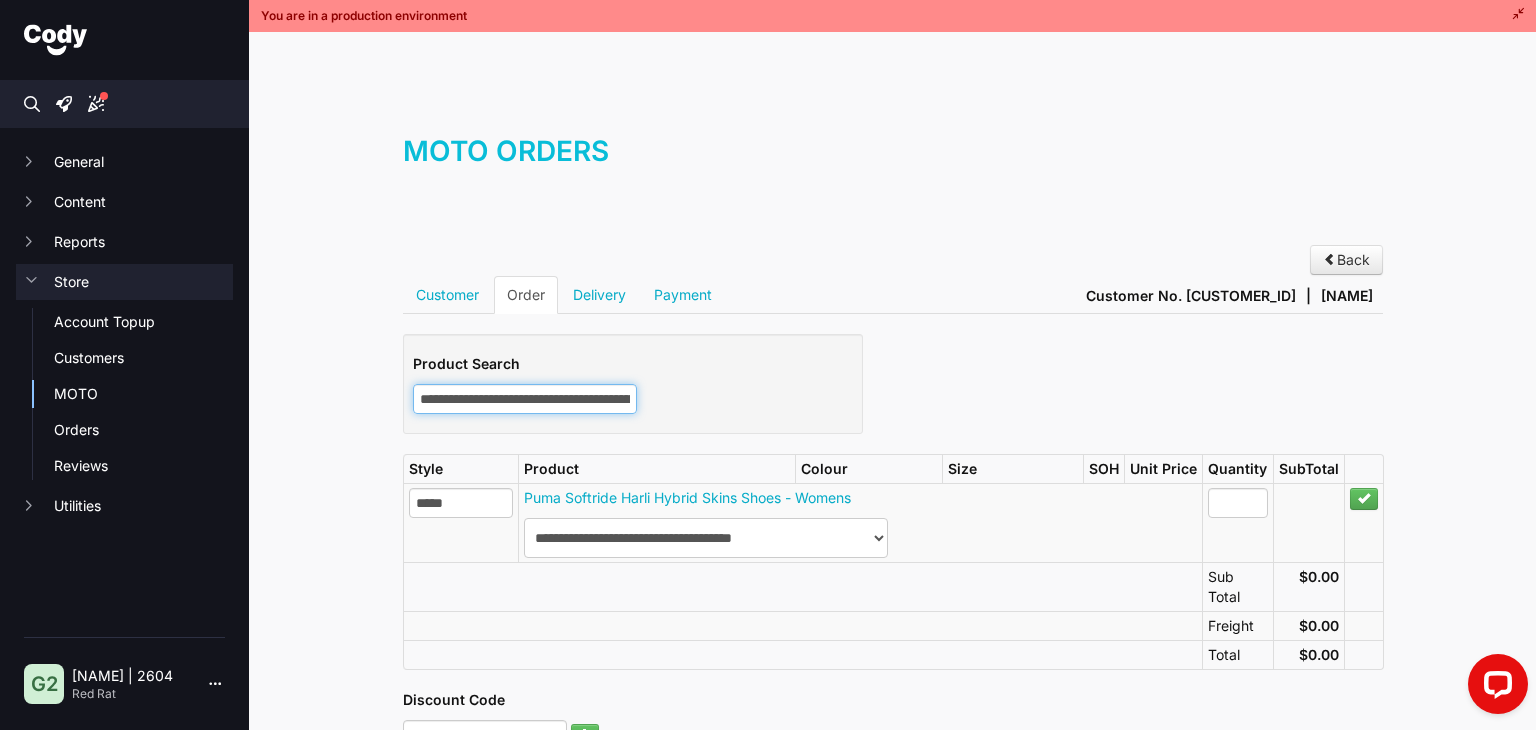 type on "**********" 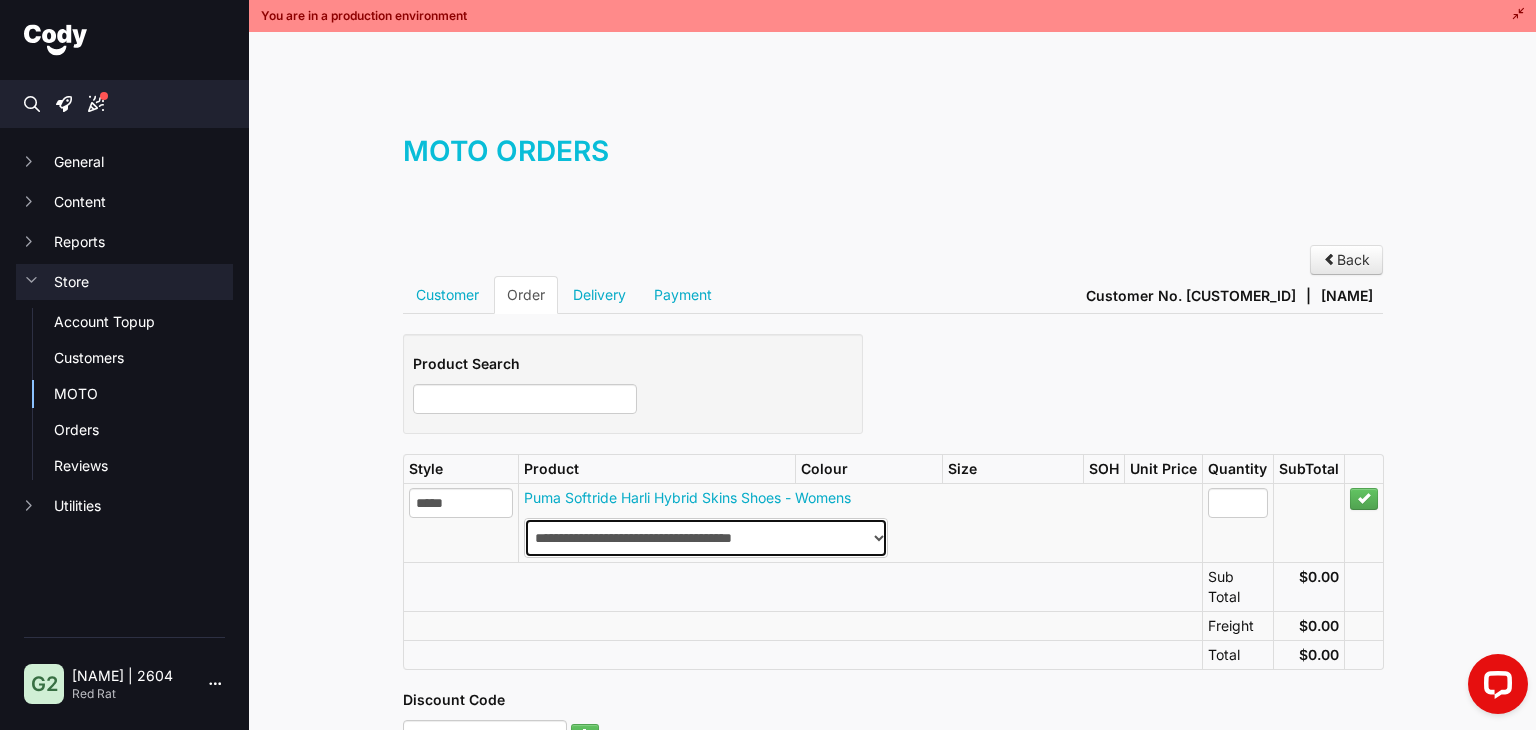 click on "**********" at bounding box center (706, 538) 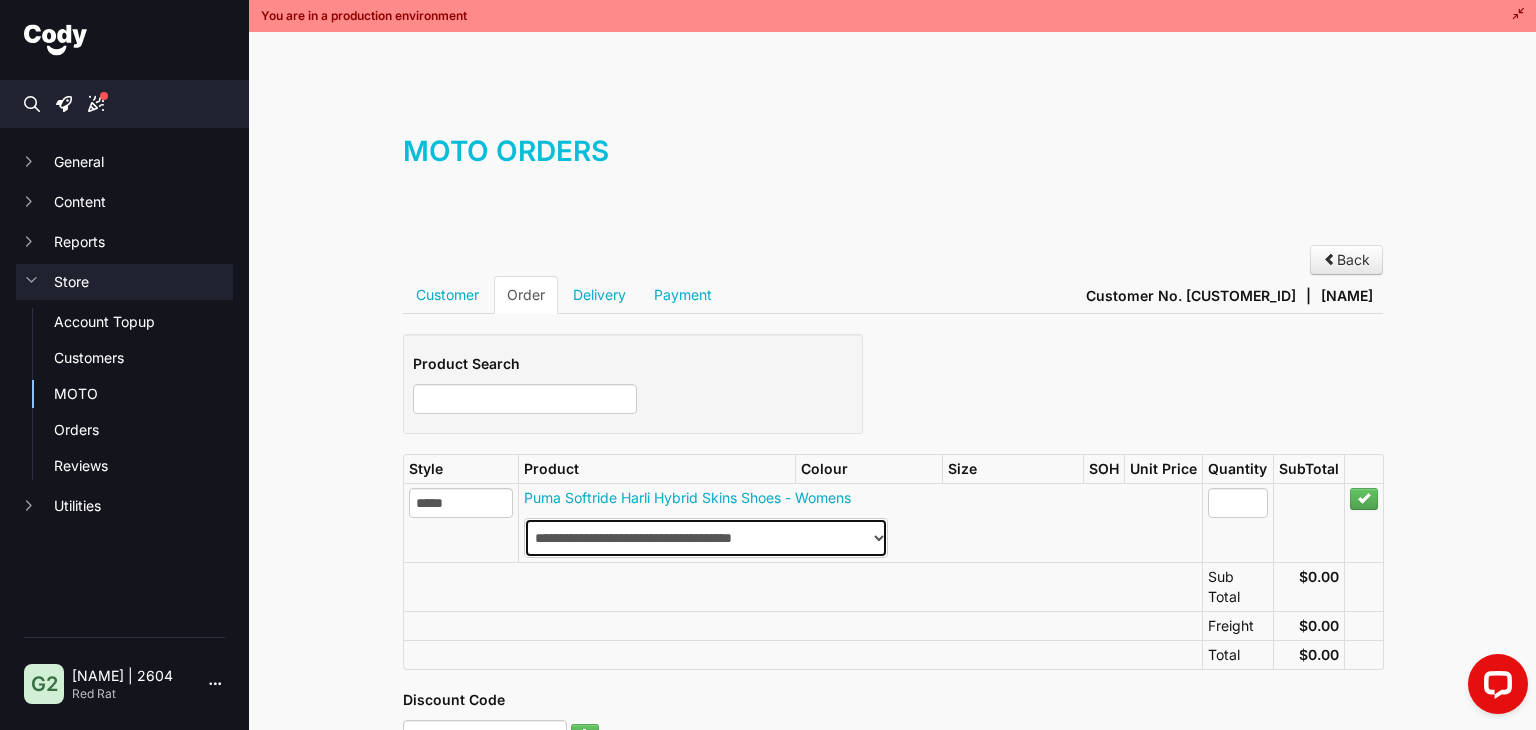 click on "**********" at bounding box center [706, 538] 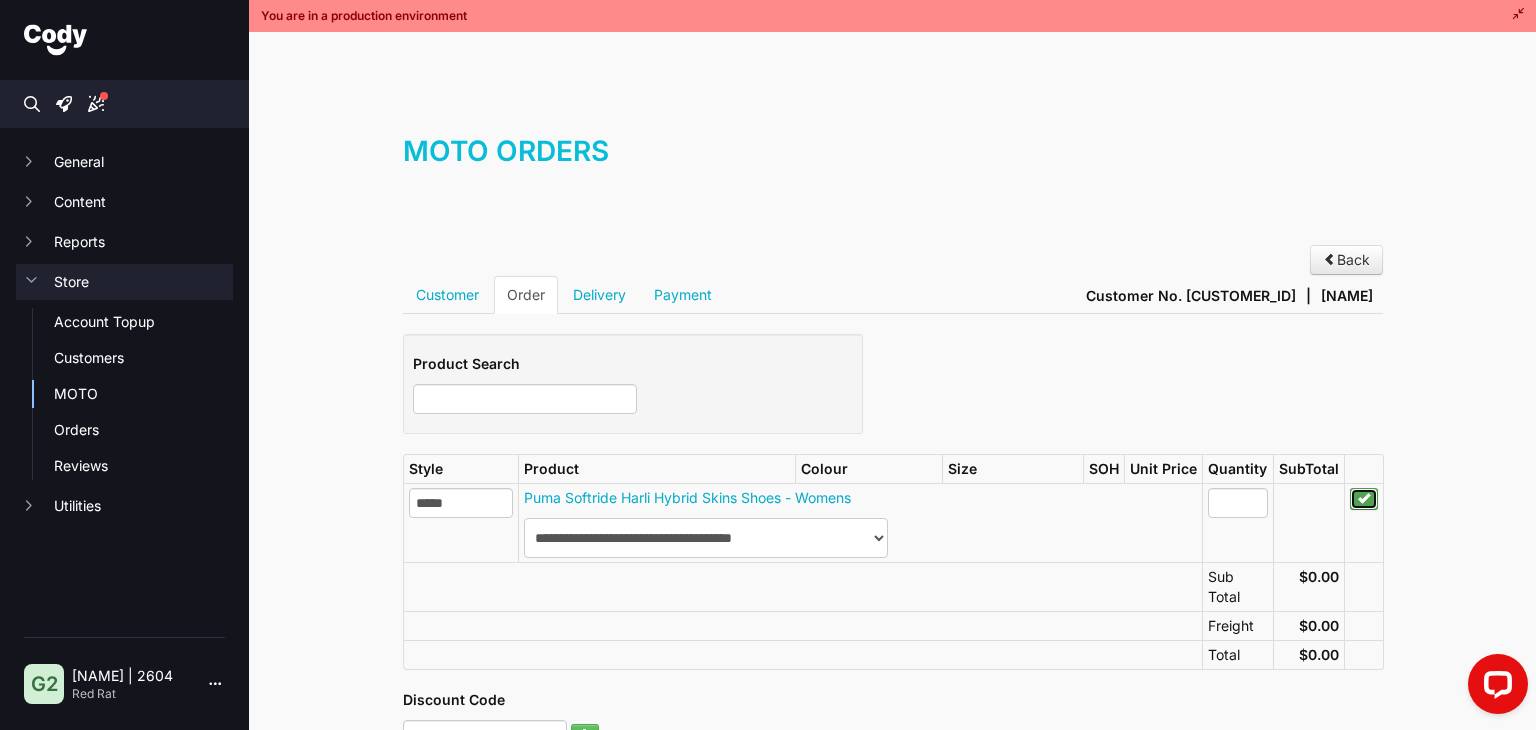 click at bounding box center (1364, 498) 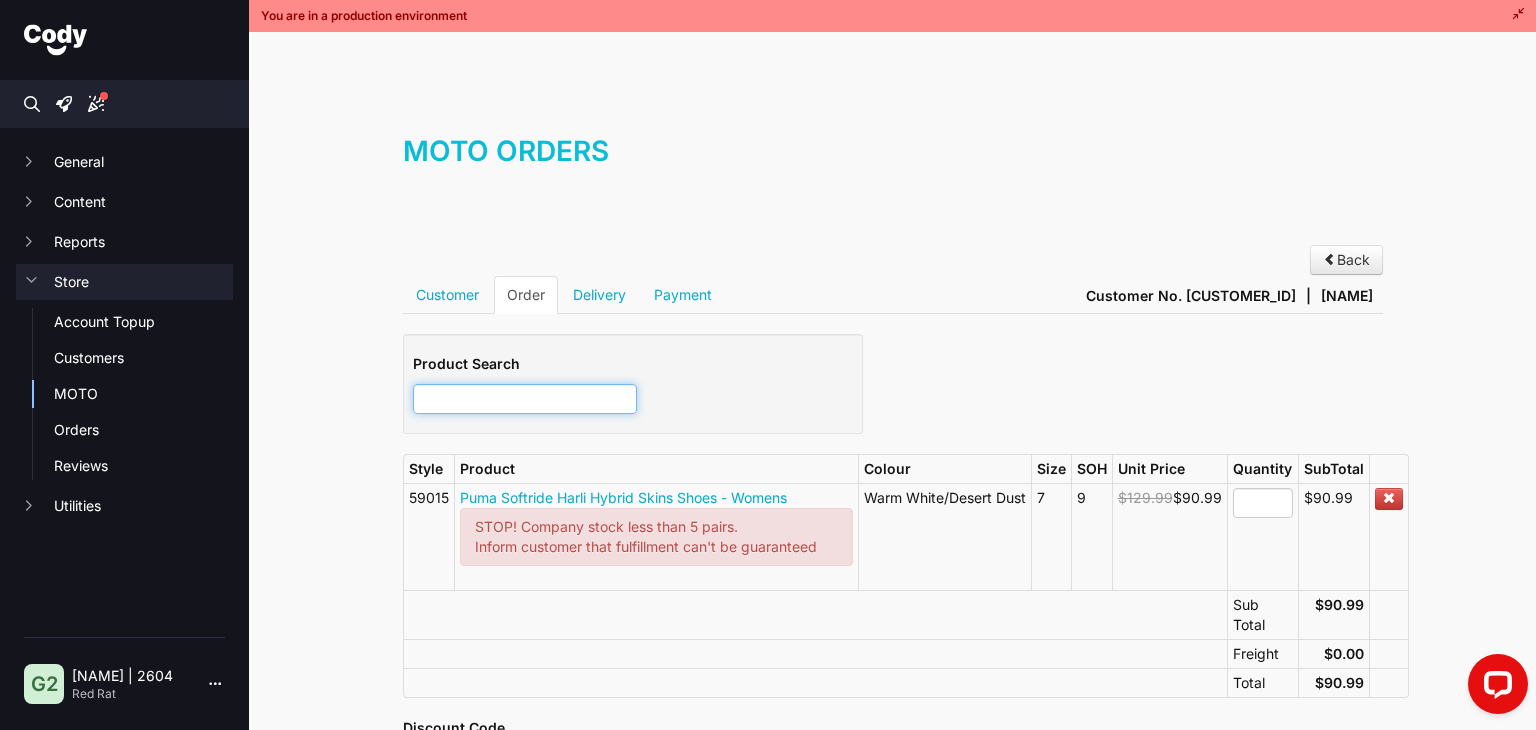 click at bounding box center (525, 399) 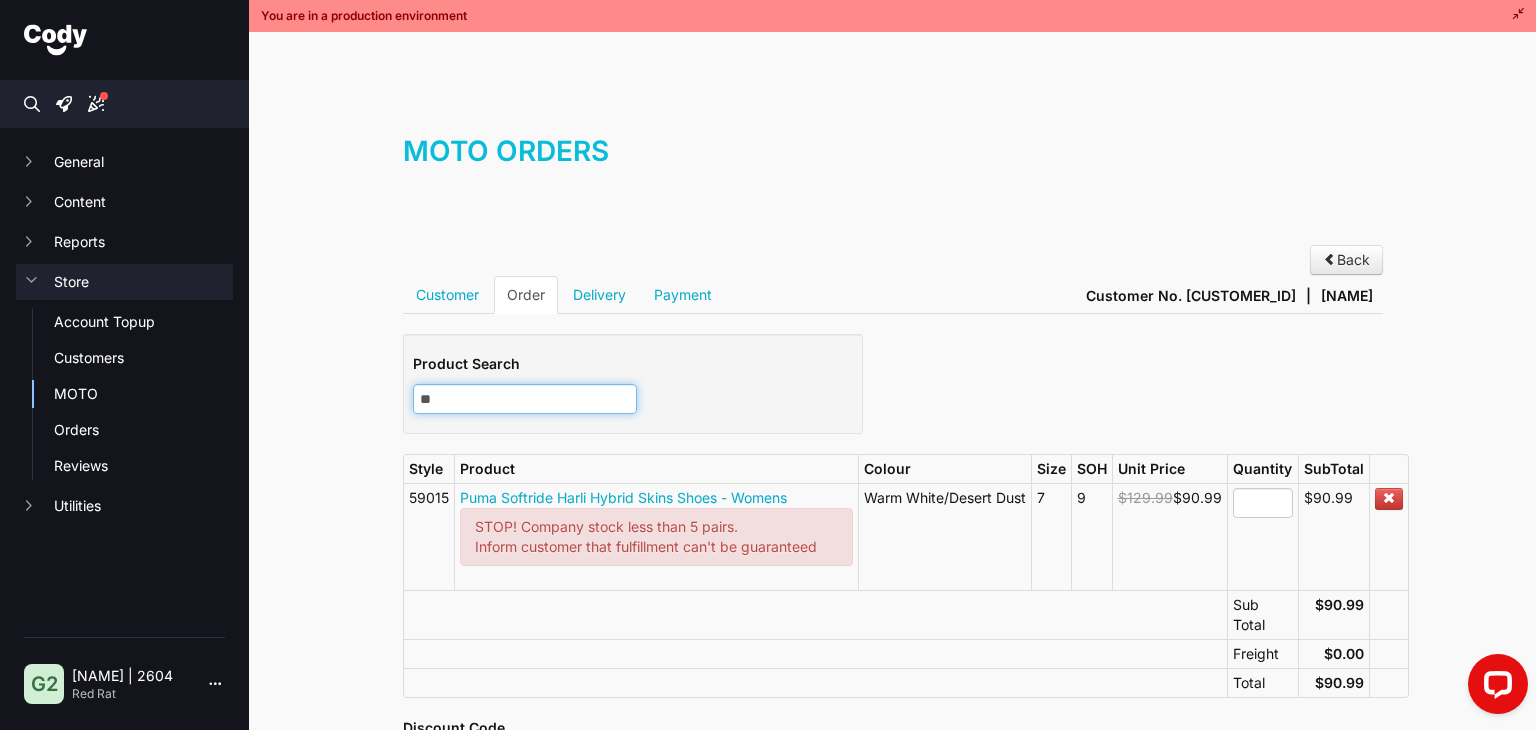 type on "***" 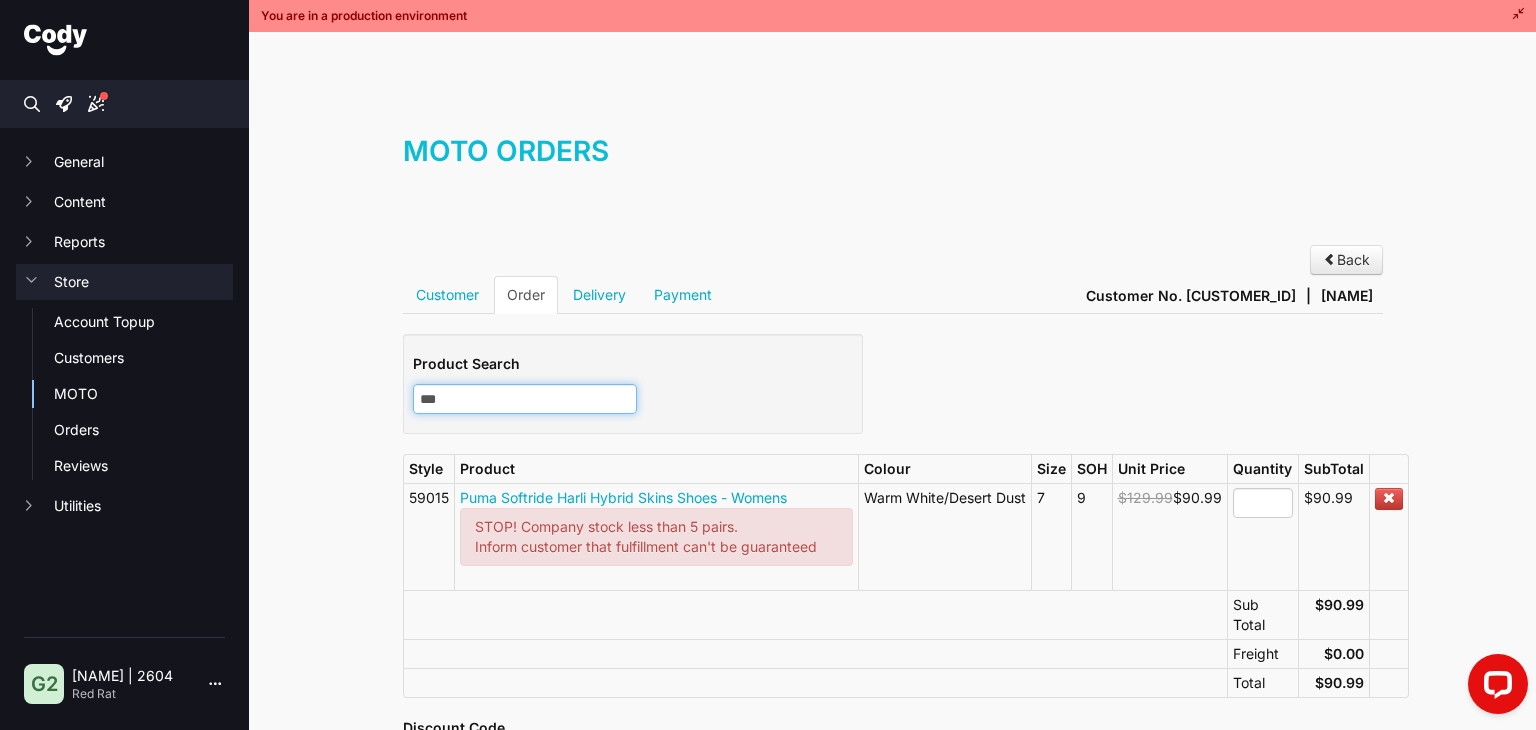 type on "***" 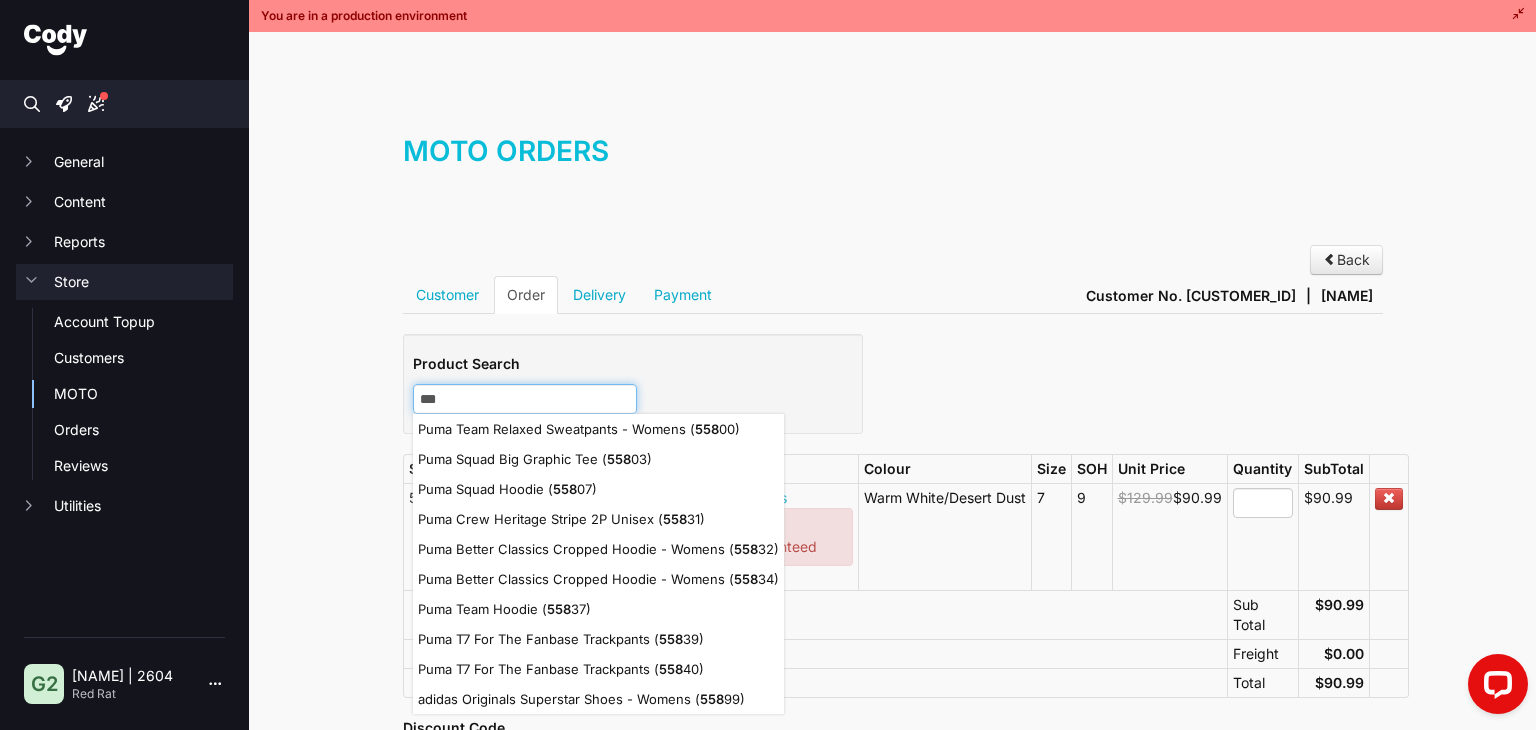 type 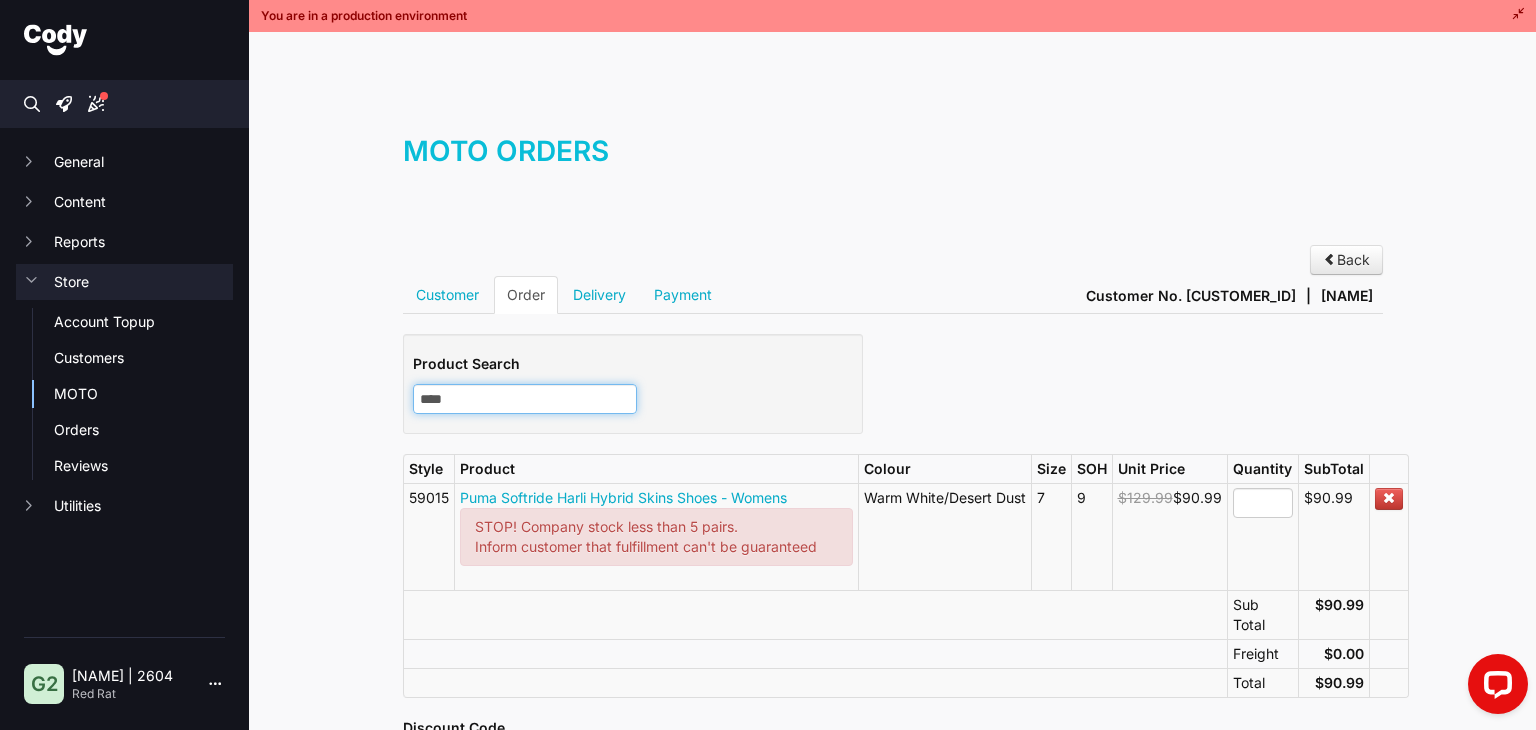 type on "*****" 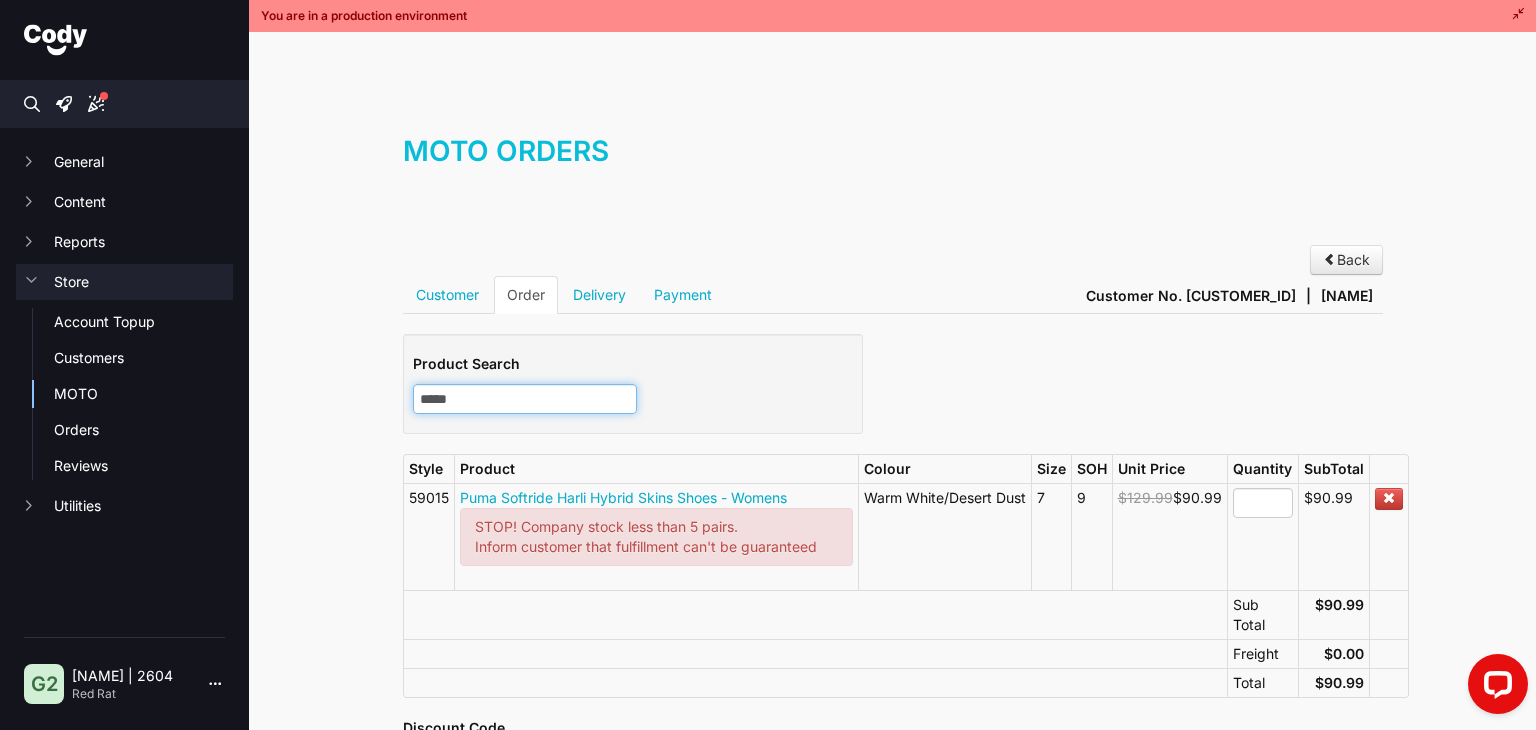 type on "*****" 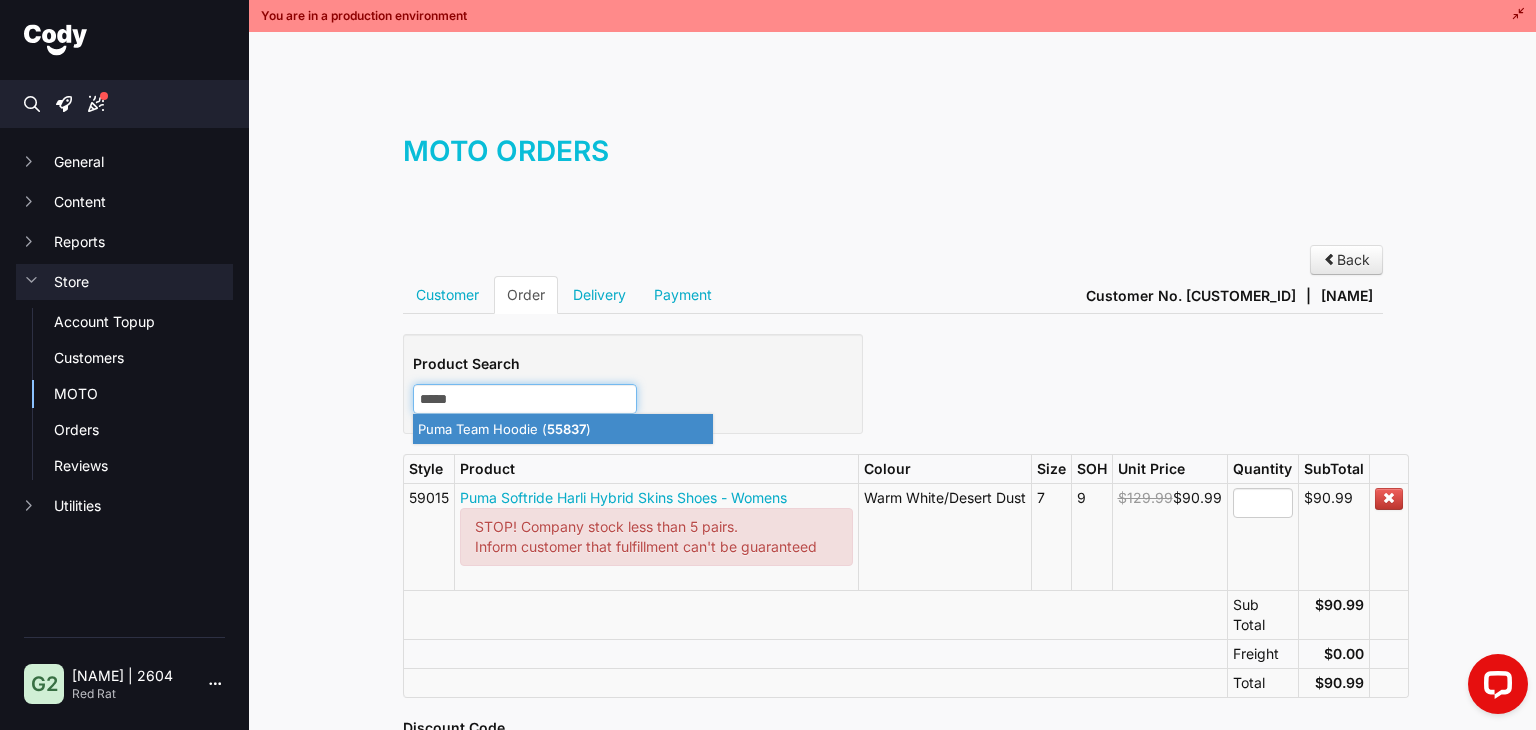 click on "Puma Team Hoodie ( 55837 )" at bounding box center [563, 429] 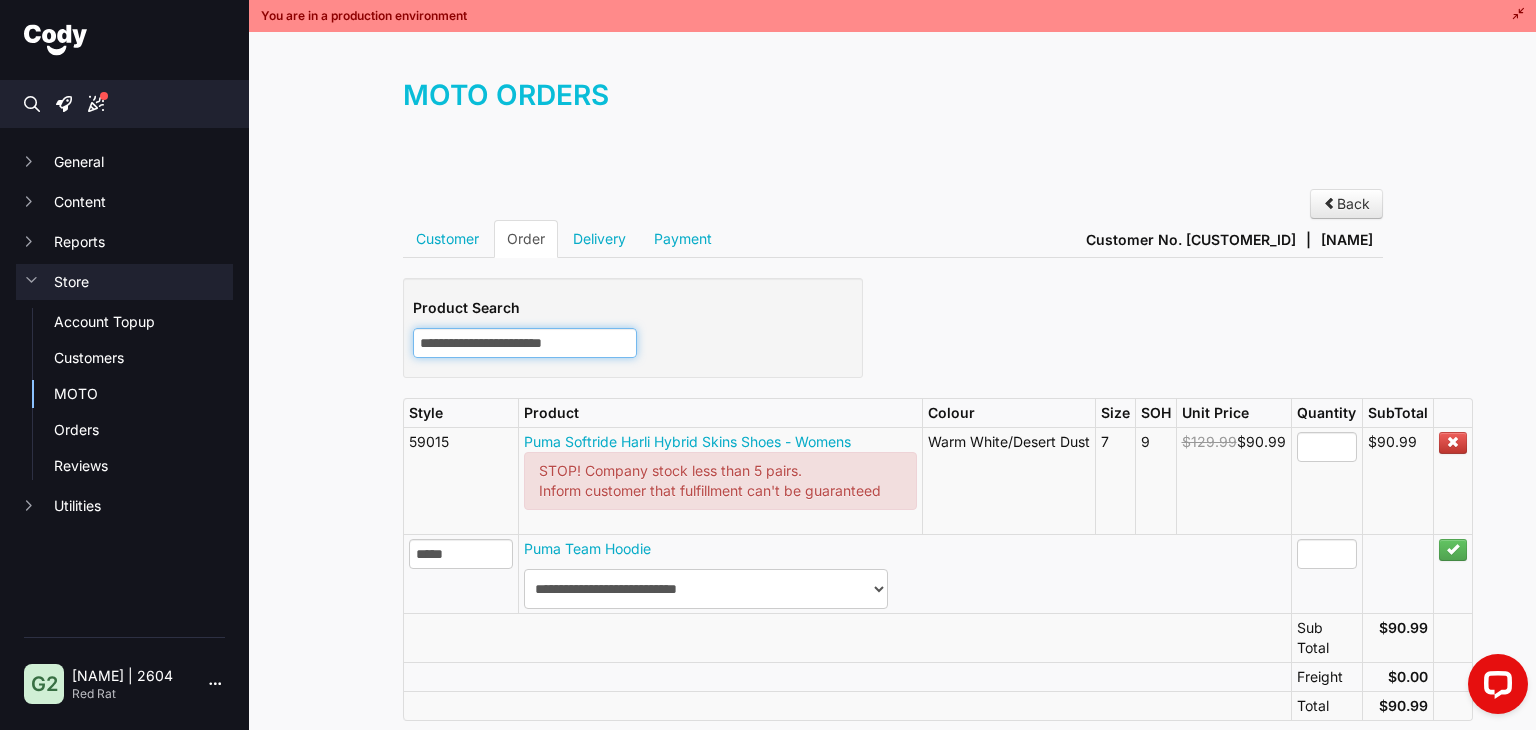 scroll, scrollTop: 276, scrollLeft: 0, axis: vertical 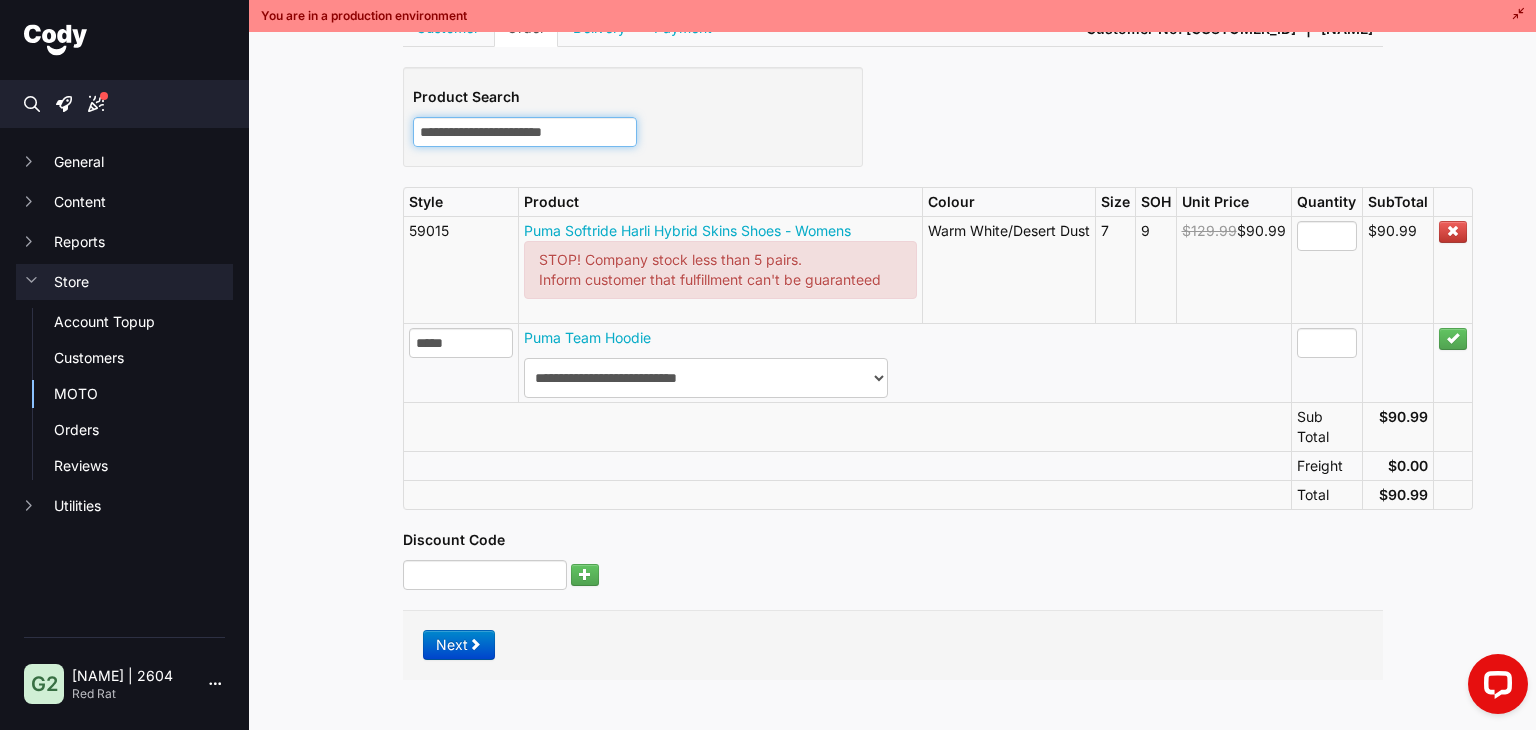 type on "**********" 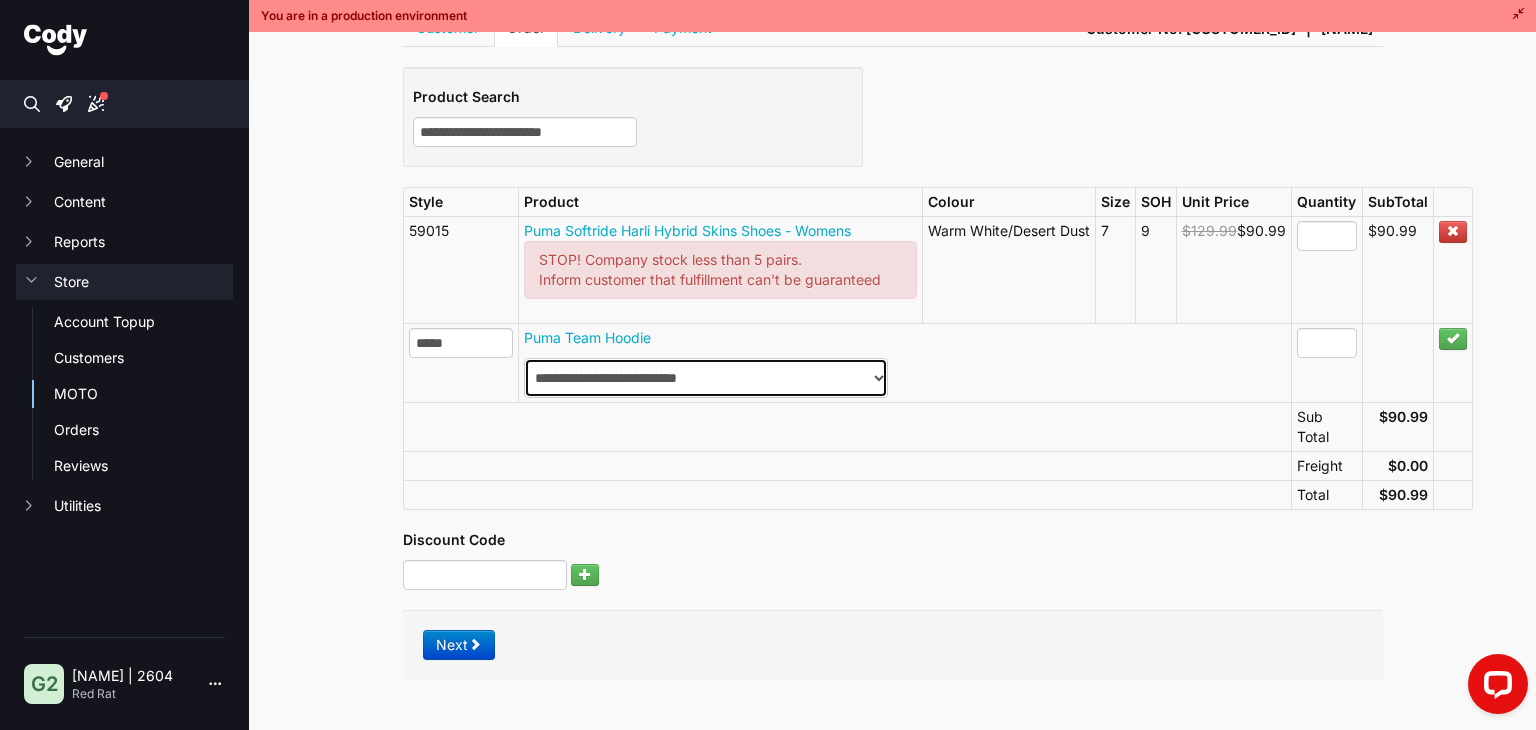 type 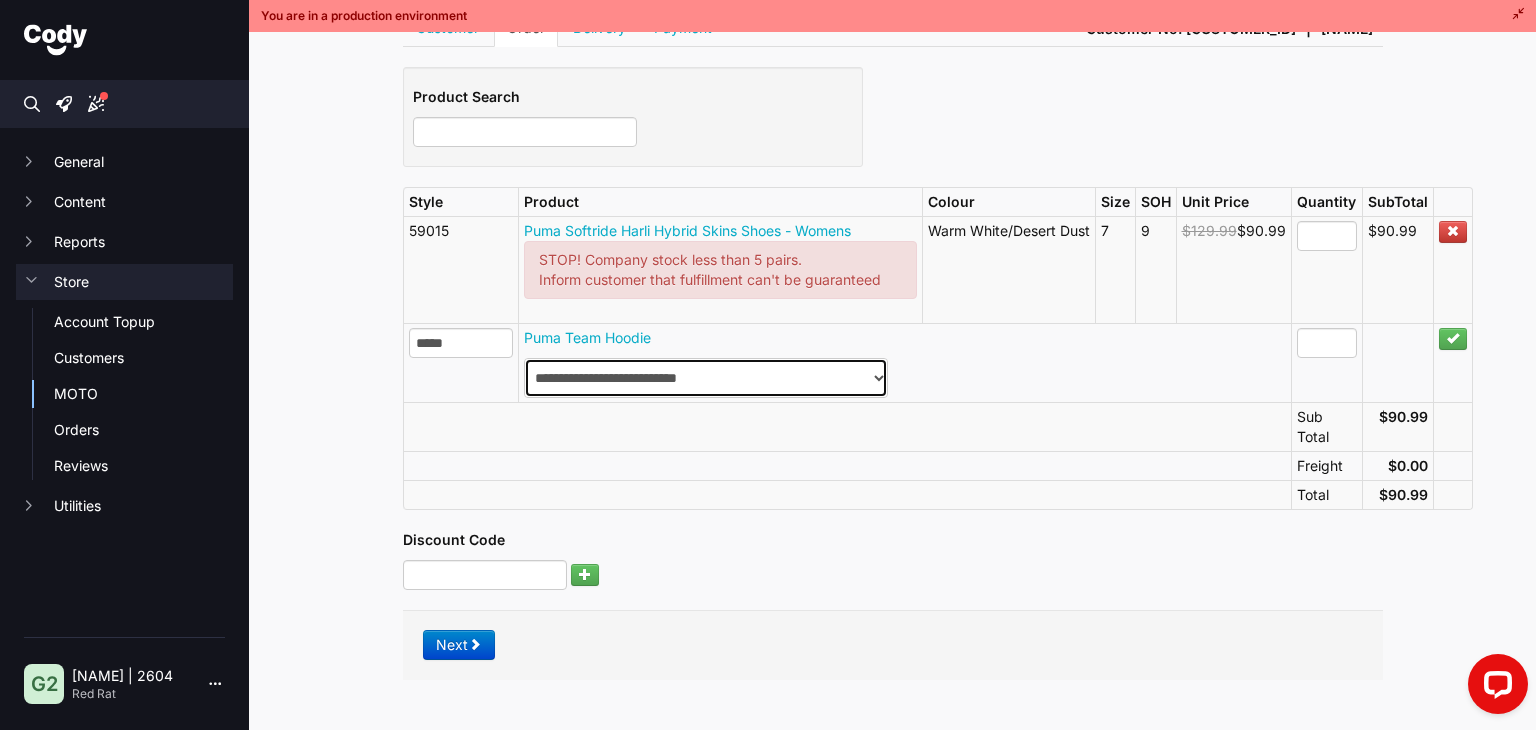 click on "**********" at bounding box center [706, 378] 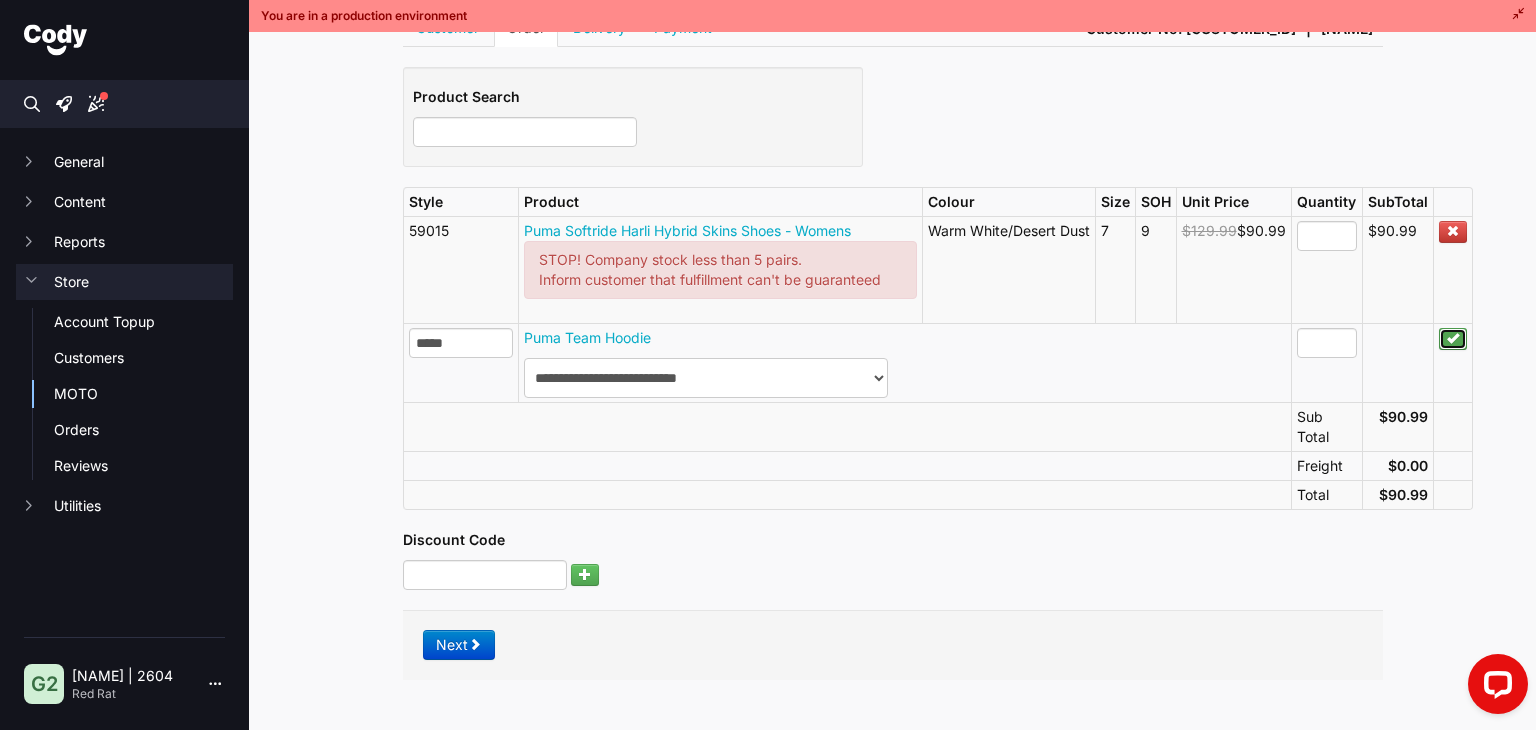 click at bounding box center (1453, 338) 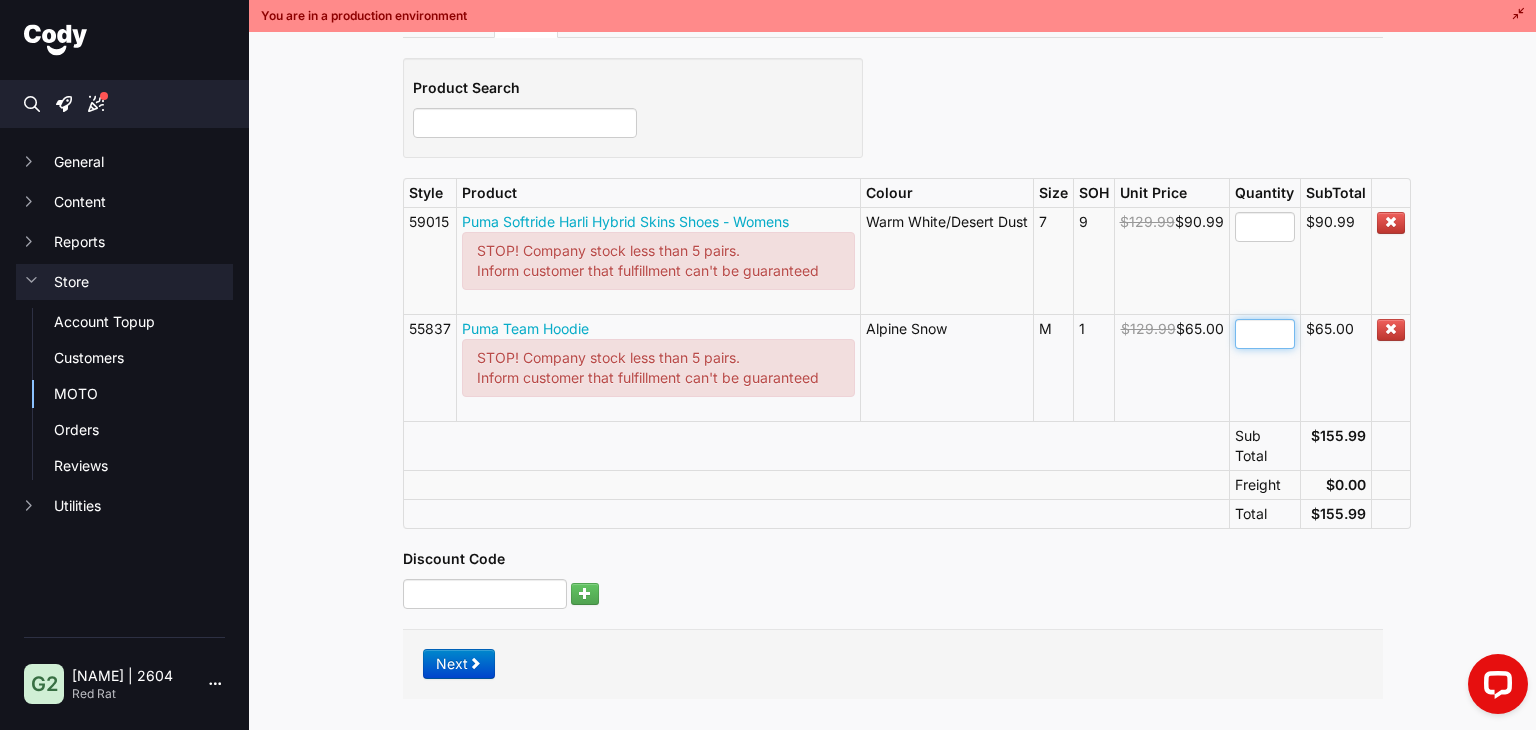 type on "*" 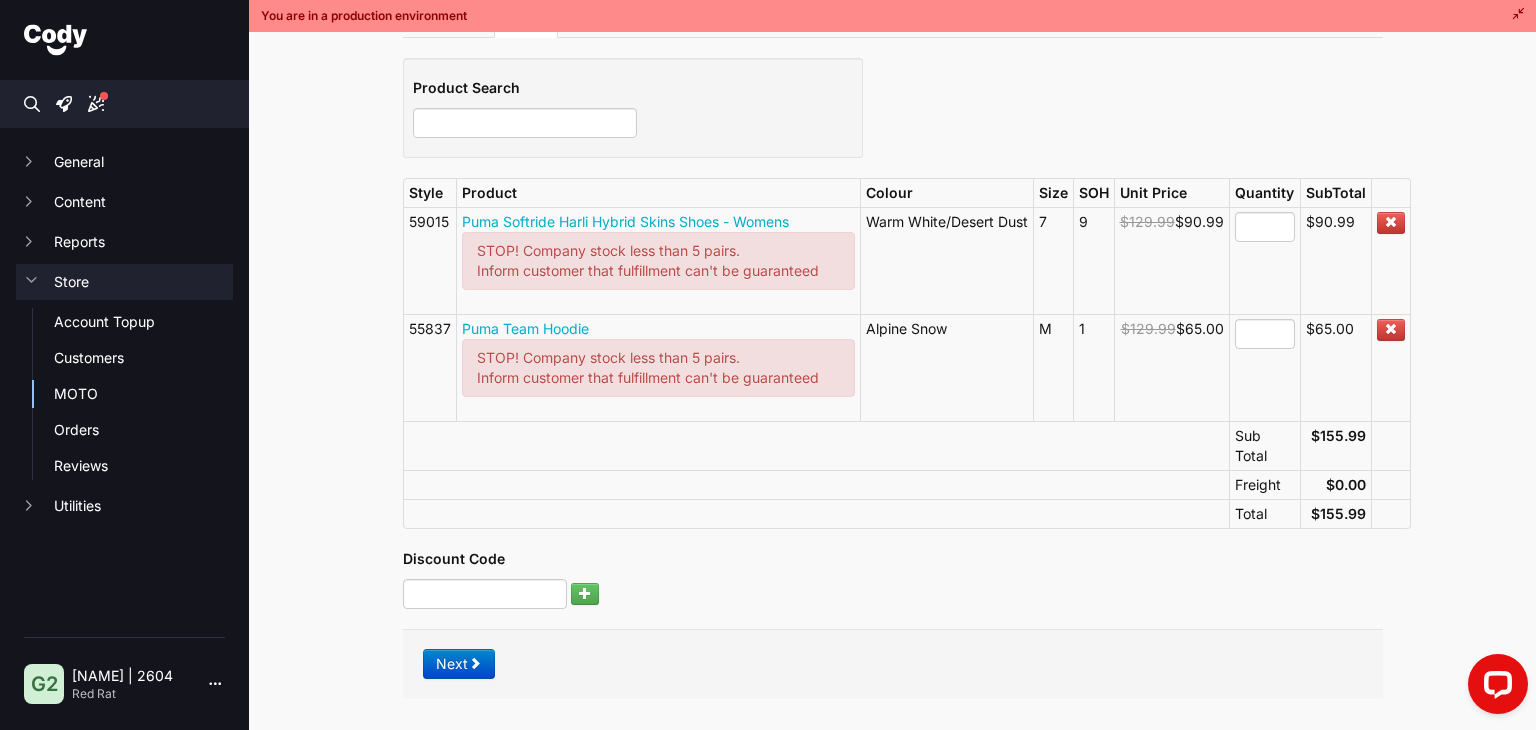 click on "55837" at bounding box center [429, 367] 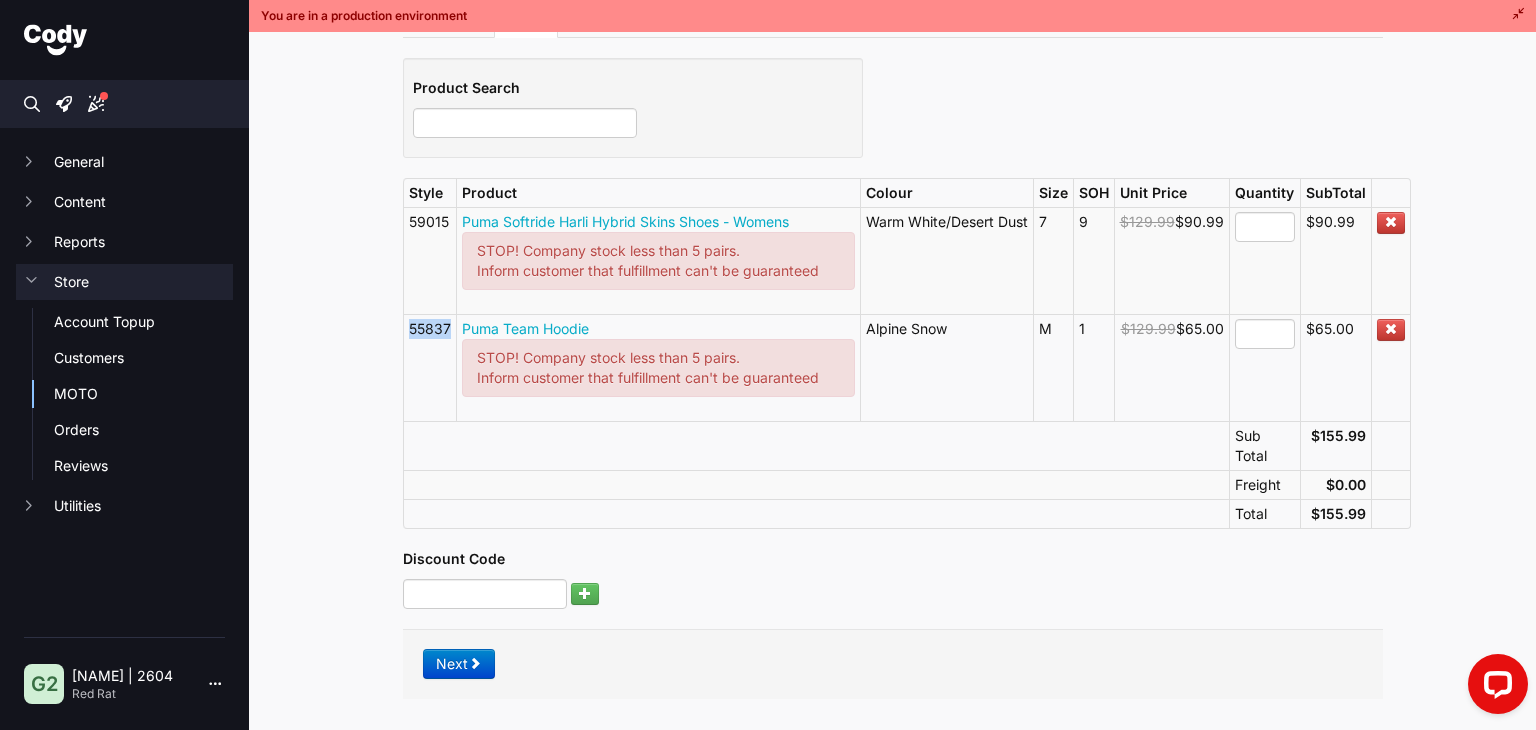 click on "55837" at bounding box center [429, 367] 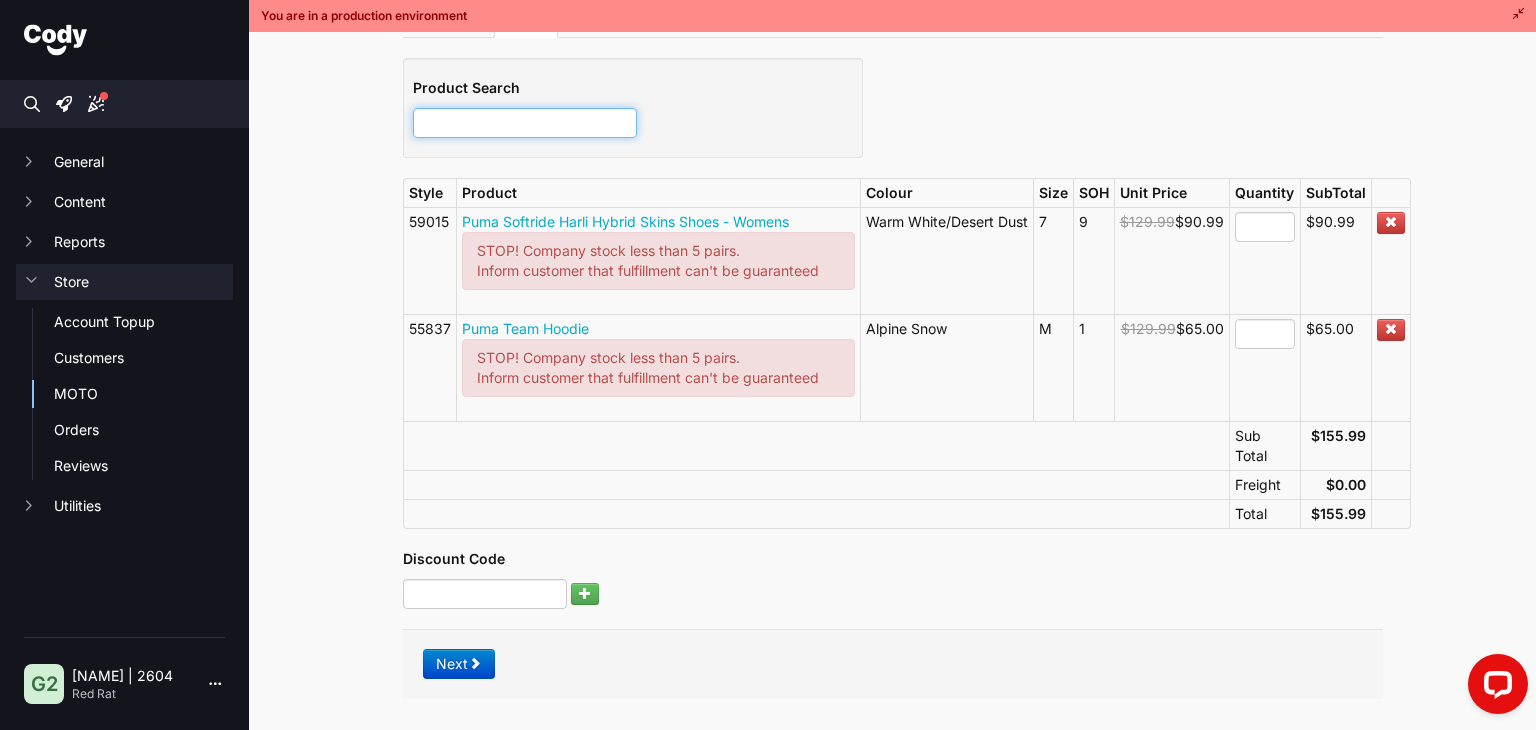 click at bounding box center [525, 123] 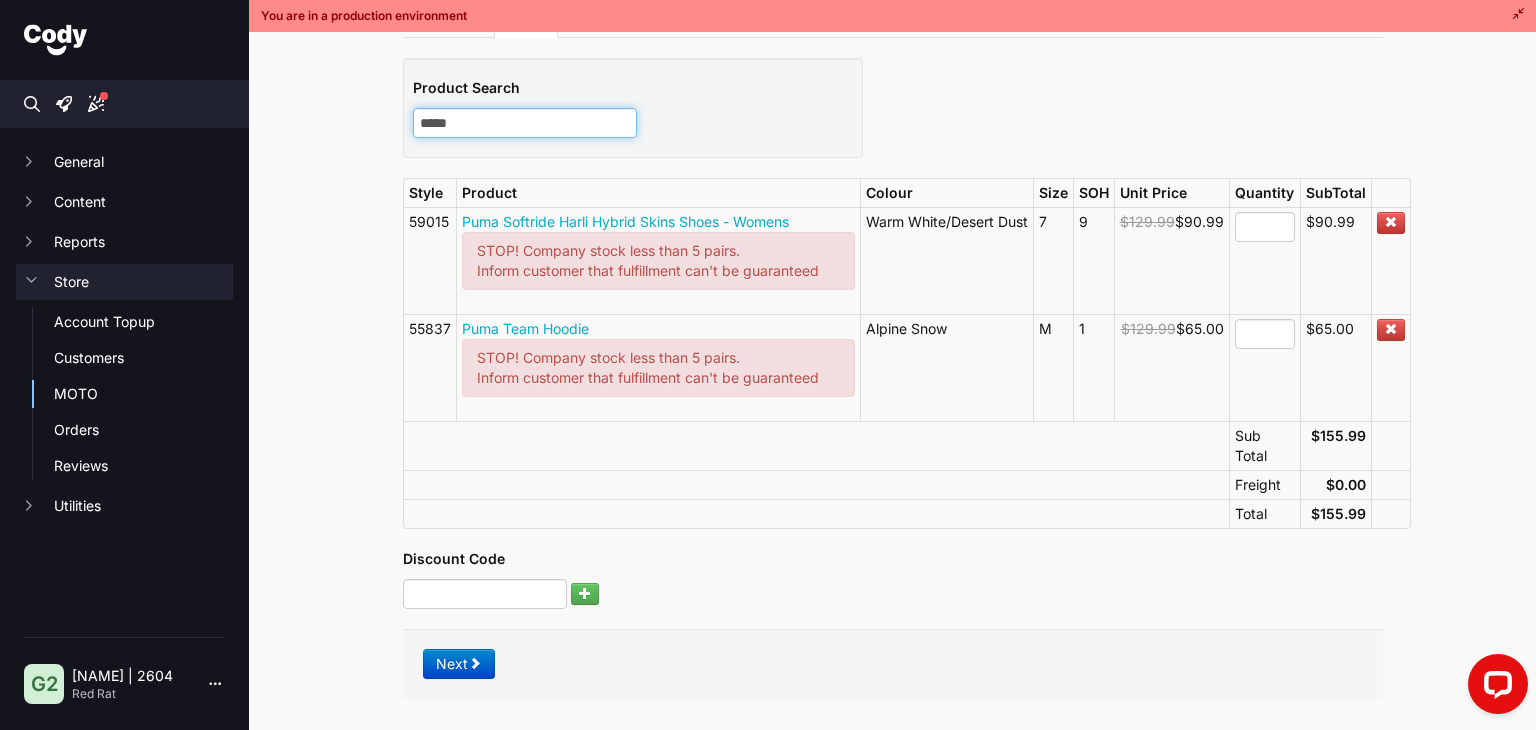 type on "*****" 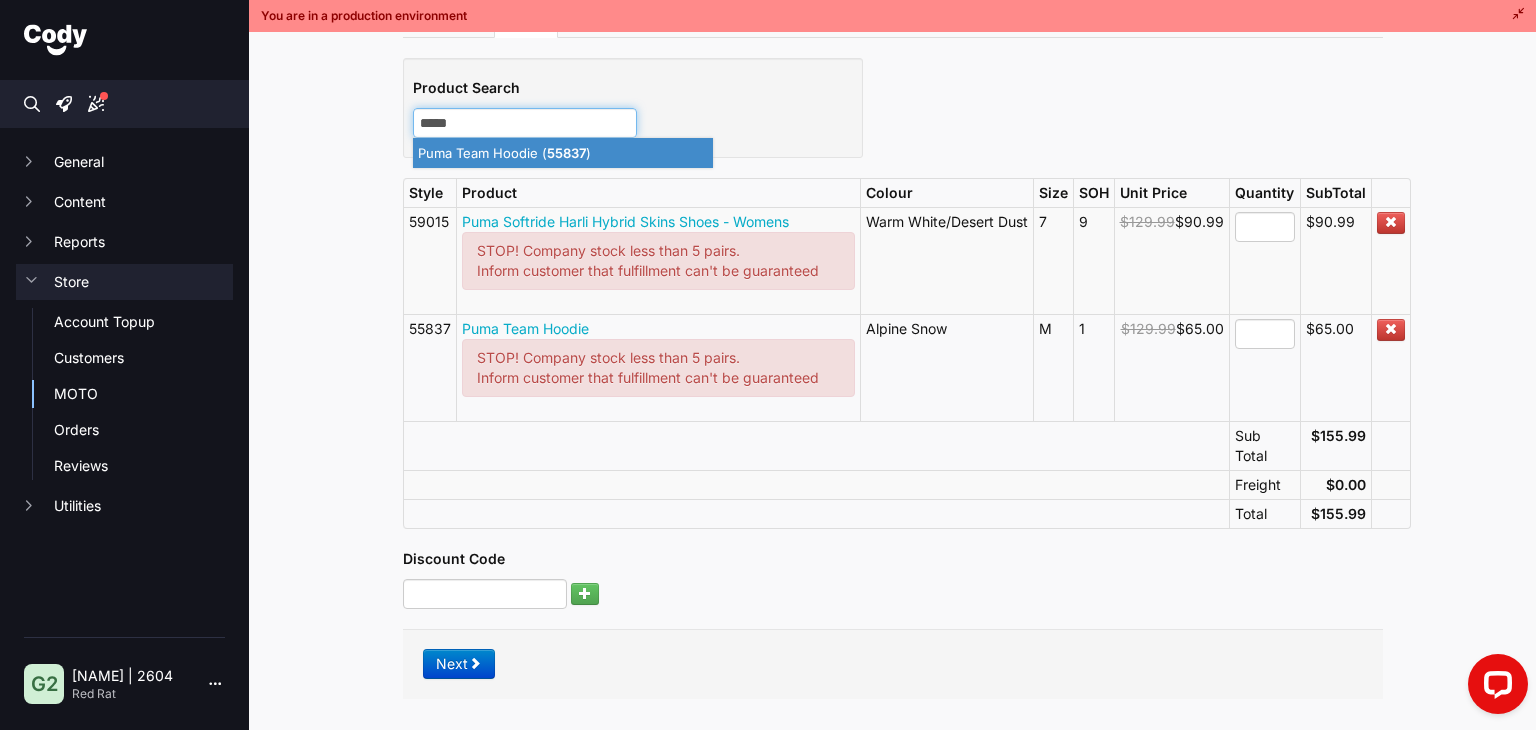 click on "Puma Team Hoodie ( 55837 )" at bounding box center (563, 153) 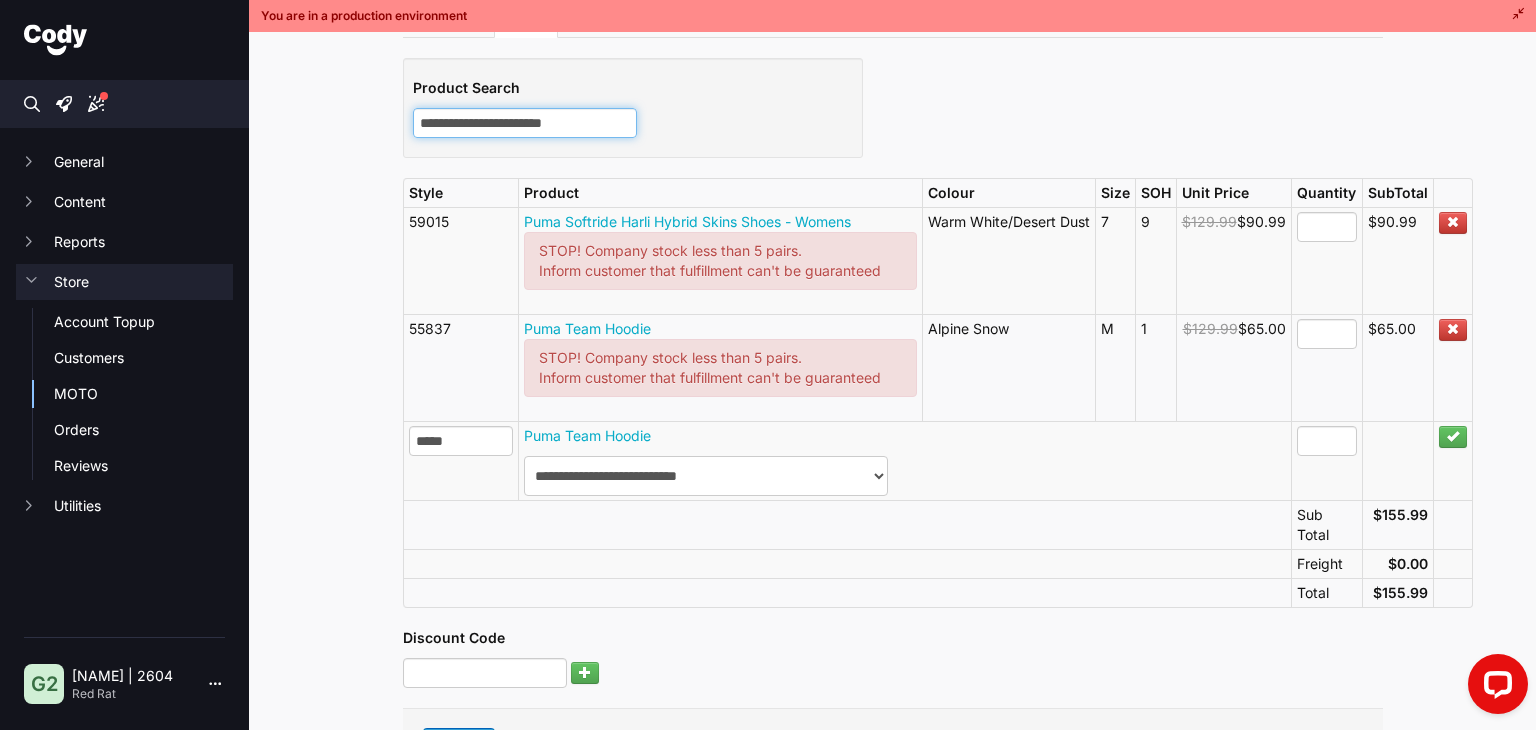 type on "**********" 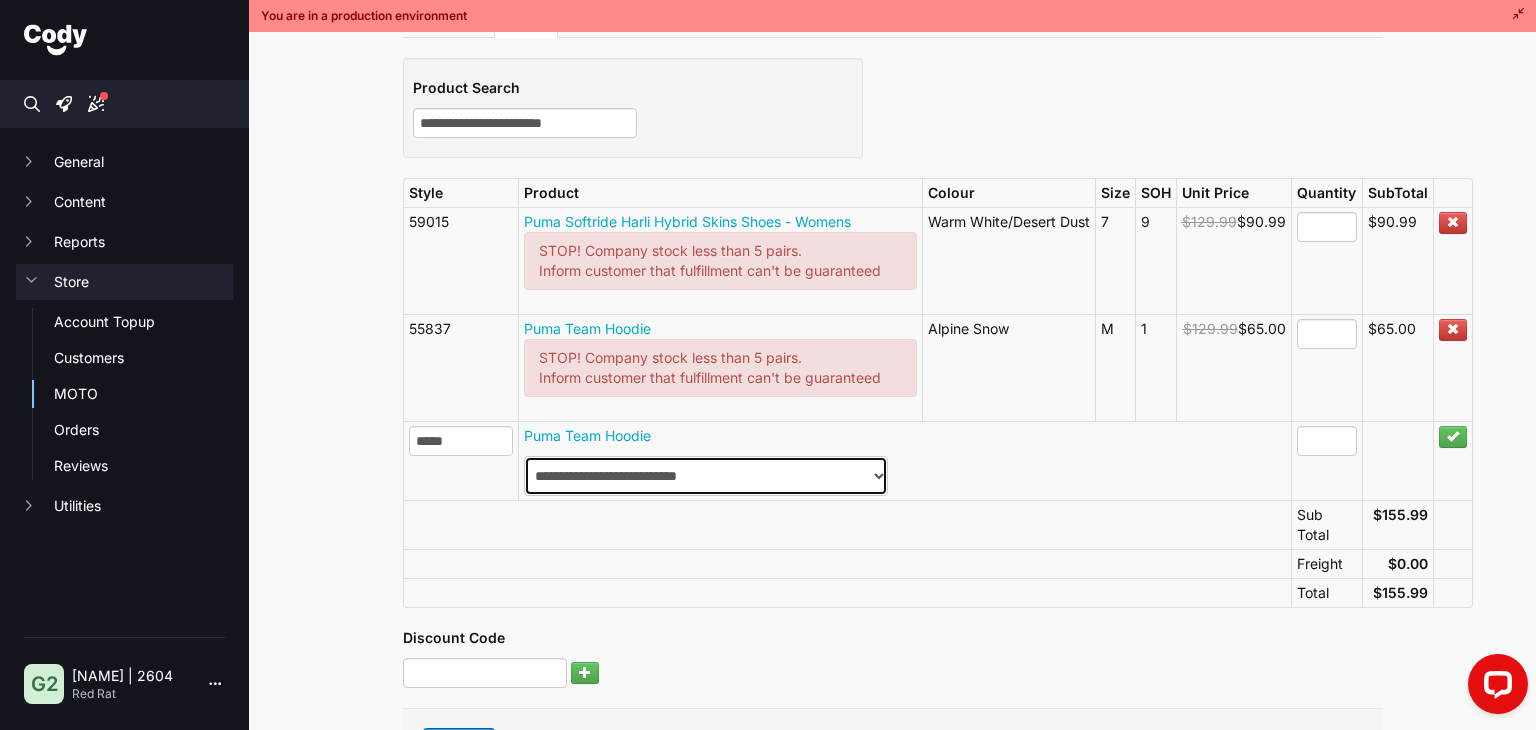 type 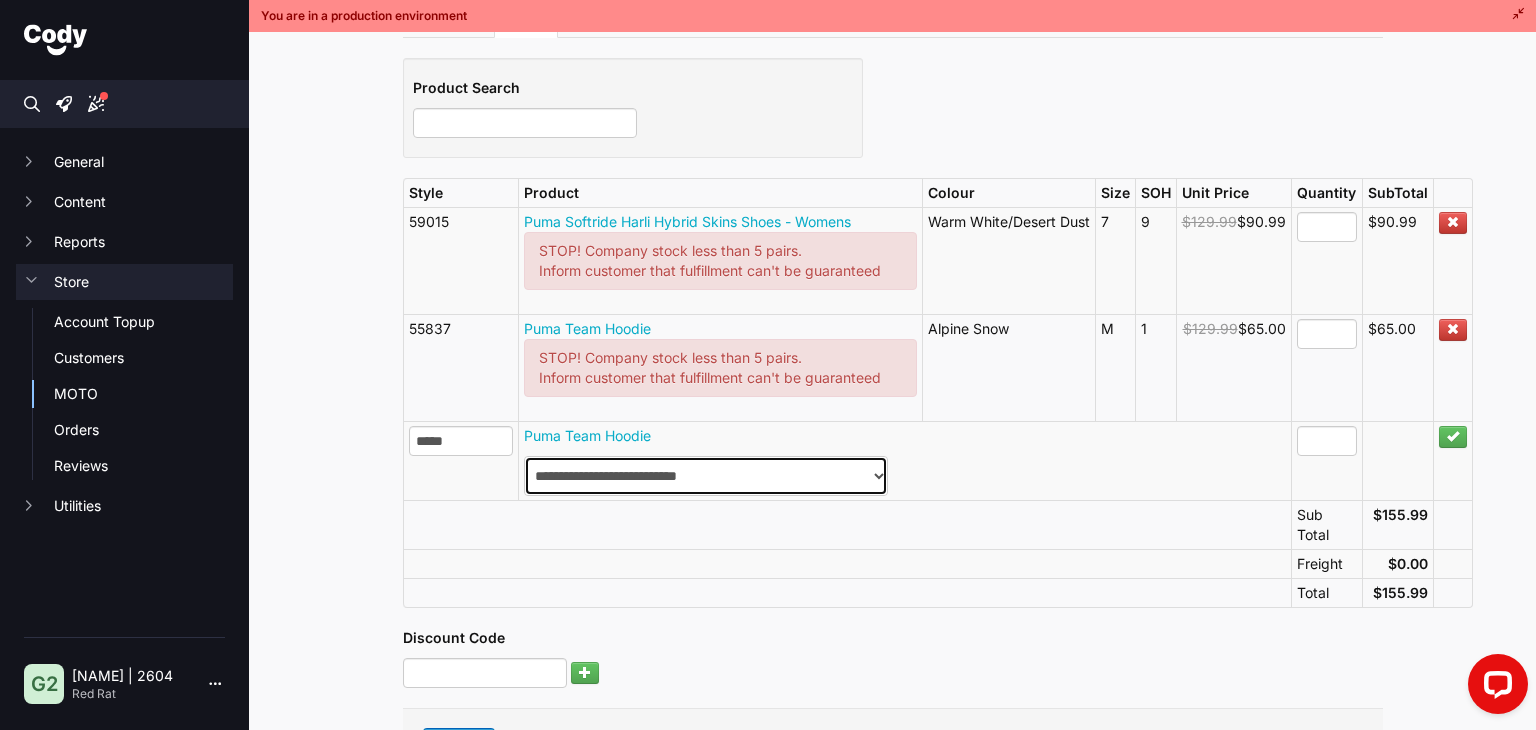 click on "**********" at bounding box center [706, 476] 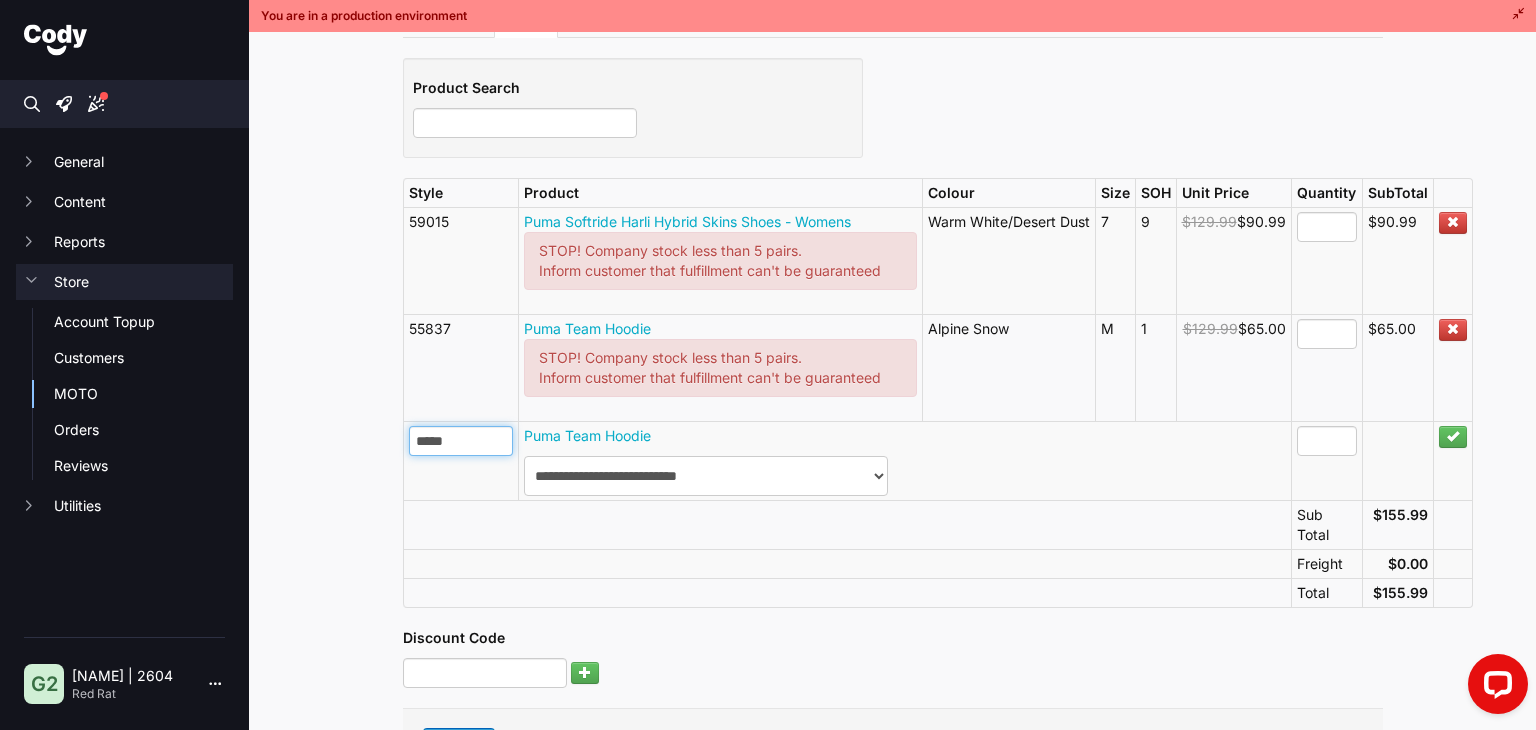 drag, startPoint x: 451, startPoint y: 433, endPoint x: 392, endPoint y: 431, distance: 59.03389 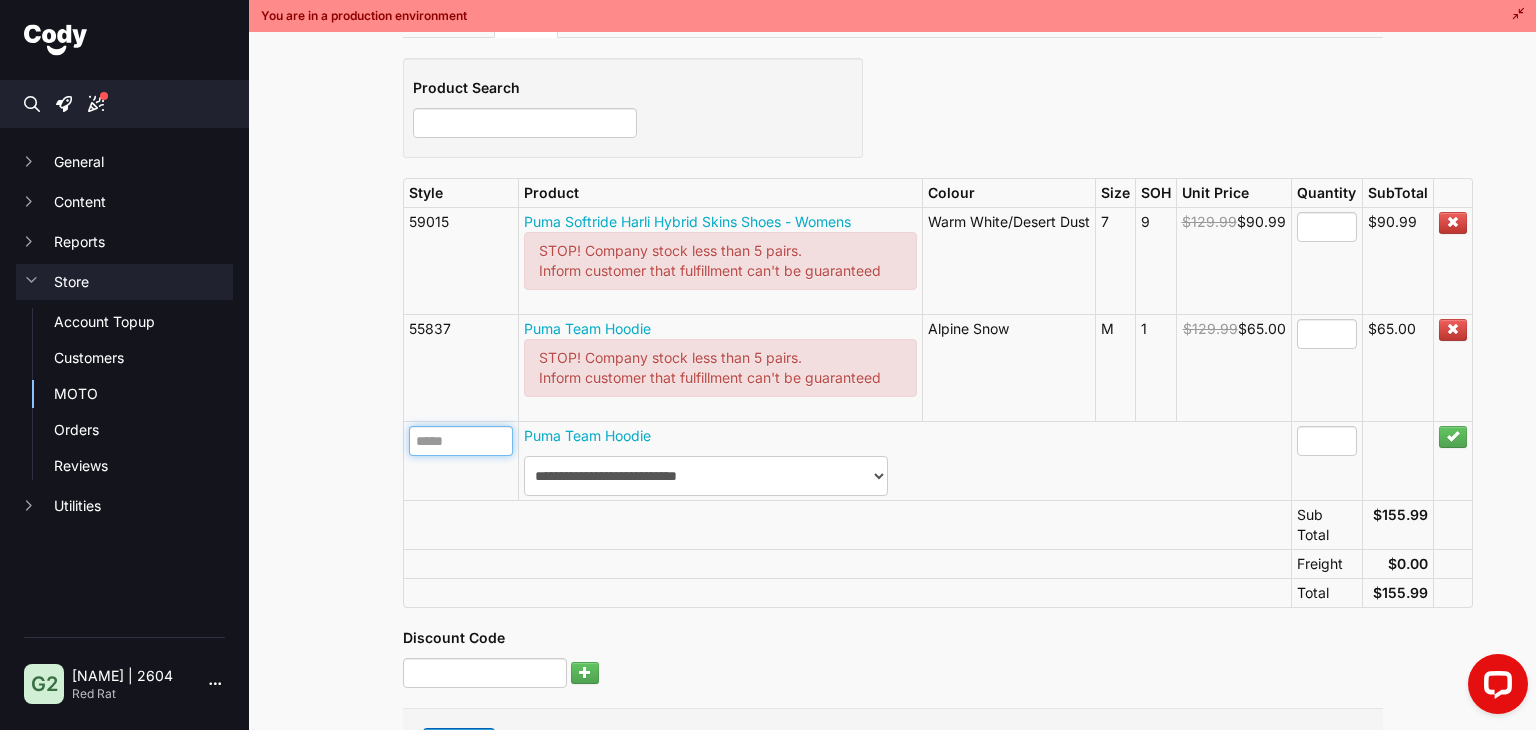 type 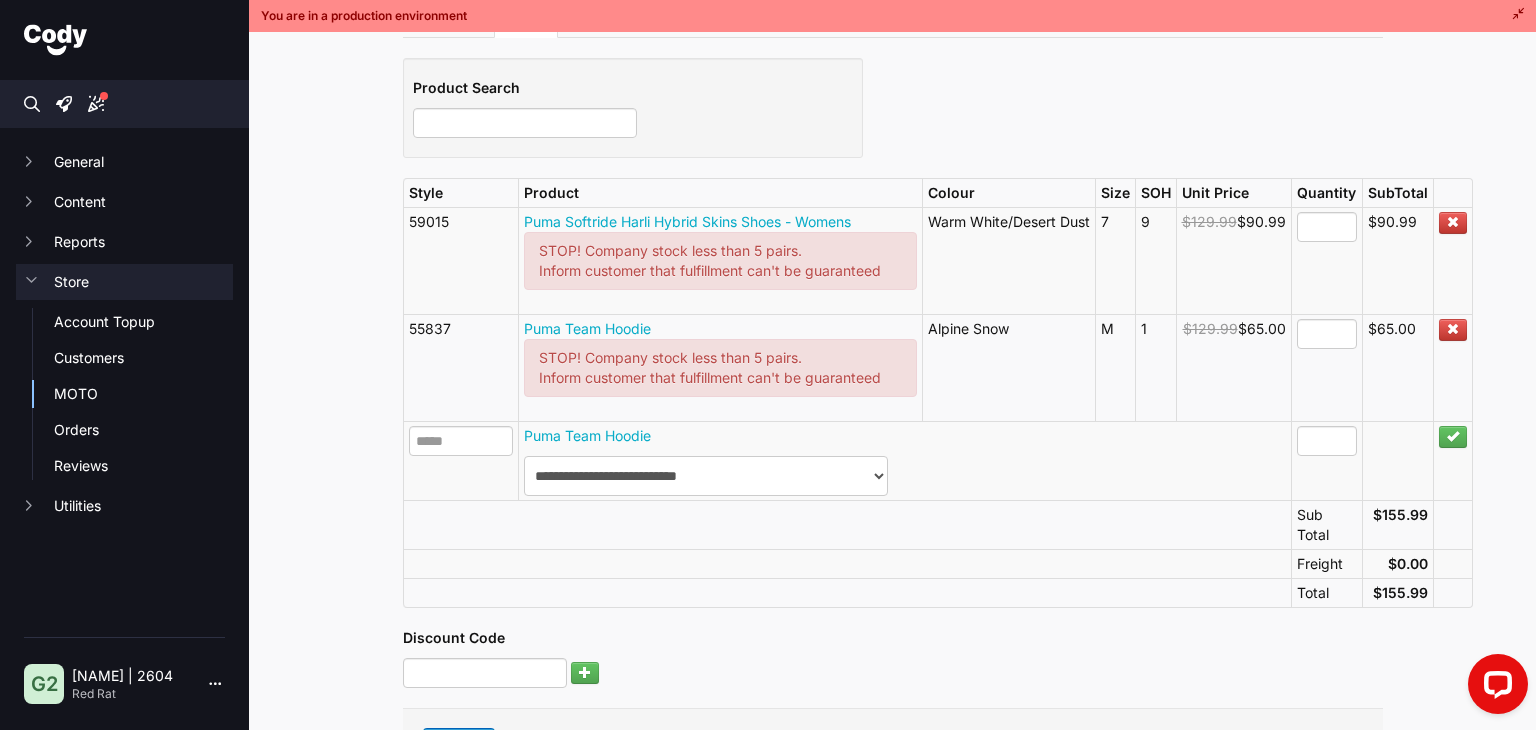 click on "55837" at bounding box center (460, 367) 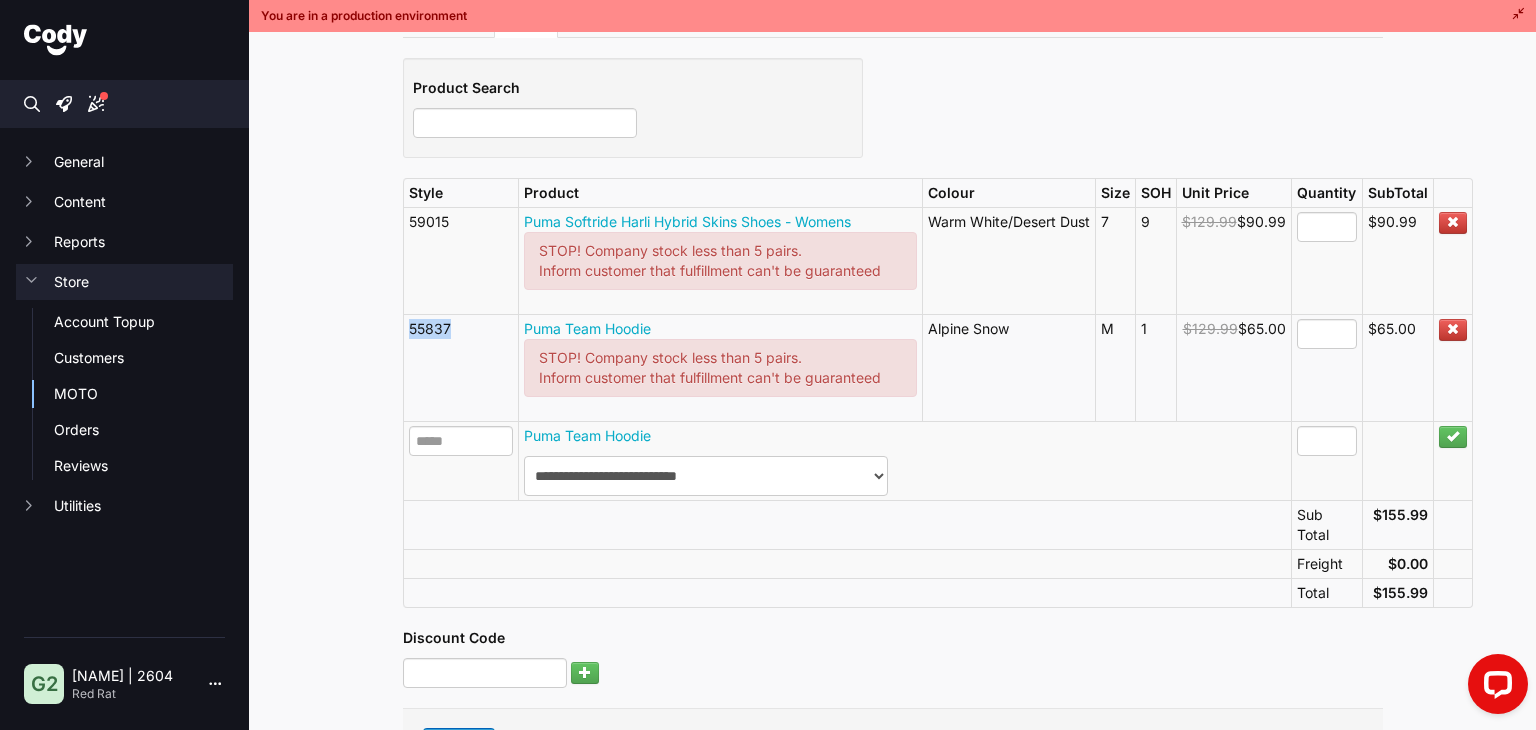 click on "55837" at bounding box center (460, 367) 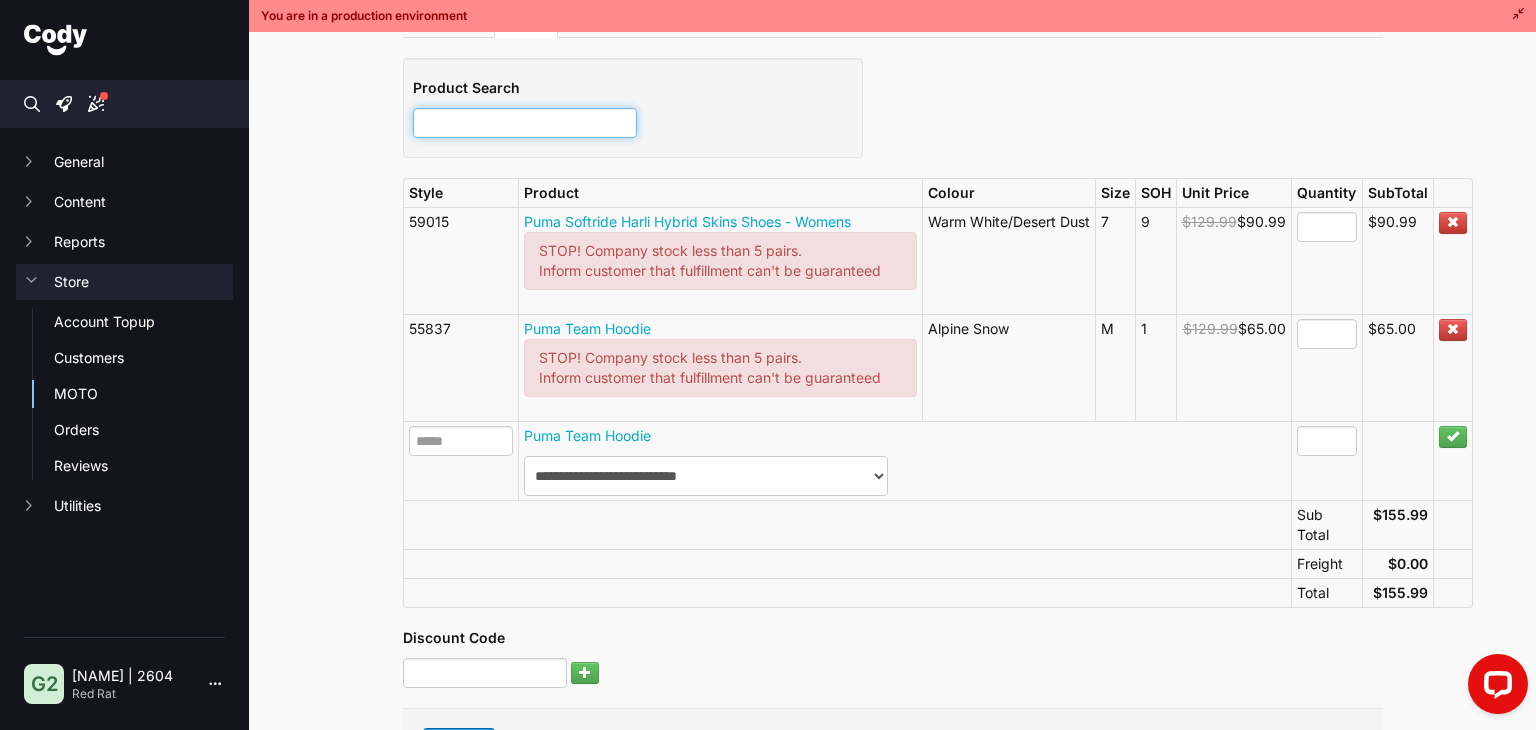click at bounding box center (525, 123) 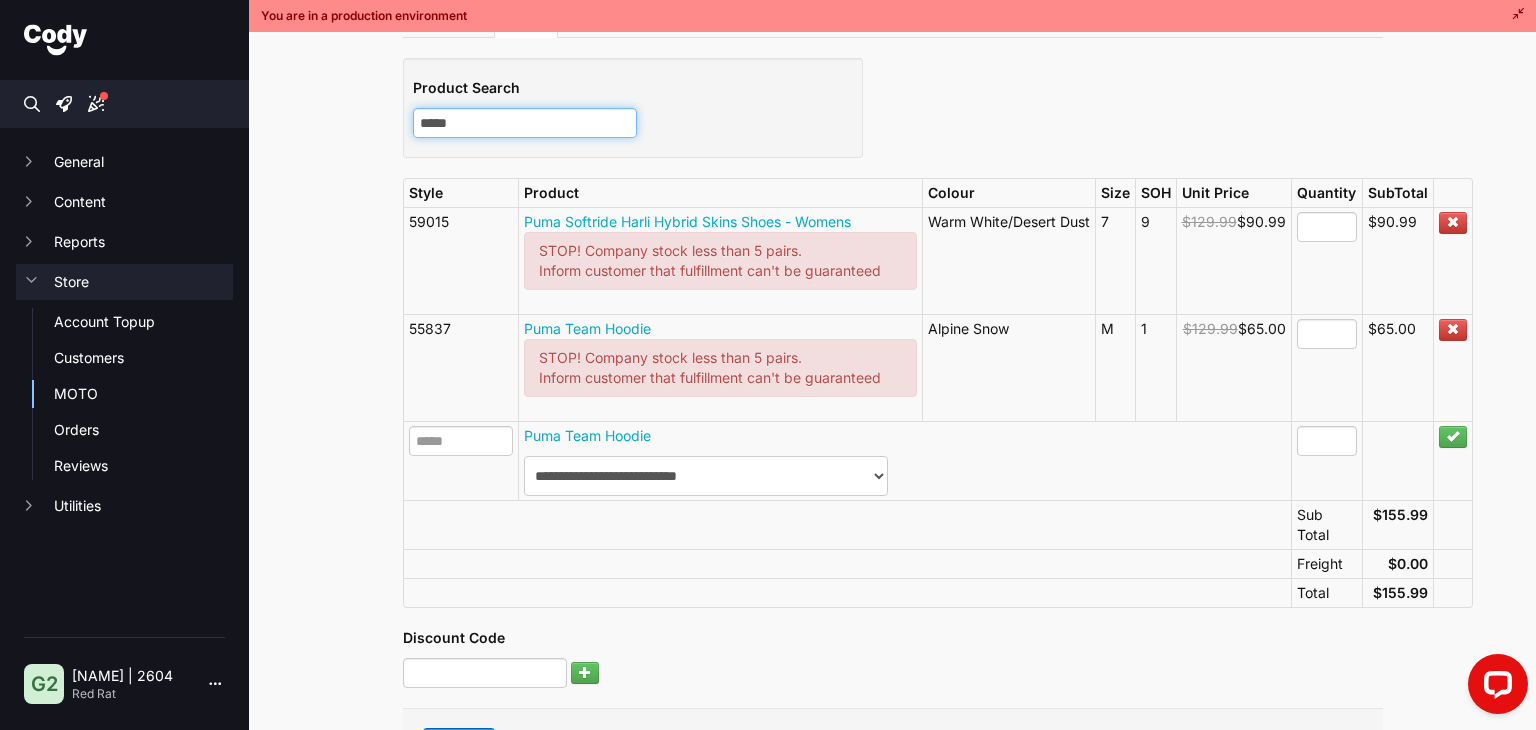 type on "*****" 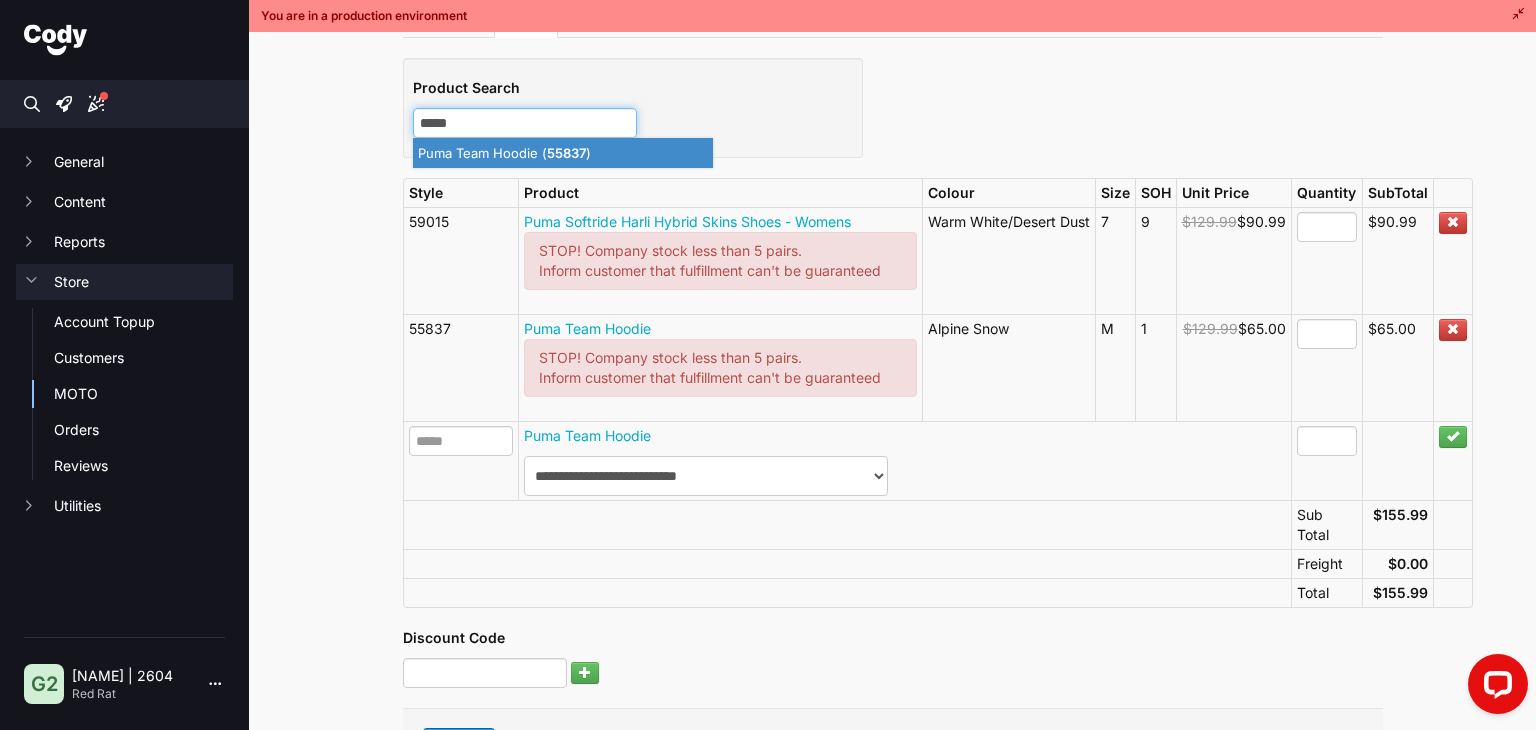 click on "Puma Team Hoodie ( 55837 )" at bounding box center [563, 153] 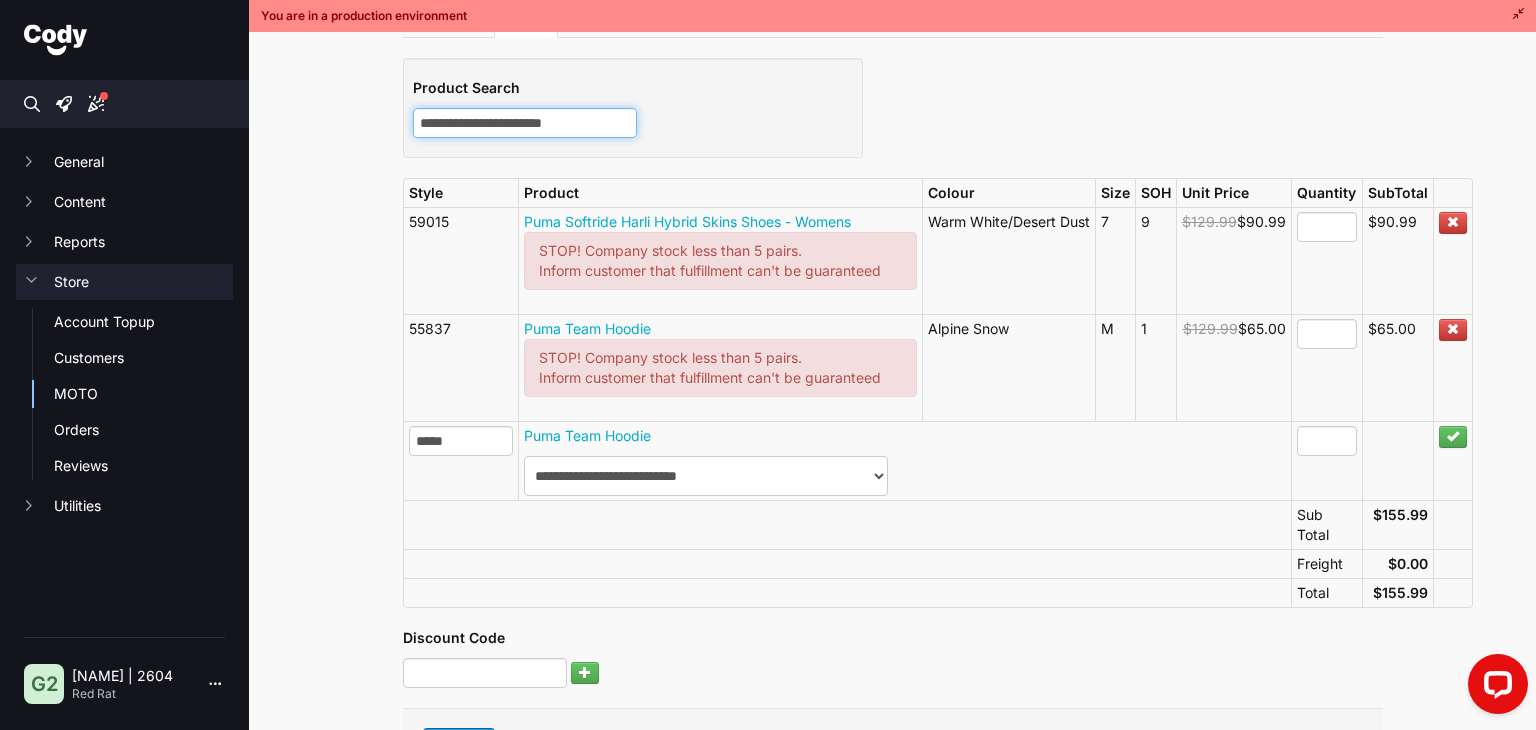 type on "**********" 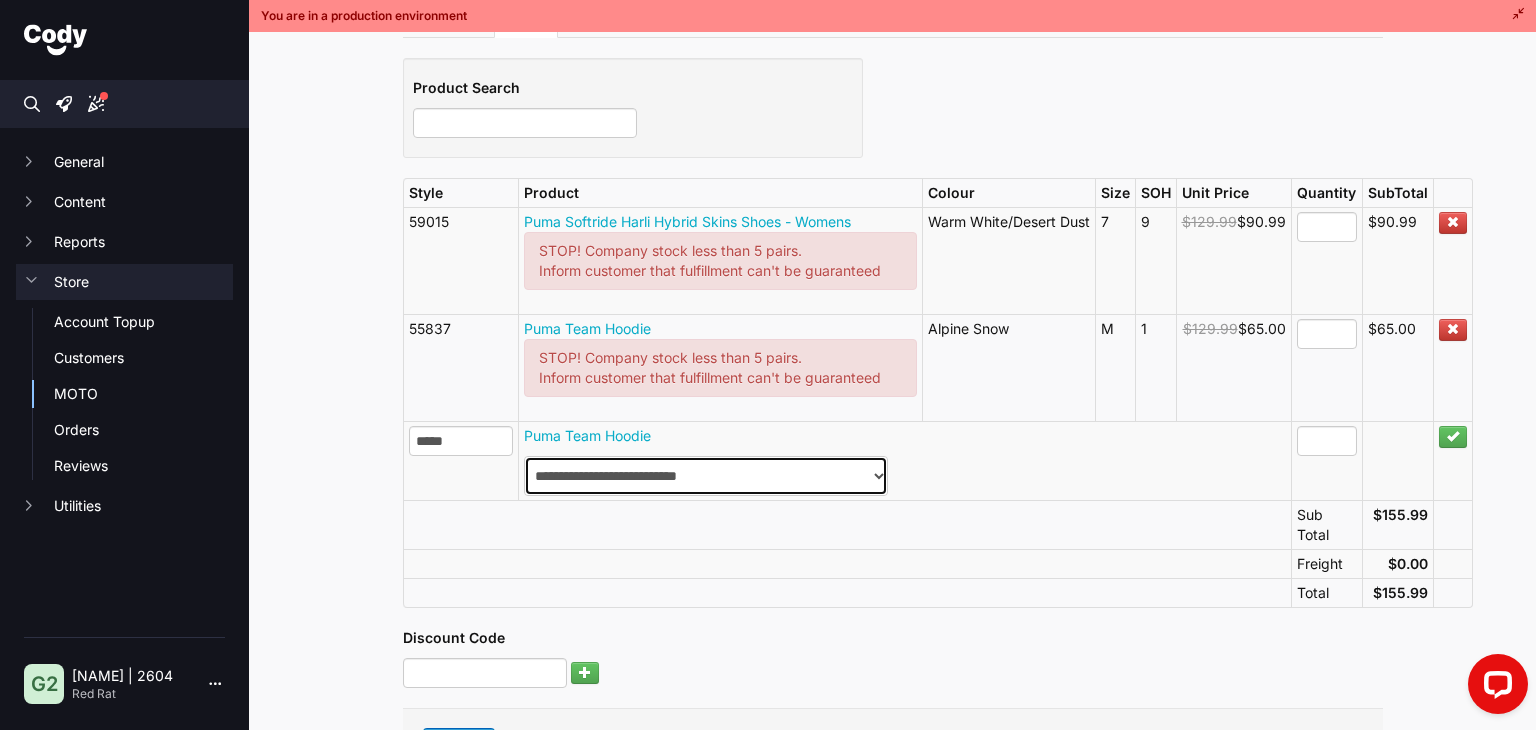 click on "**********" at bounding box center [706, 476] 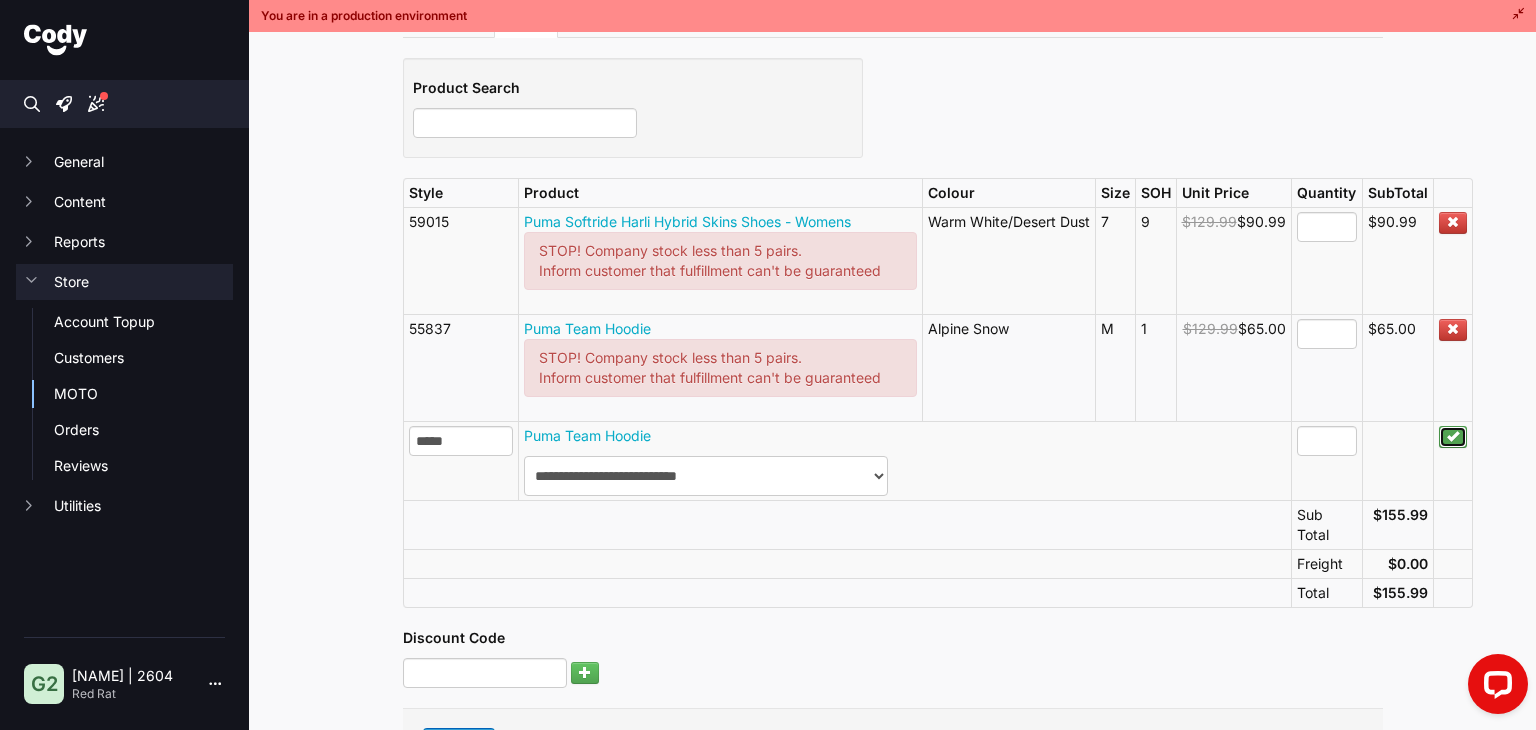 click at bounding box center (1453, 437) 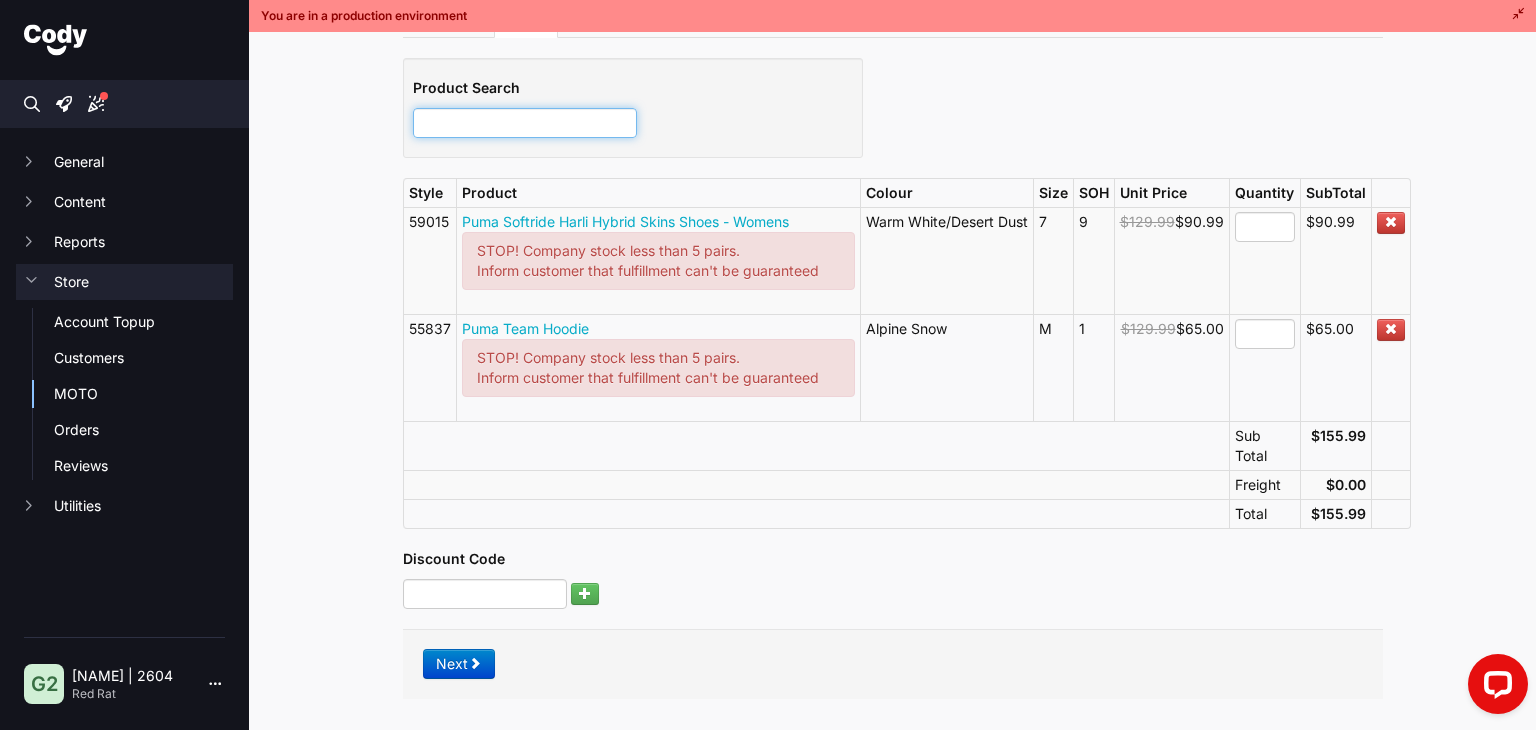click at bounding box center [525, 123] 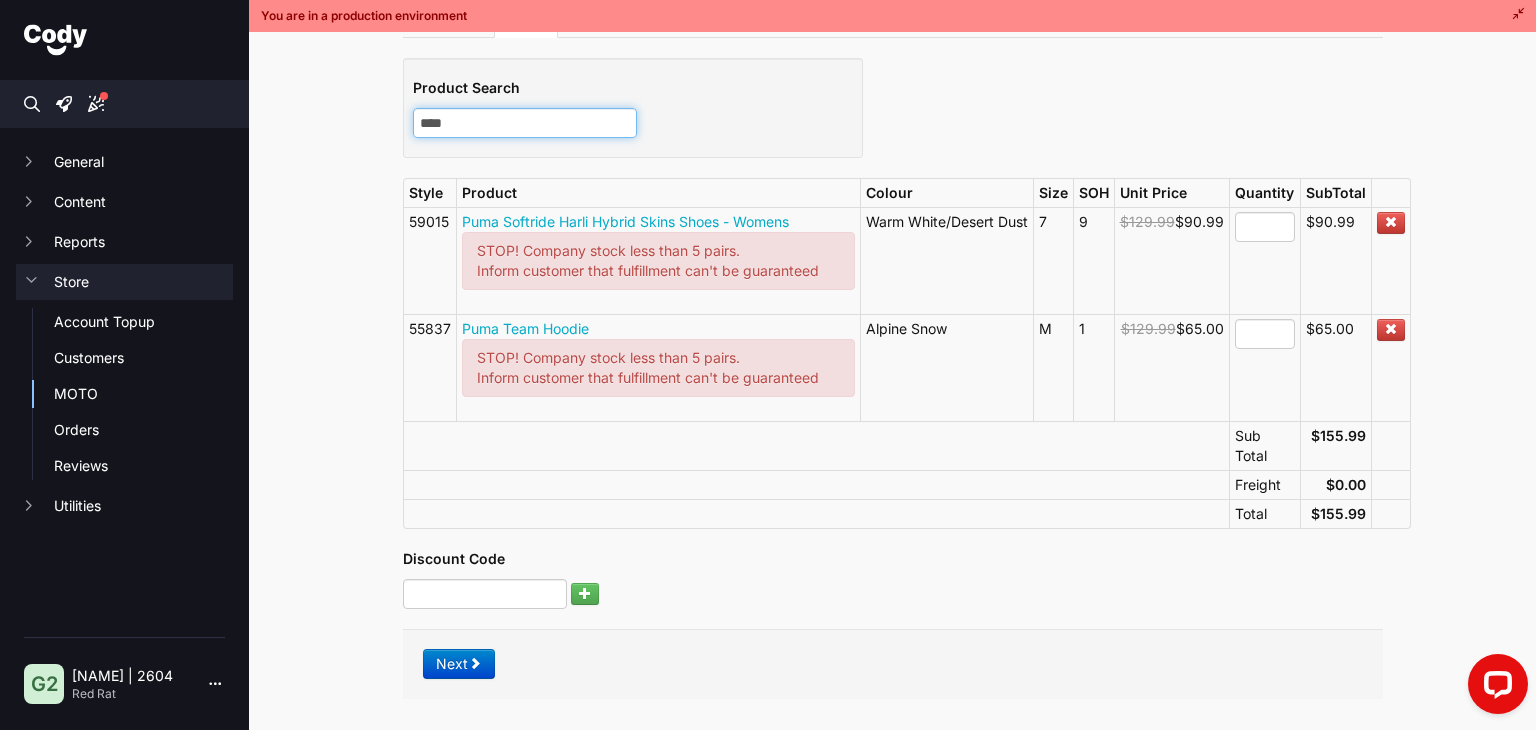 type on "*****" 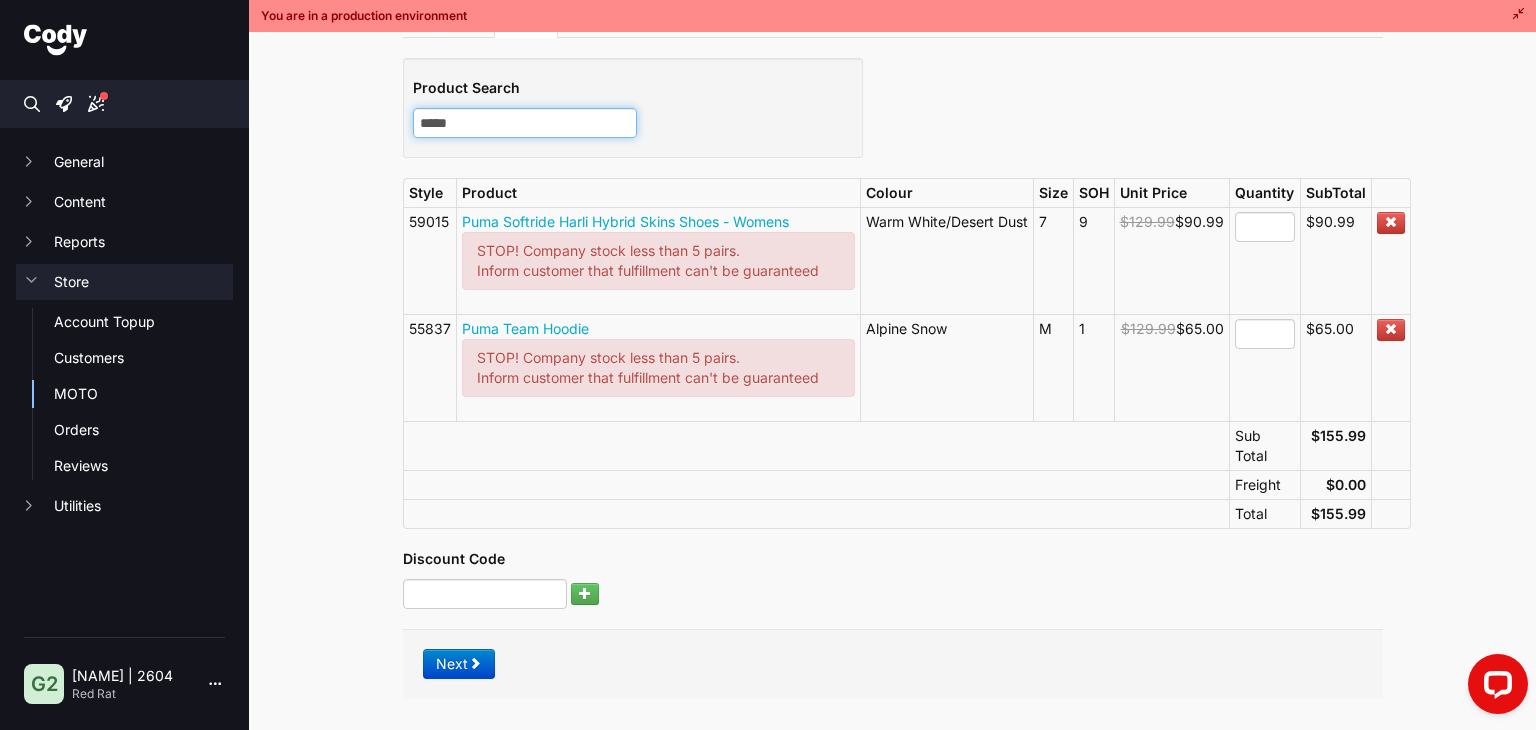 type on "*****" 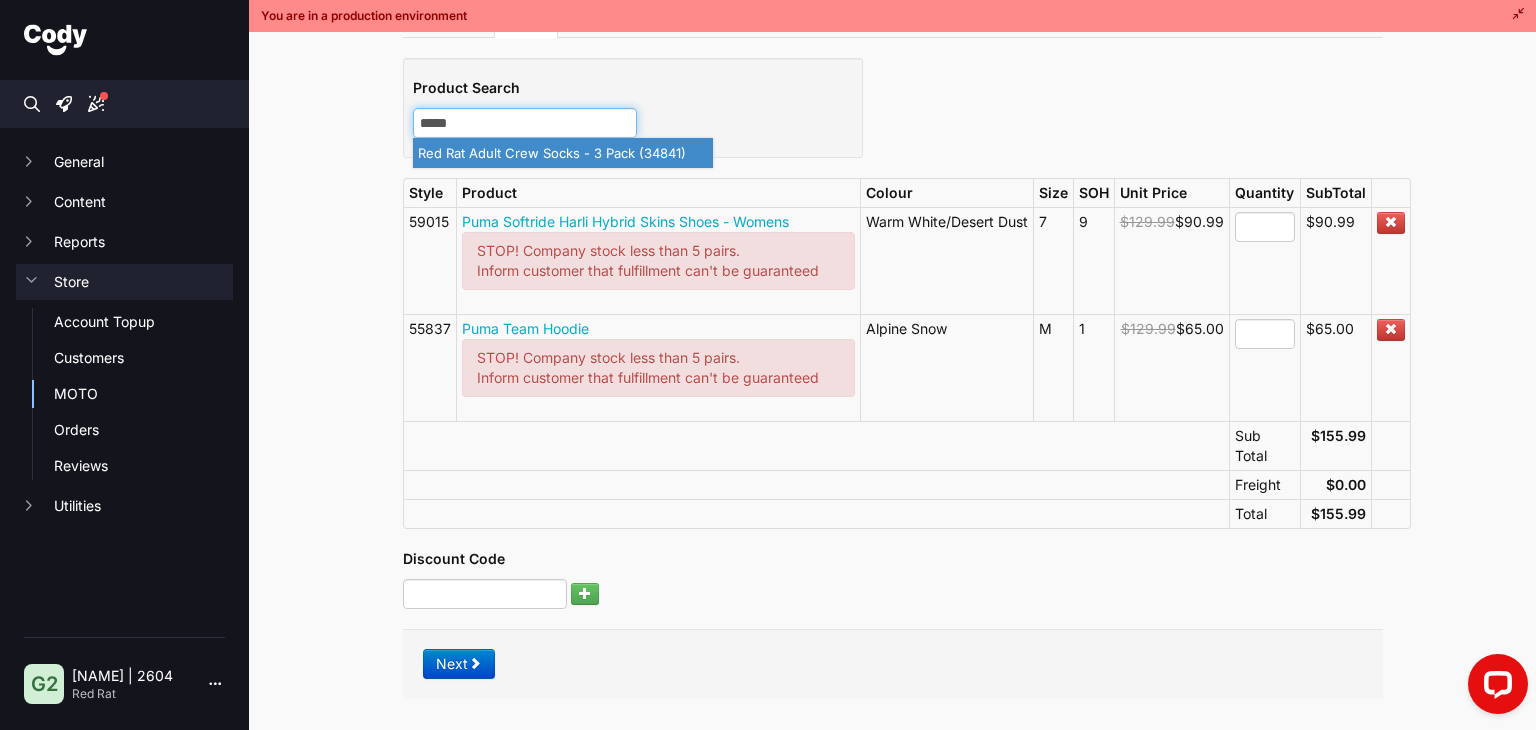 click on "Red Rat Adult Crew Socks - 3 Pack (34841)" at bounding box center (563, 153) 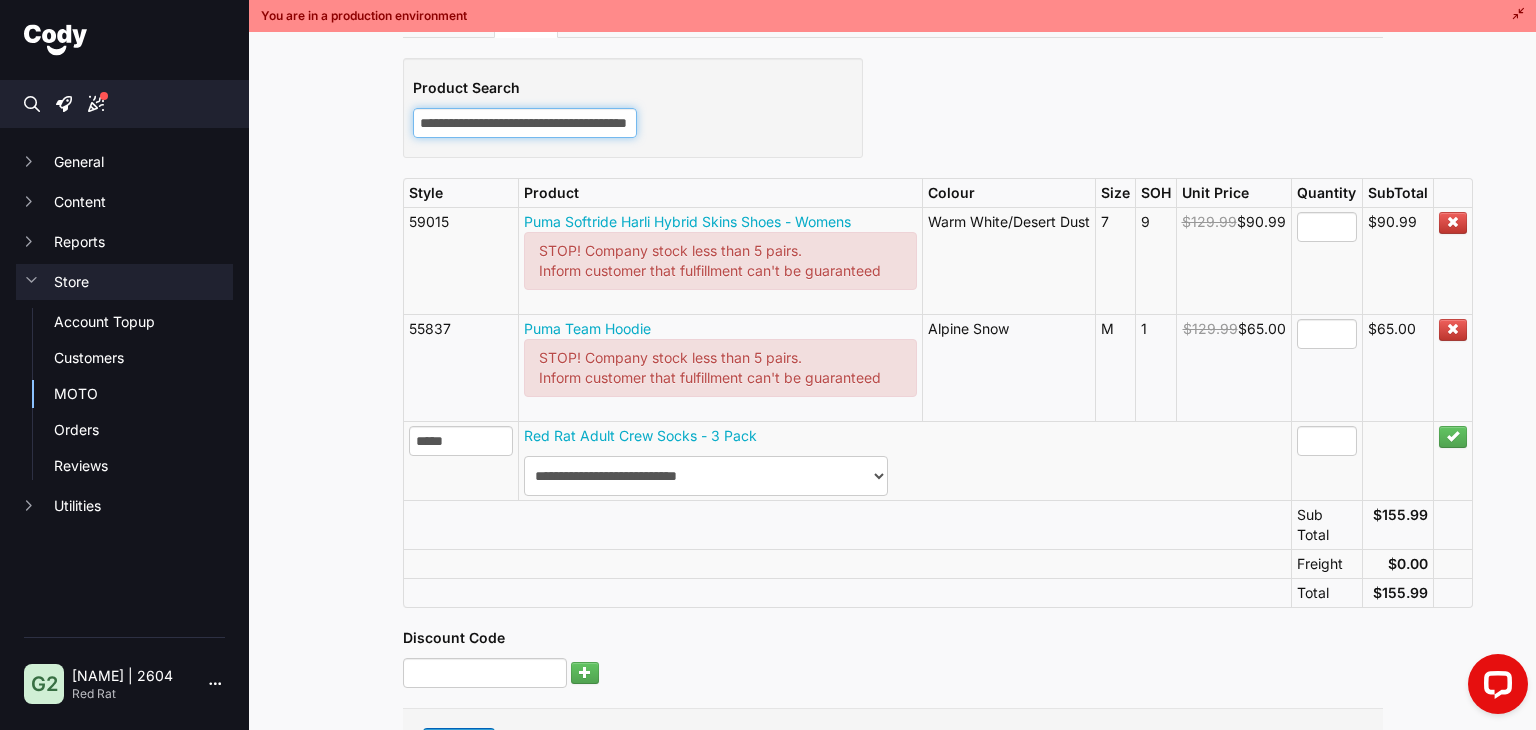 type on "**********" 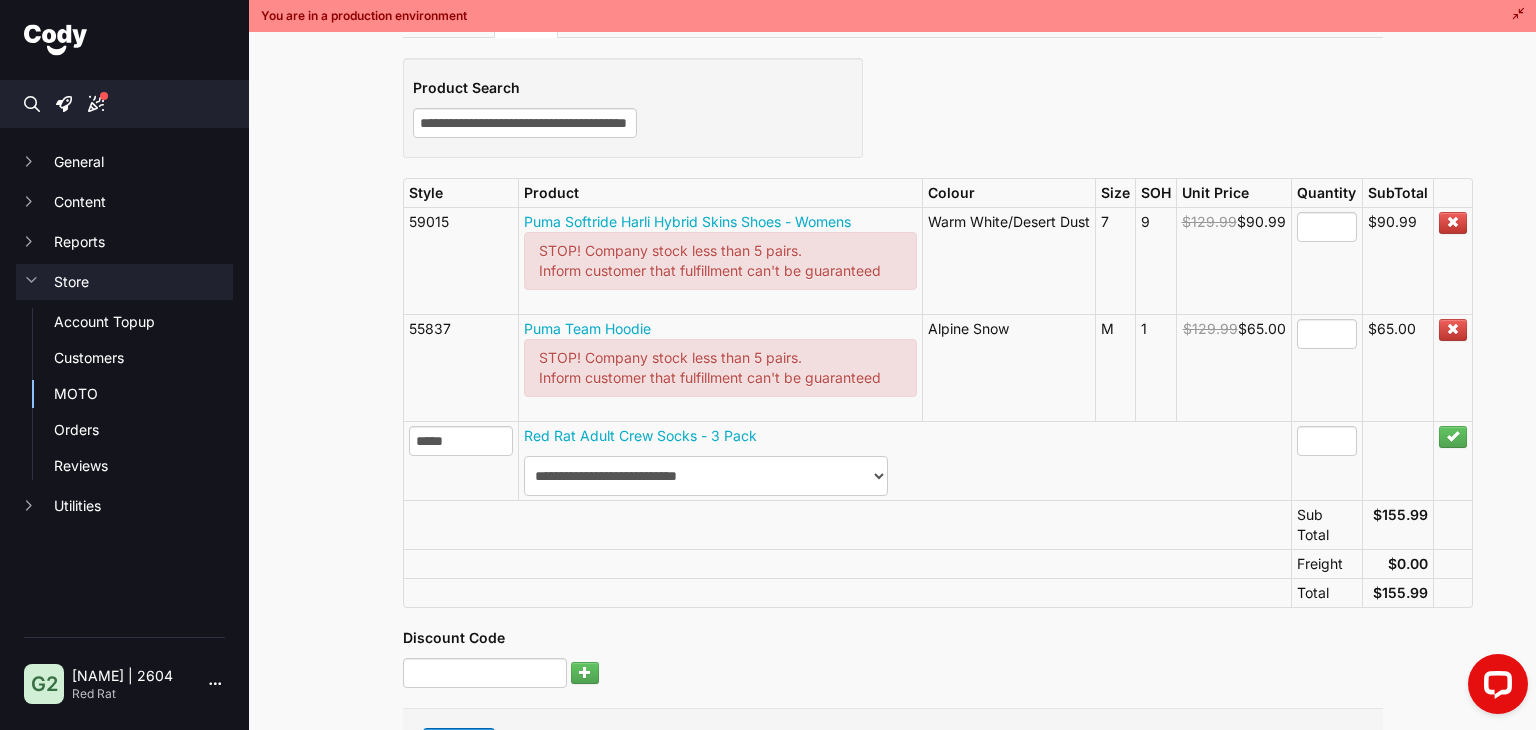 type 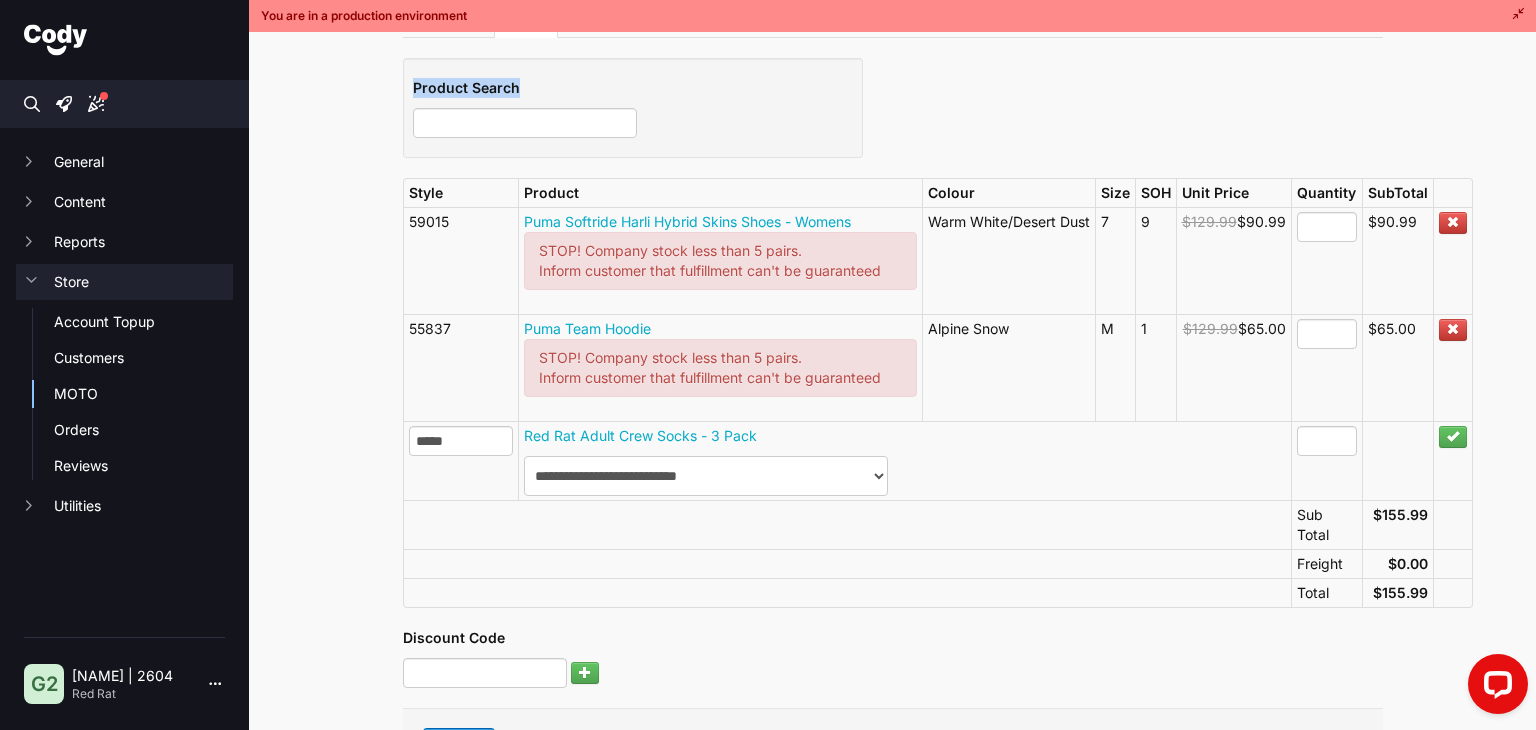 click on "Product Search
34814" at bounding box center (633, 108) 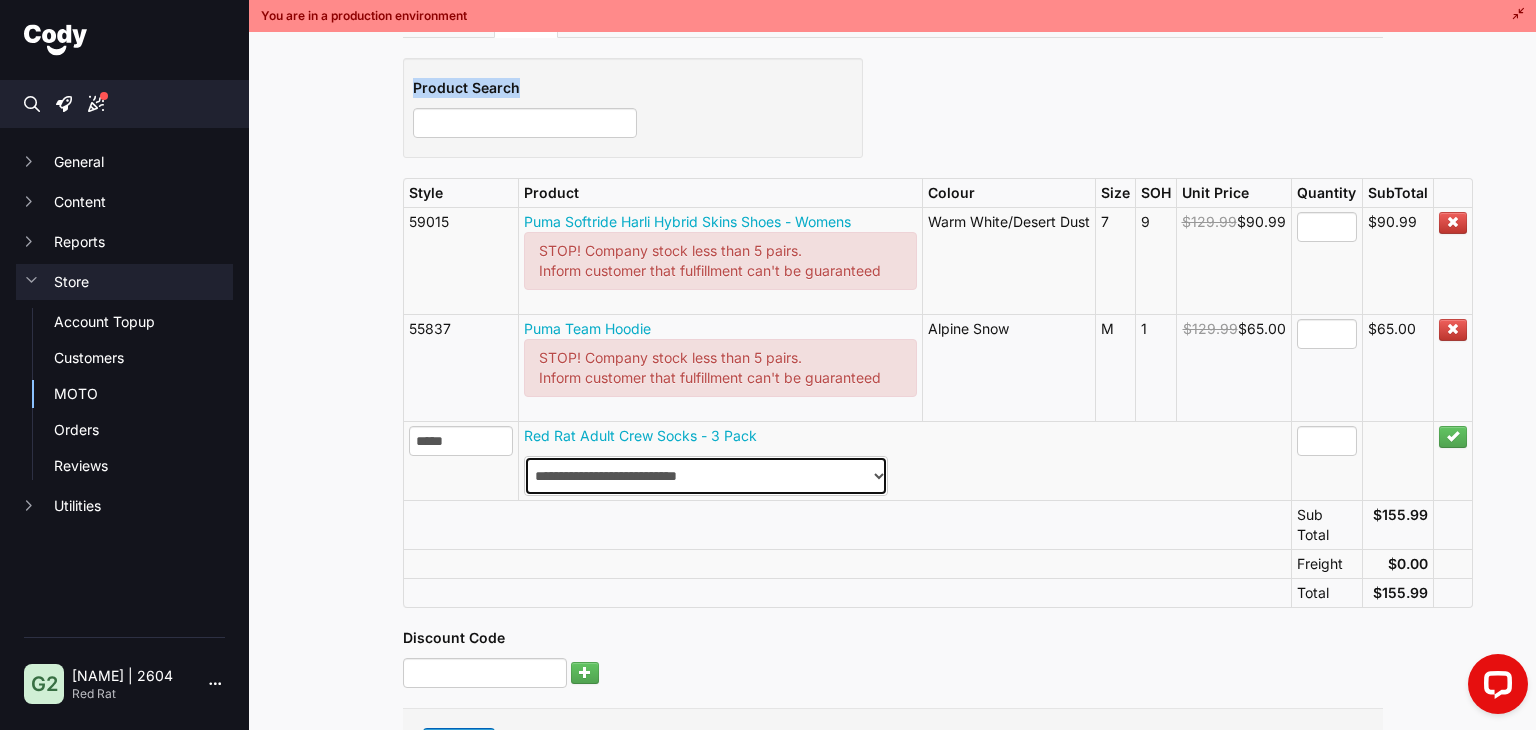 click on "**********" at bounding box center (706, 476) 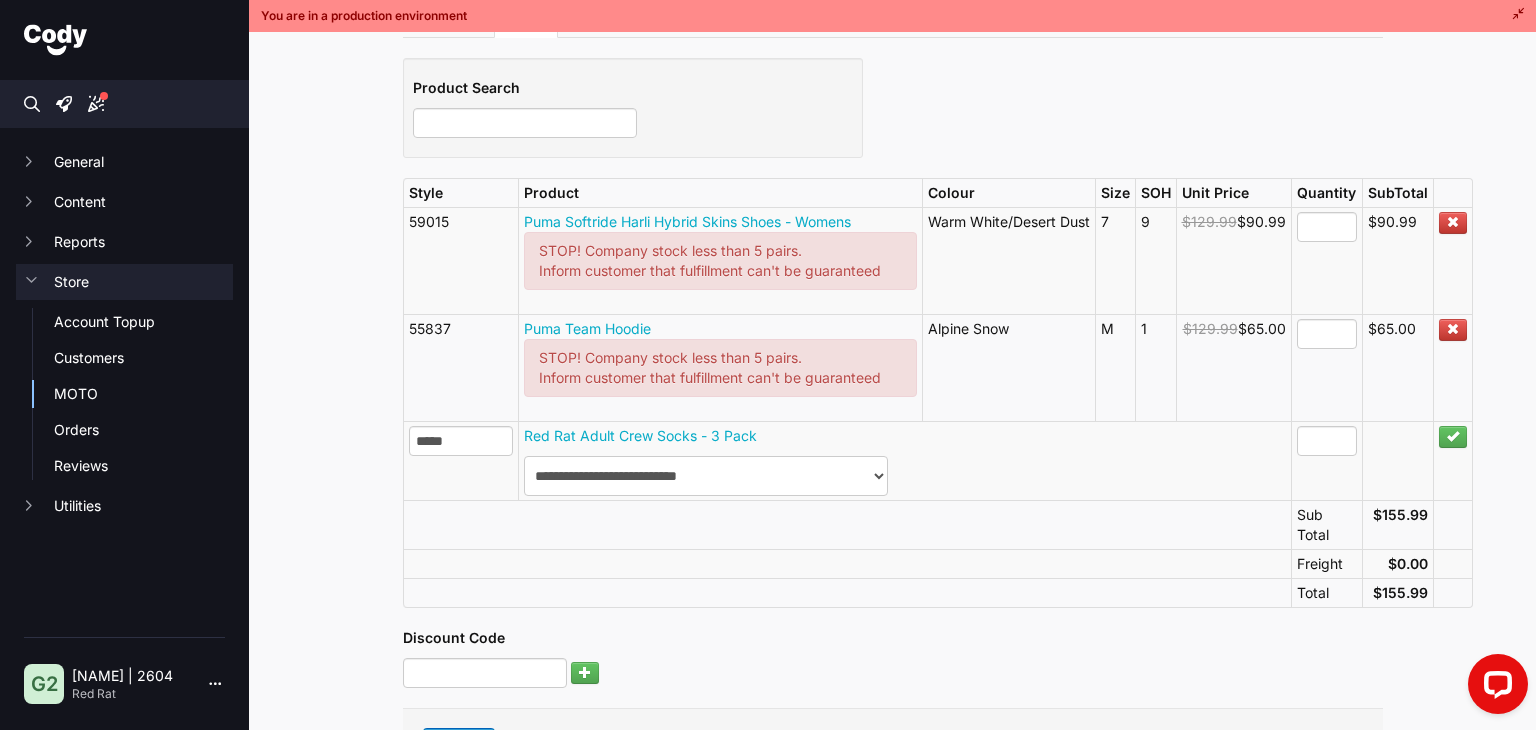 click at bounding box center [847, 524] 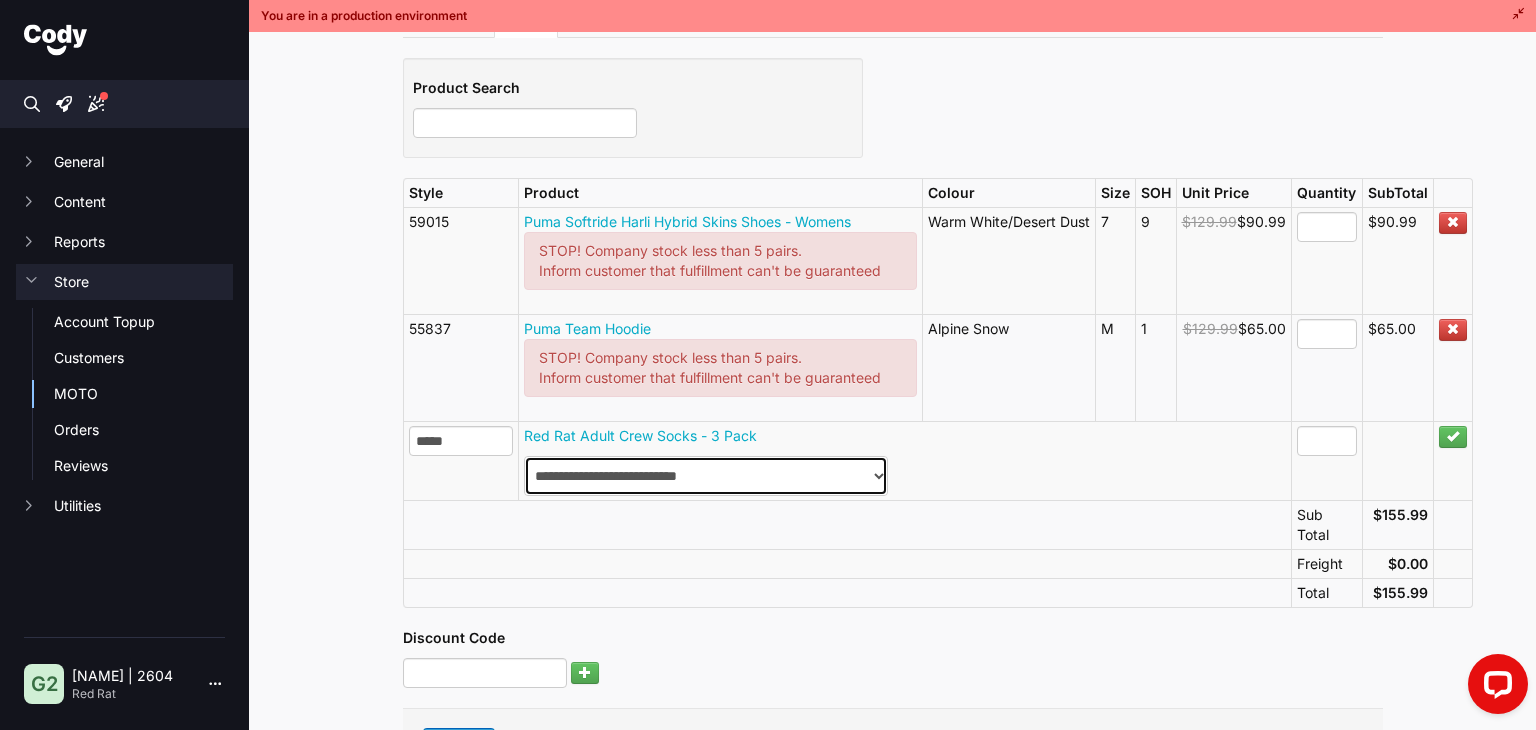 click on "**********" at bounding box center (706, 476) 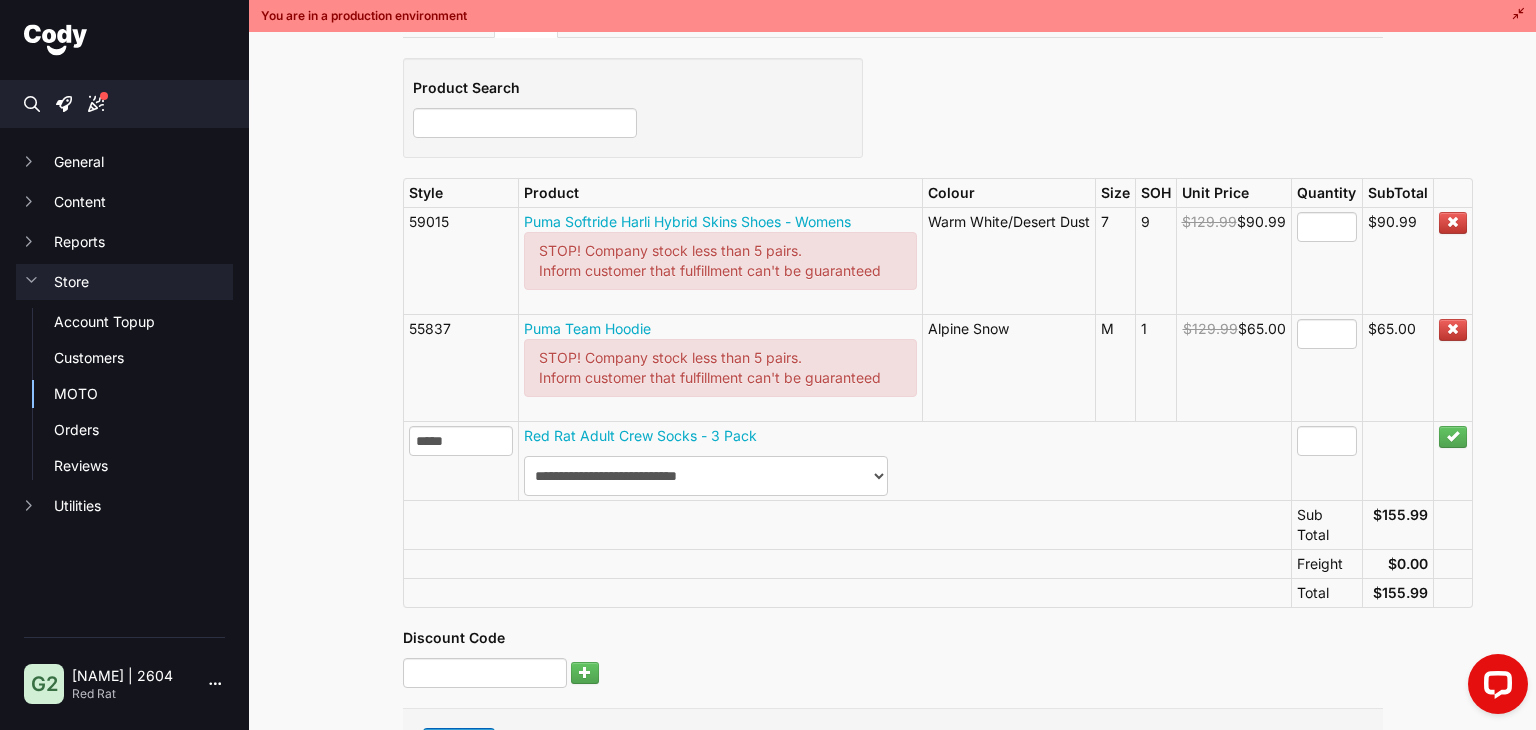 click on "**********" at bounding box center [904, 460] 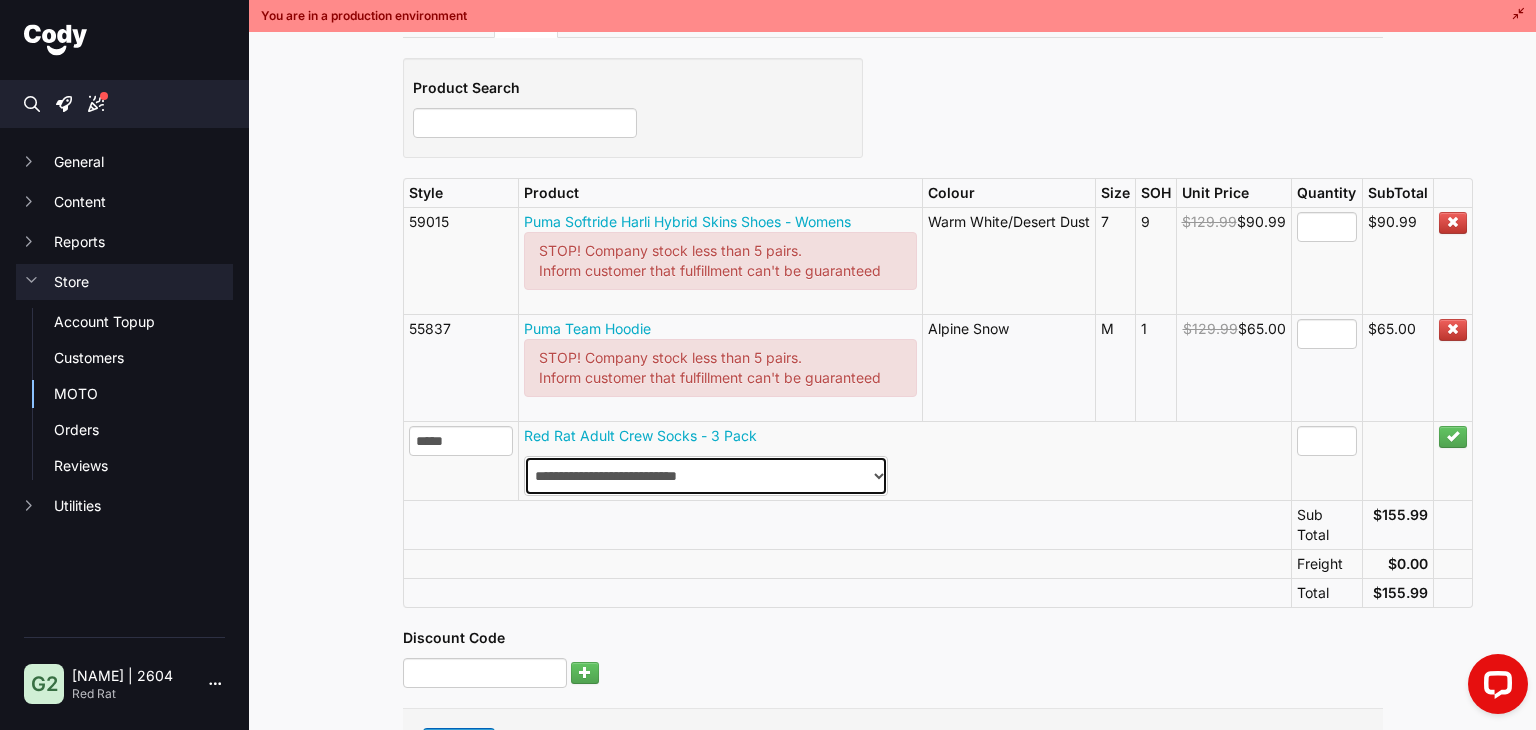 click on "**********" at bounding box center (706, 476) 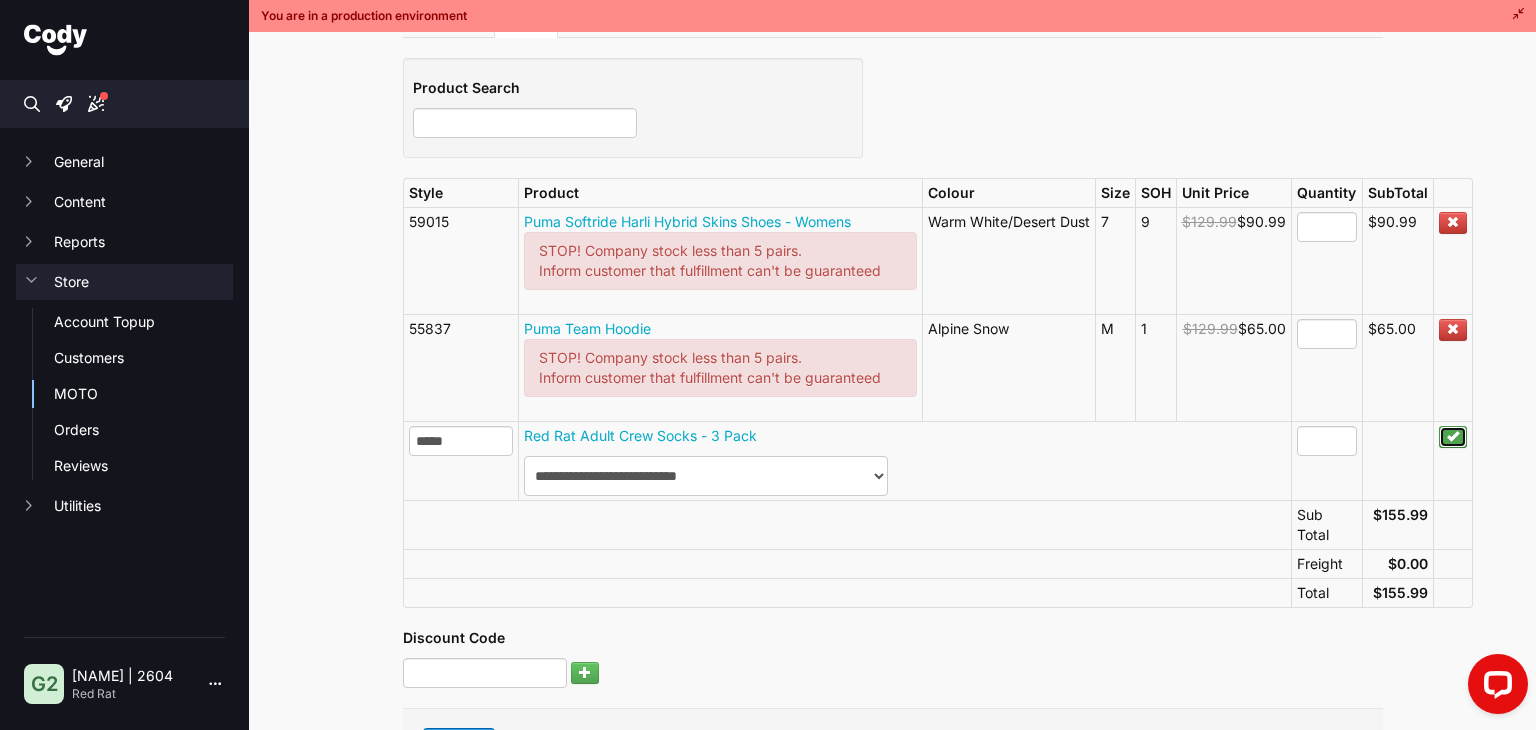 click at bounding box center [1453, 436] 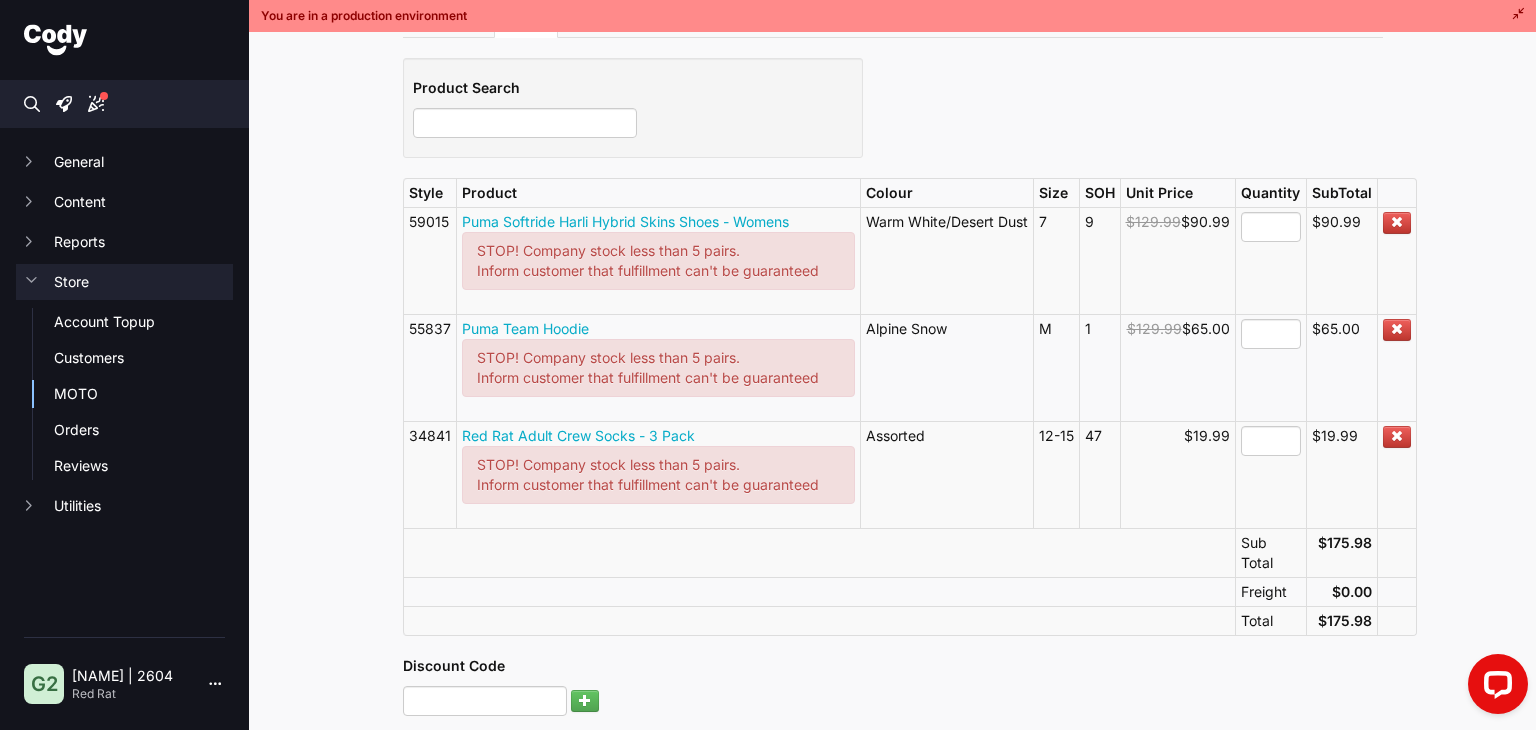 scroll, scrollTop: 176, scrollLeft: 0, axis: vertical 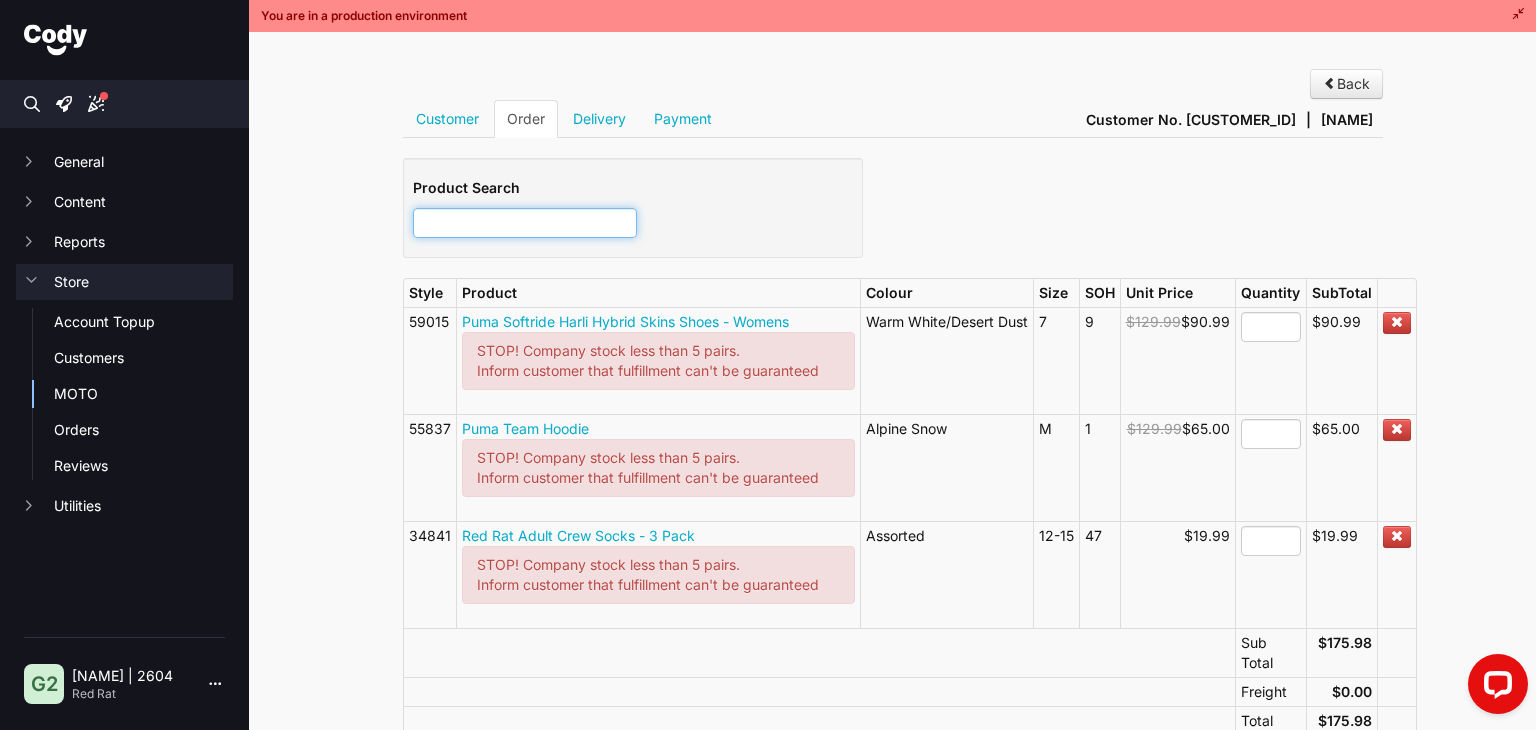 click at bounding box center [525, 223] 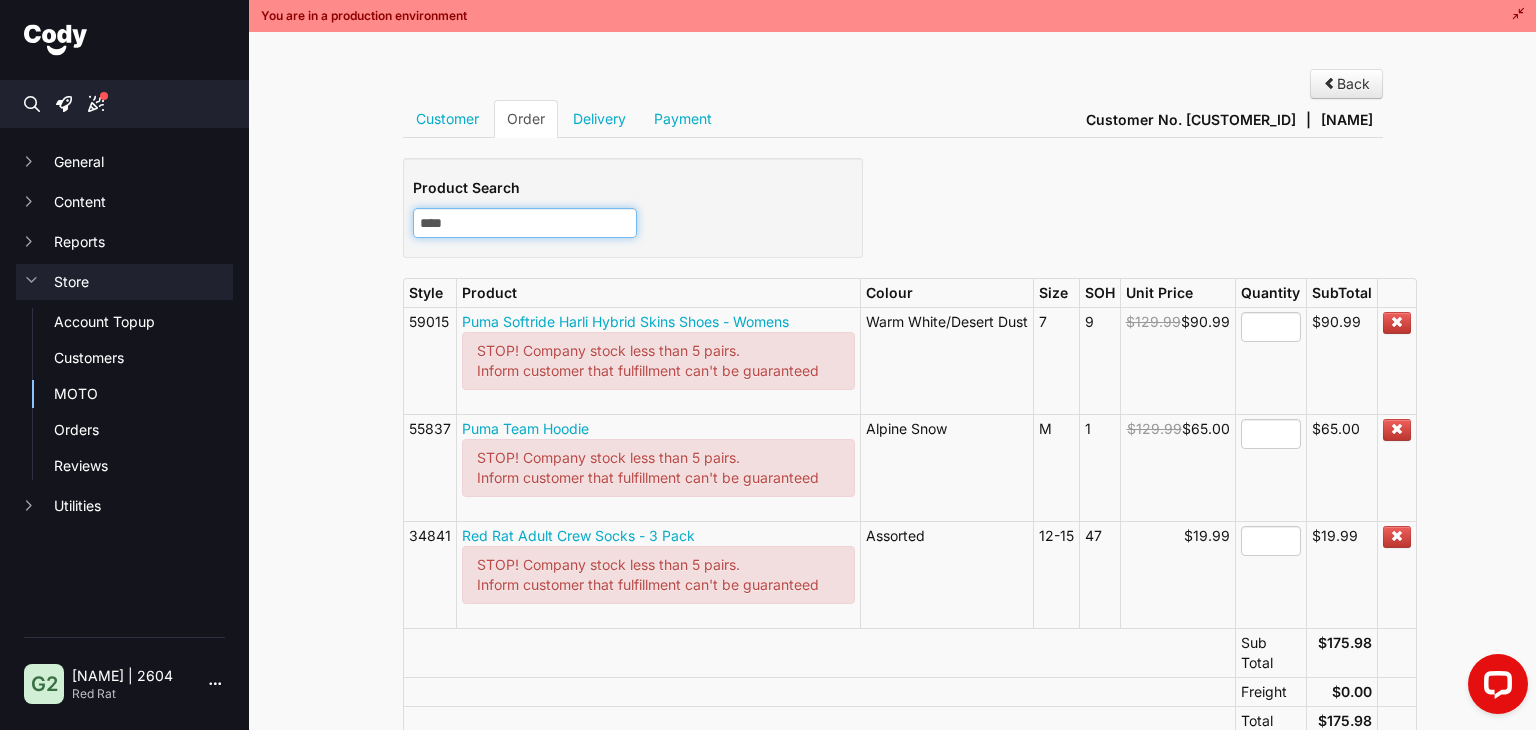 type on "*****" 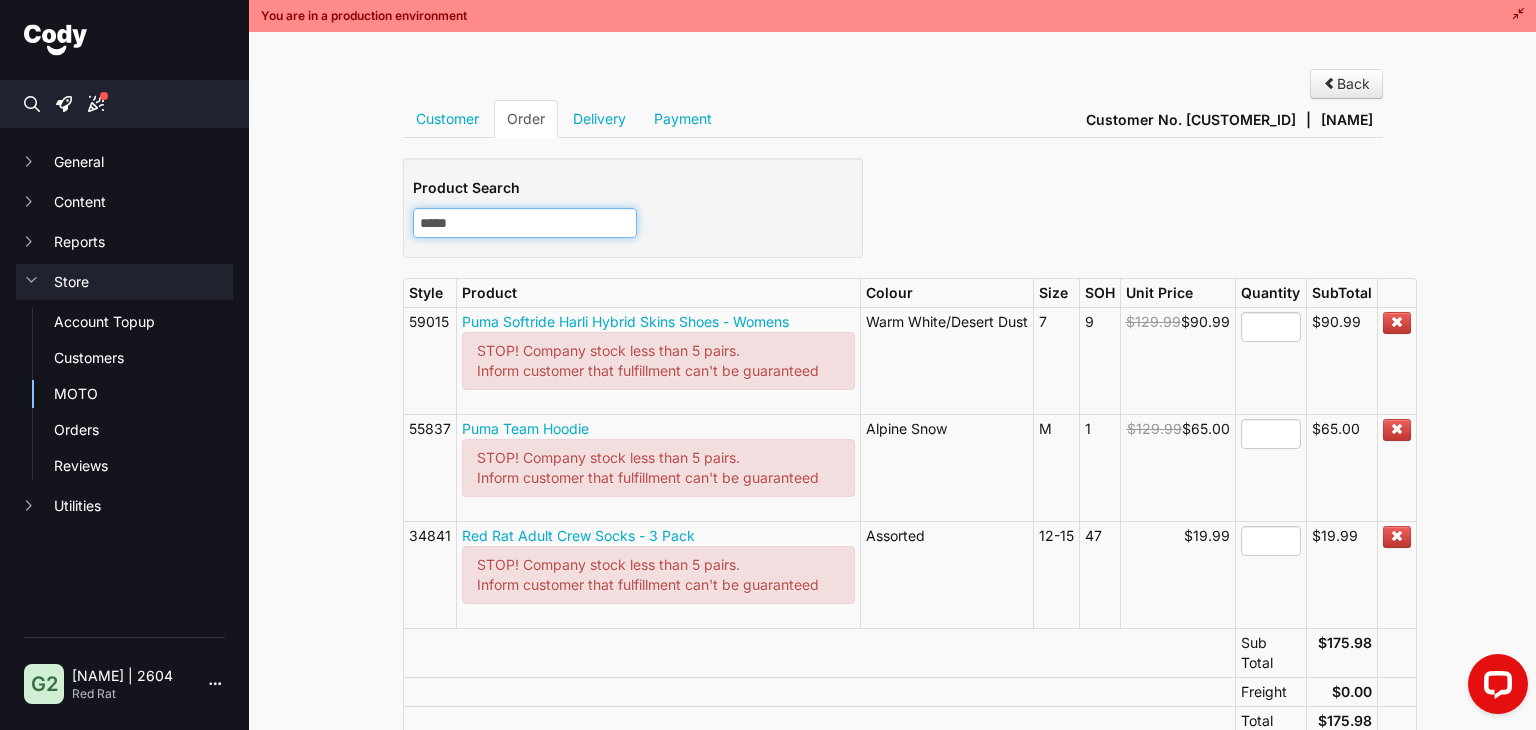 type on "*****" 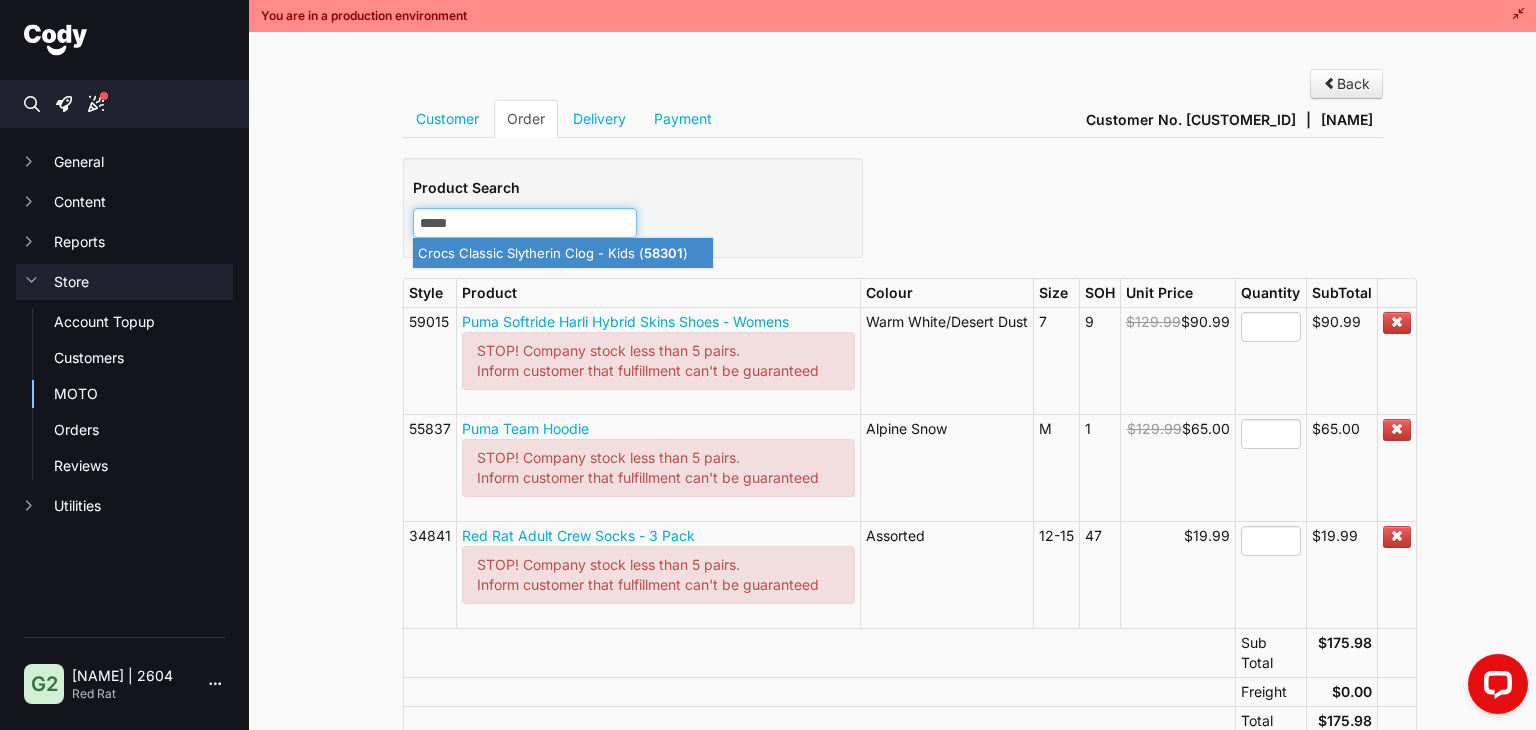 click on "Crocs Classic Slytherin Clog - Kids ( 58301 )" at bounding box center (563, 253) 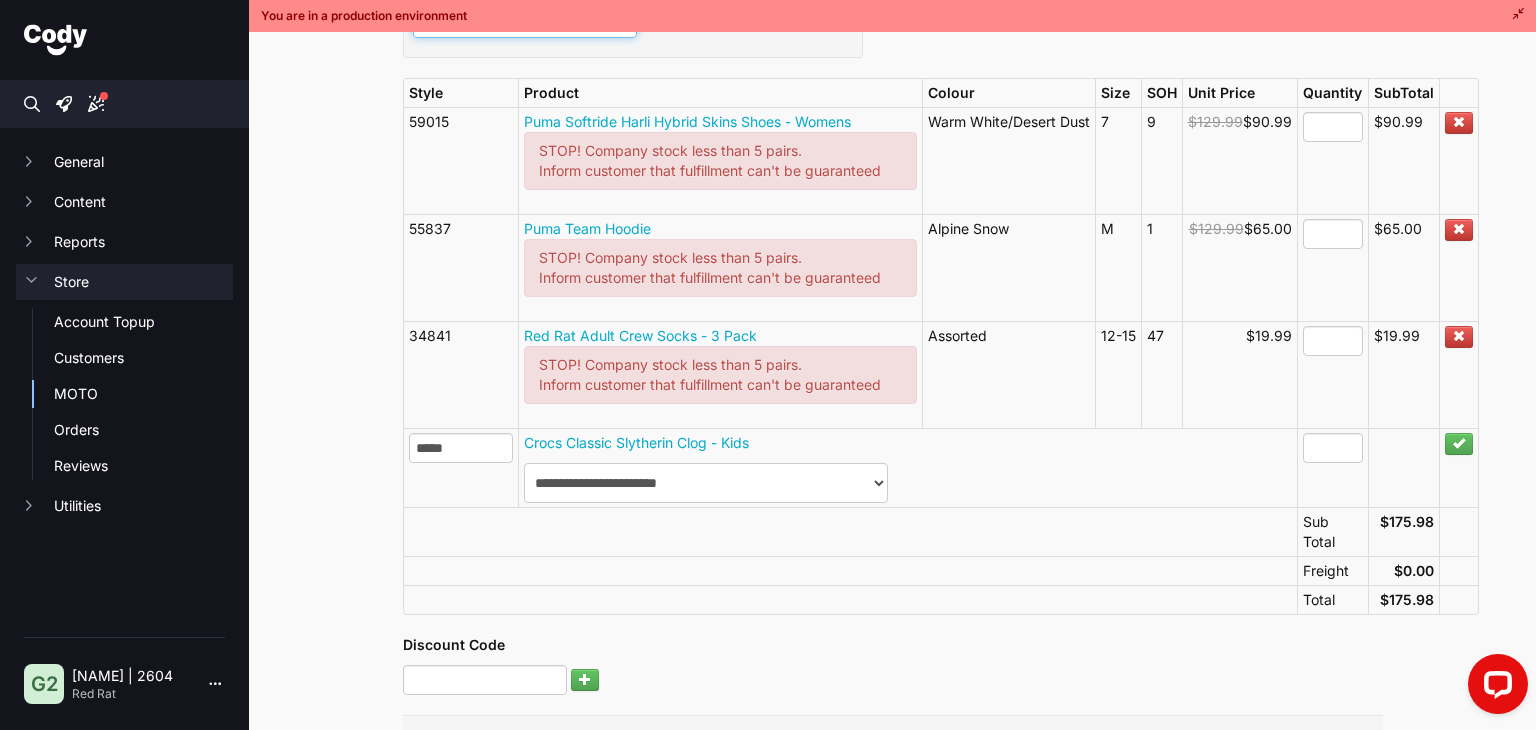 scroll, scrollTop: 376, scrollLeft: 0, axis: vertical 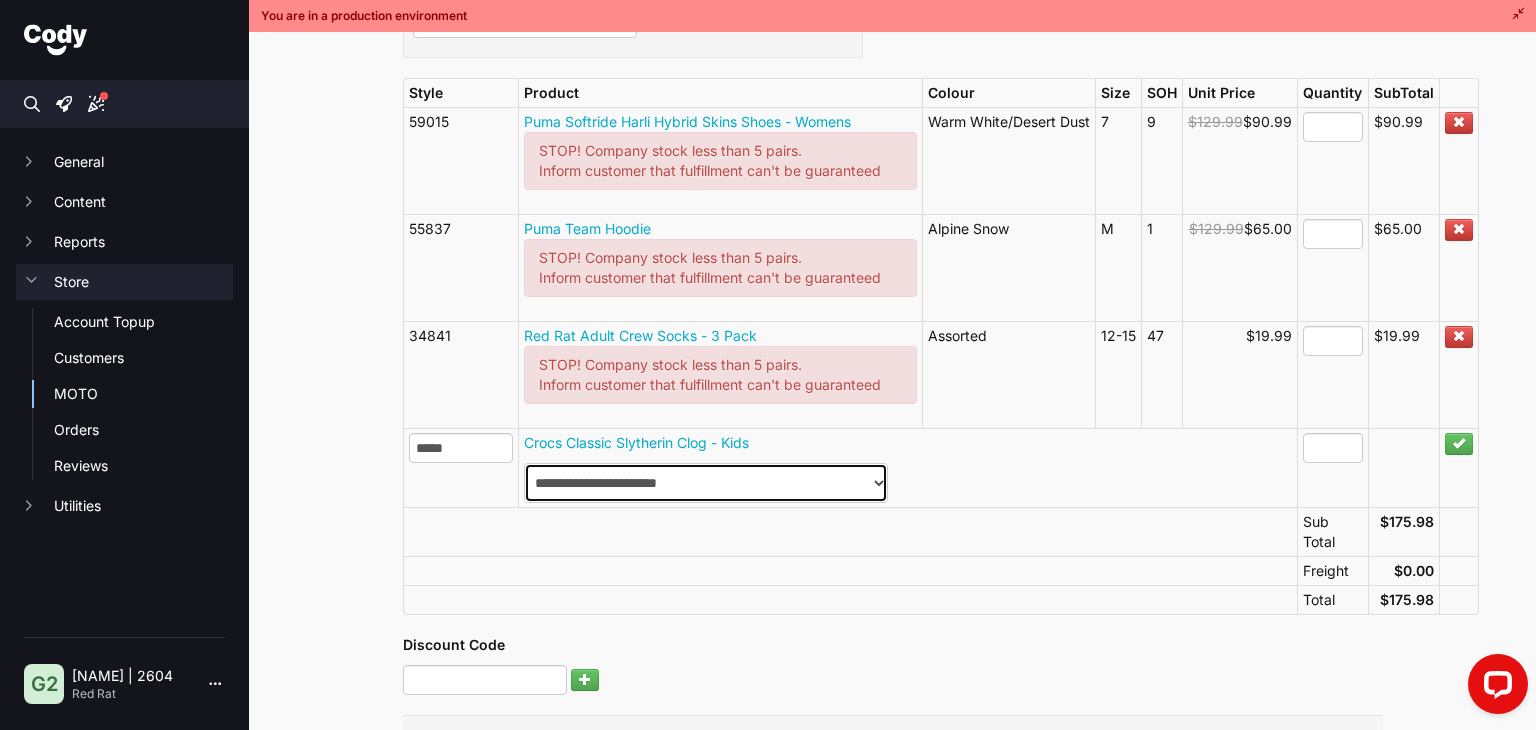 click on "**********" at bounding box center (706, 483) 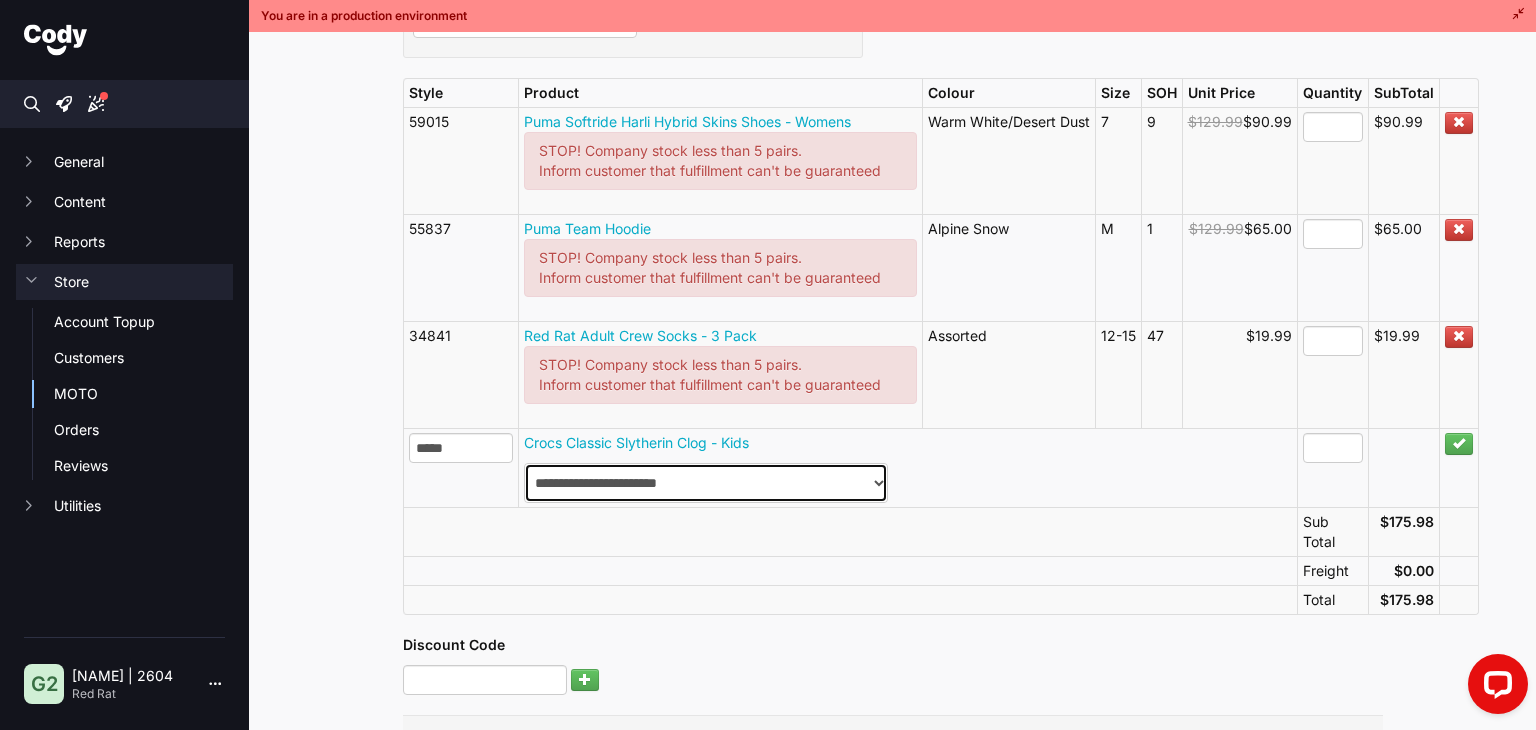 drag, startPoint x: 636, startPoint y: 605, endPoint x: 231, endPoint y: 717, distance: 420.20114 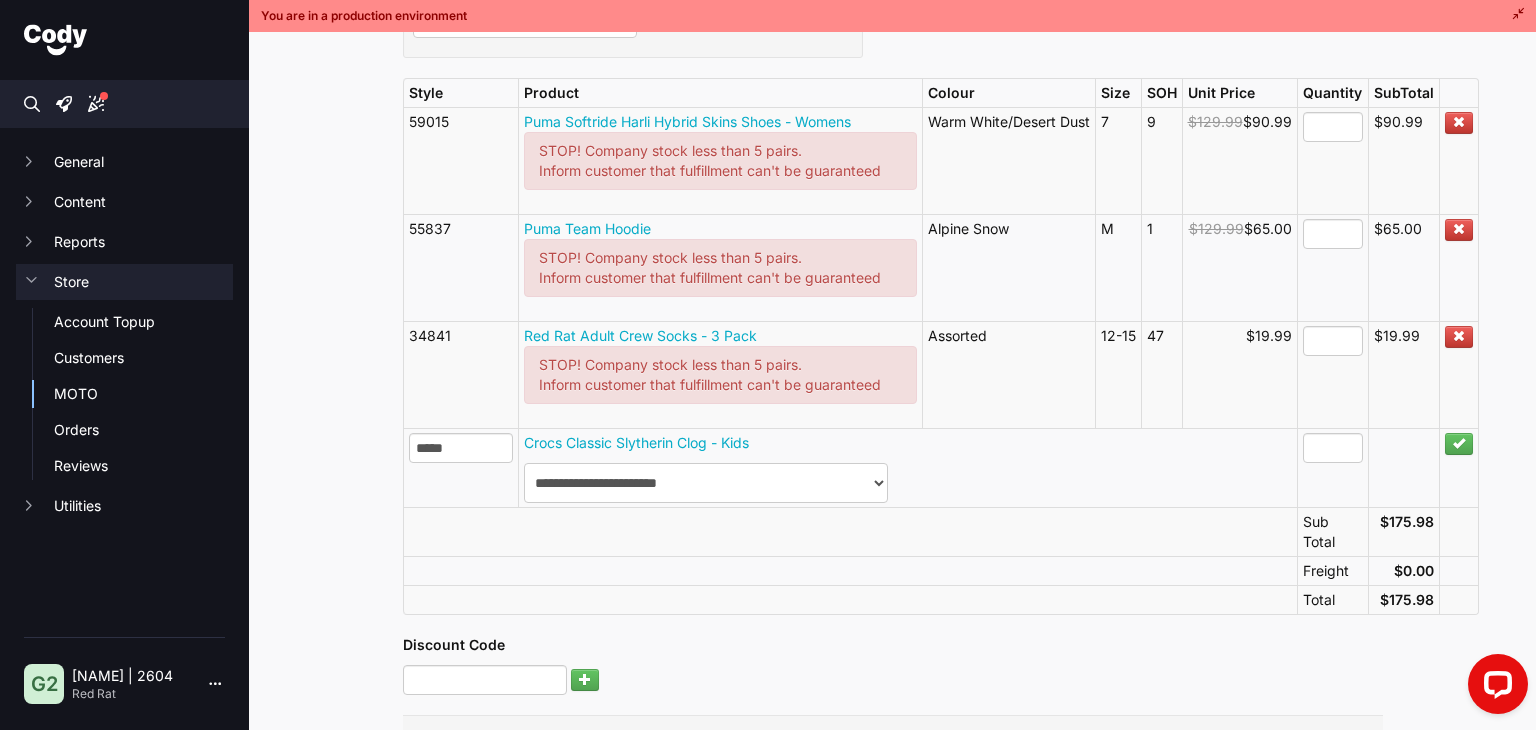 drag, startPoint x: 231, startPoint y: 717, endPoint x: 922, endPoint y: 525, distance: 717.1785 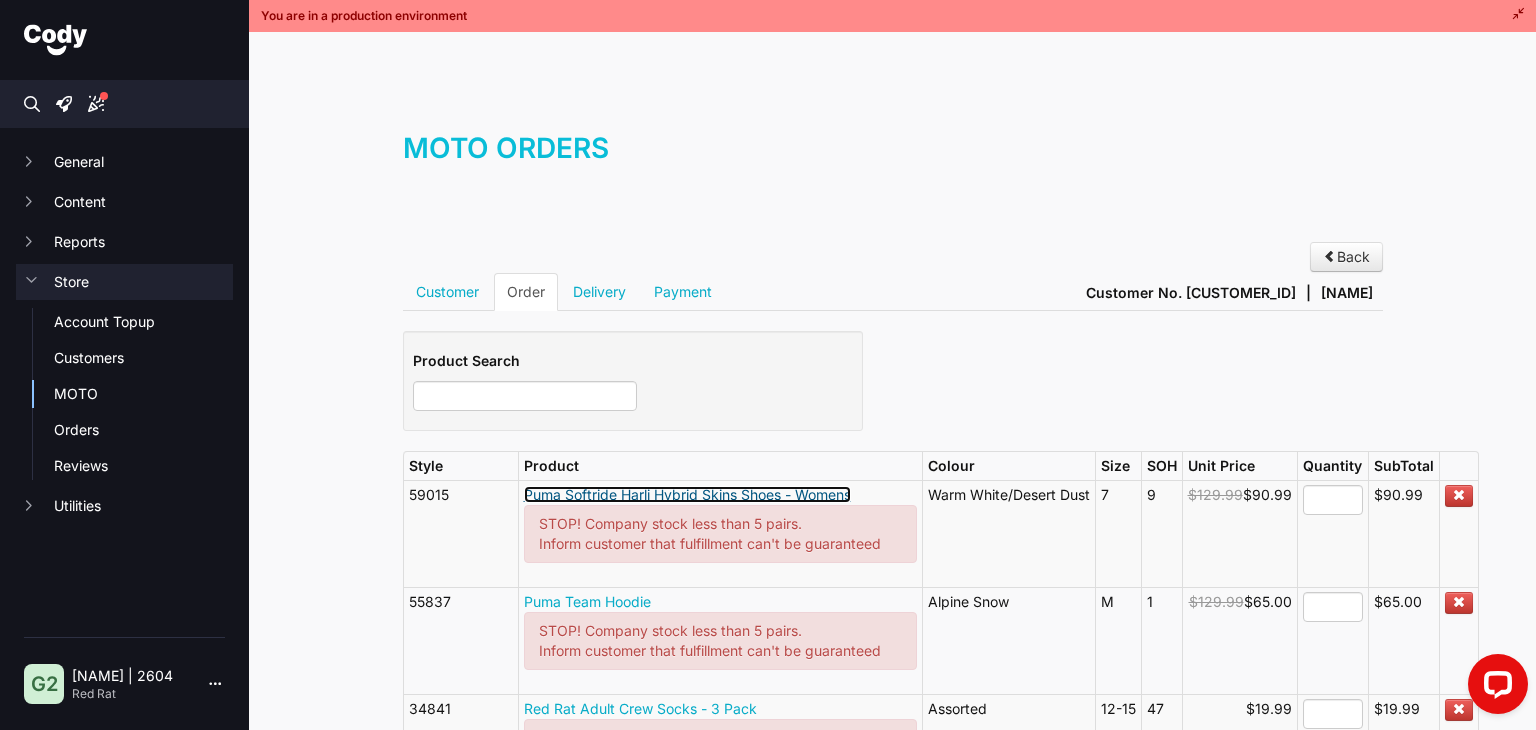 scroll, scrollTop: 0, scrollLeft: 0, axis: both 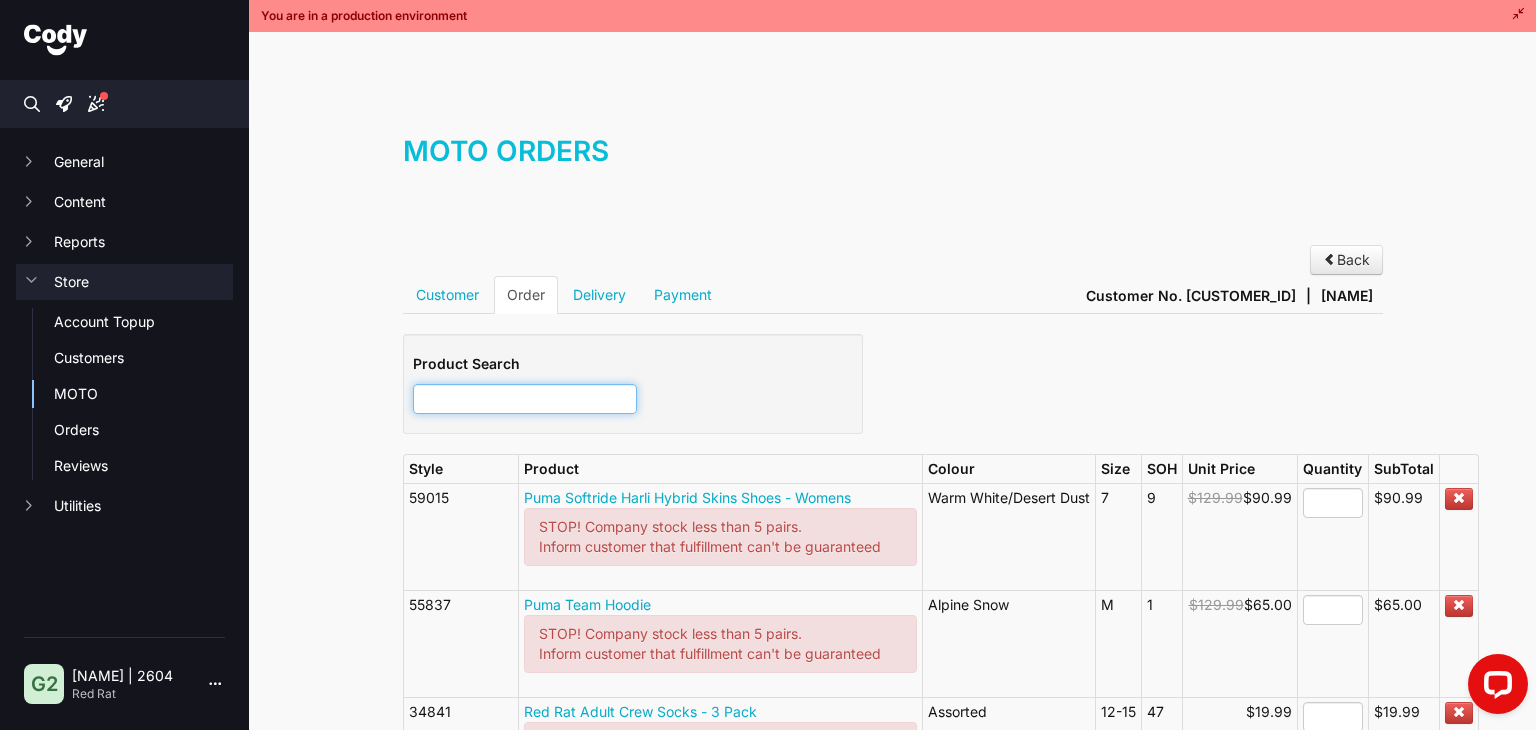 click at bounding box center (525, 399) 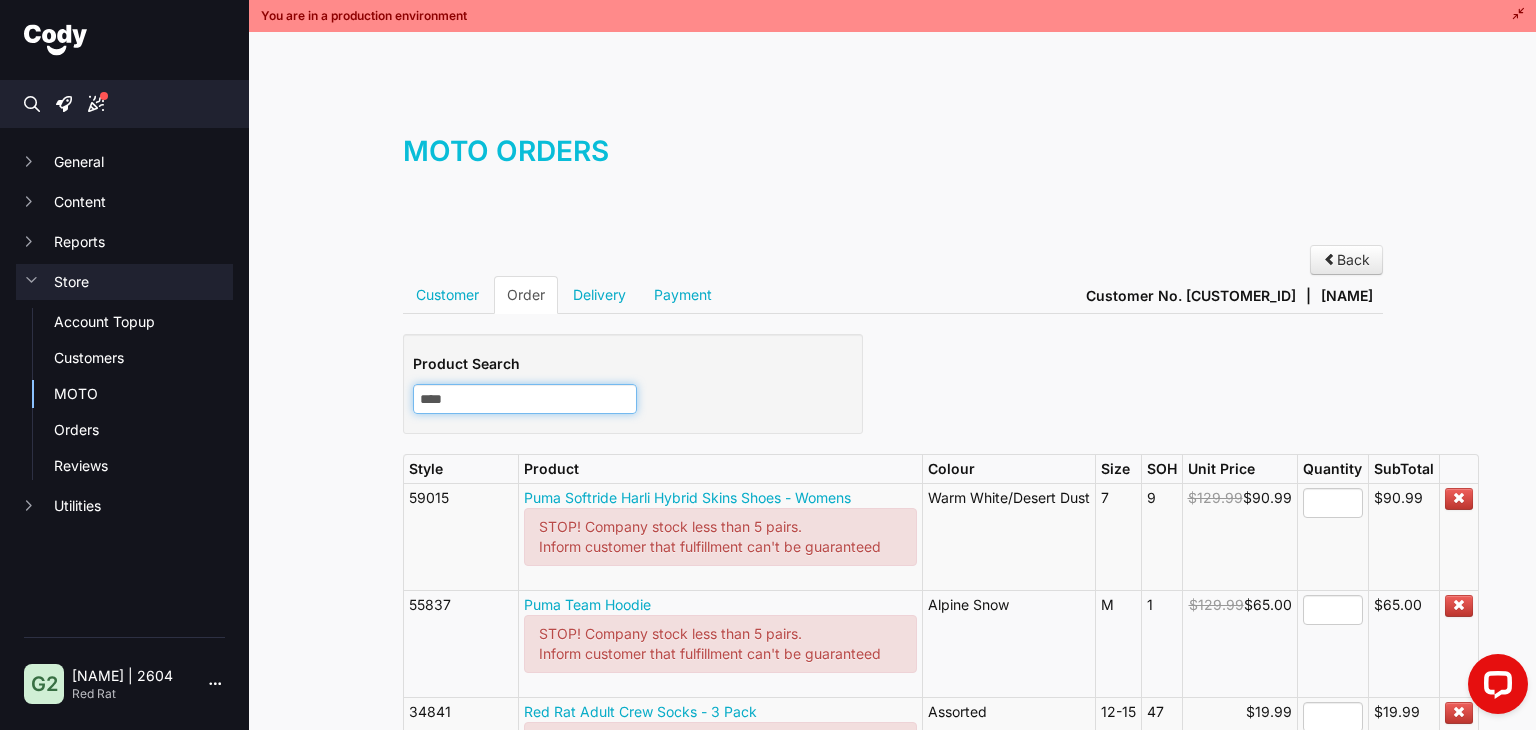 type on "*****" 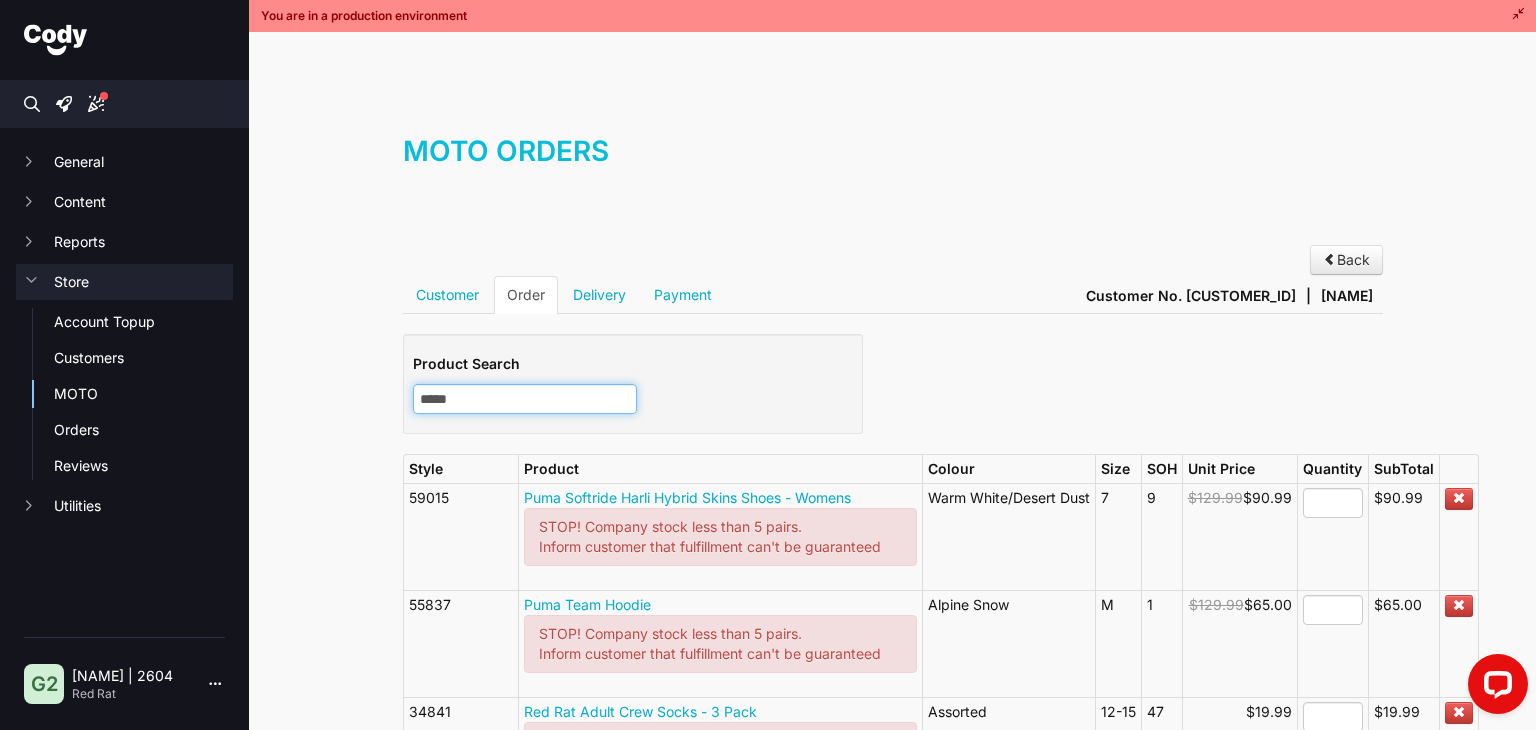 type on "*****" 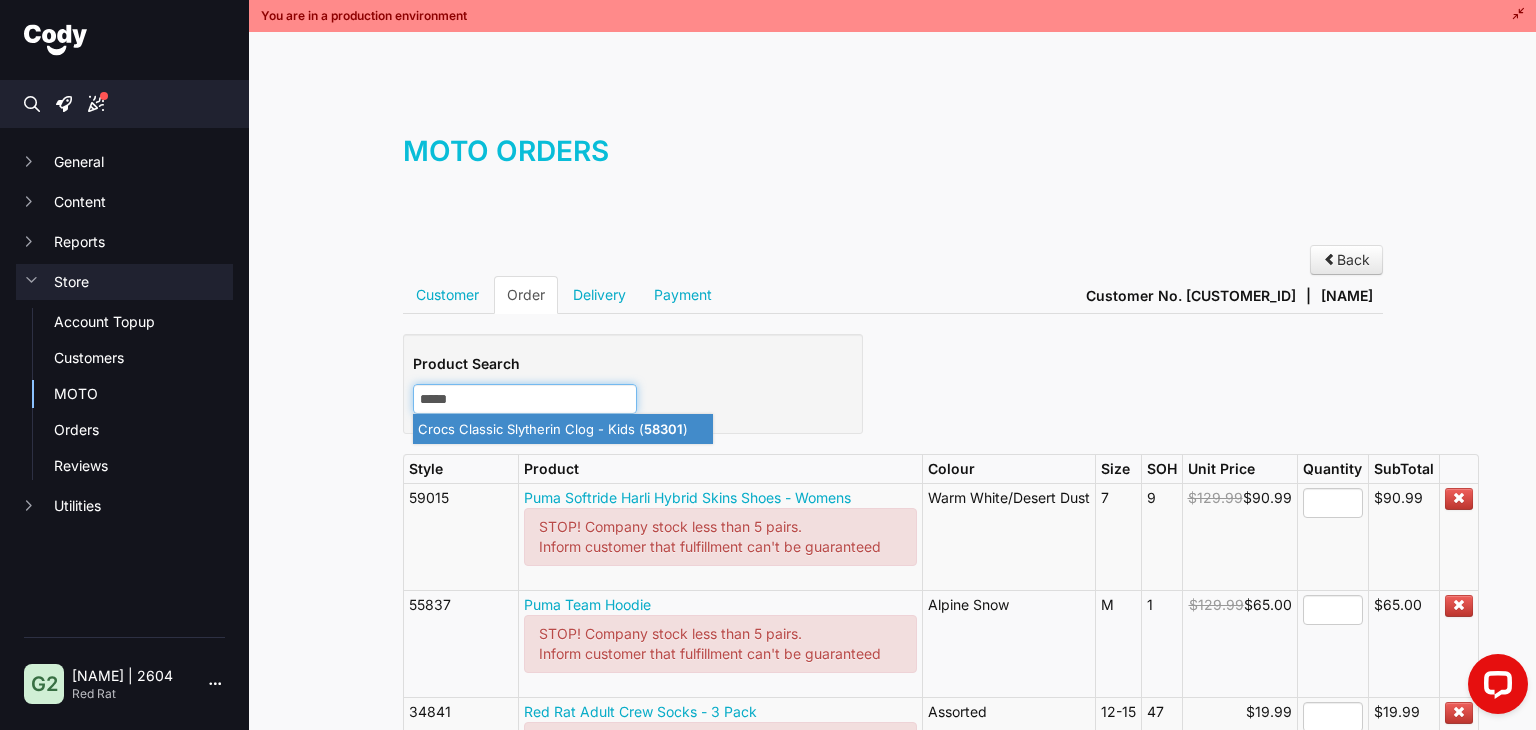 click on "Crocs Classic Slytherin Clog - Kids ( 58301 )" at bounding box center [563, 429] 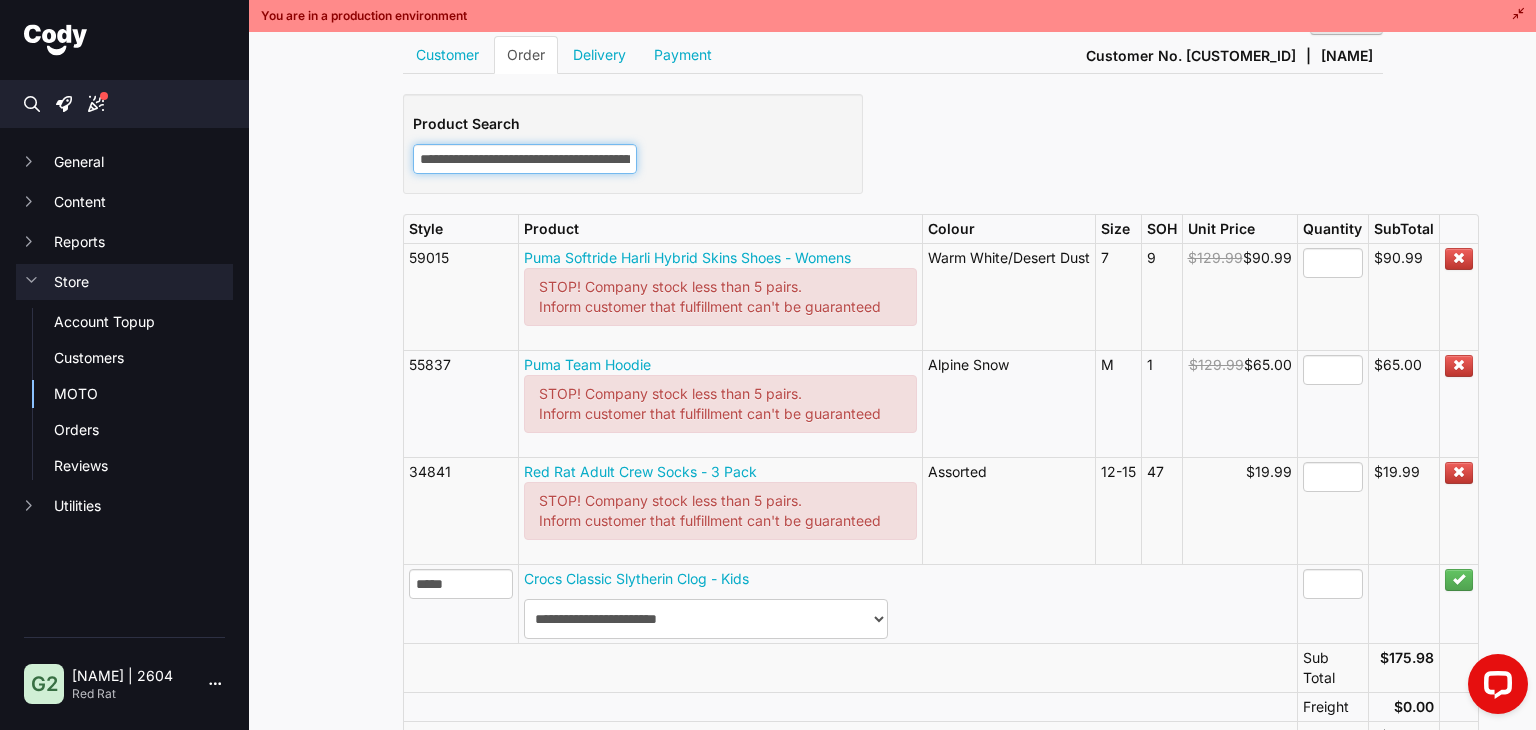 scroll, scrollTop: 289, scrollLeft: 0, axis: vertical 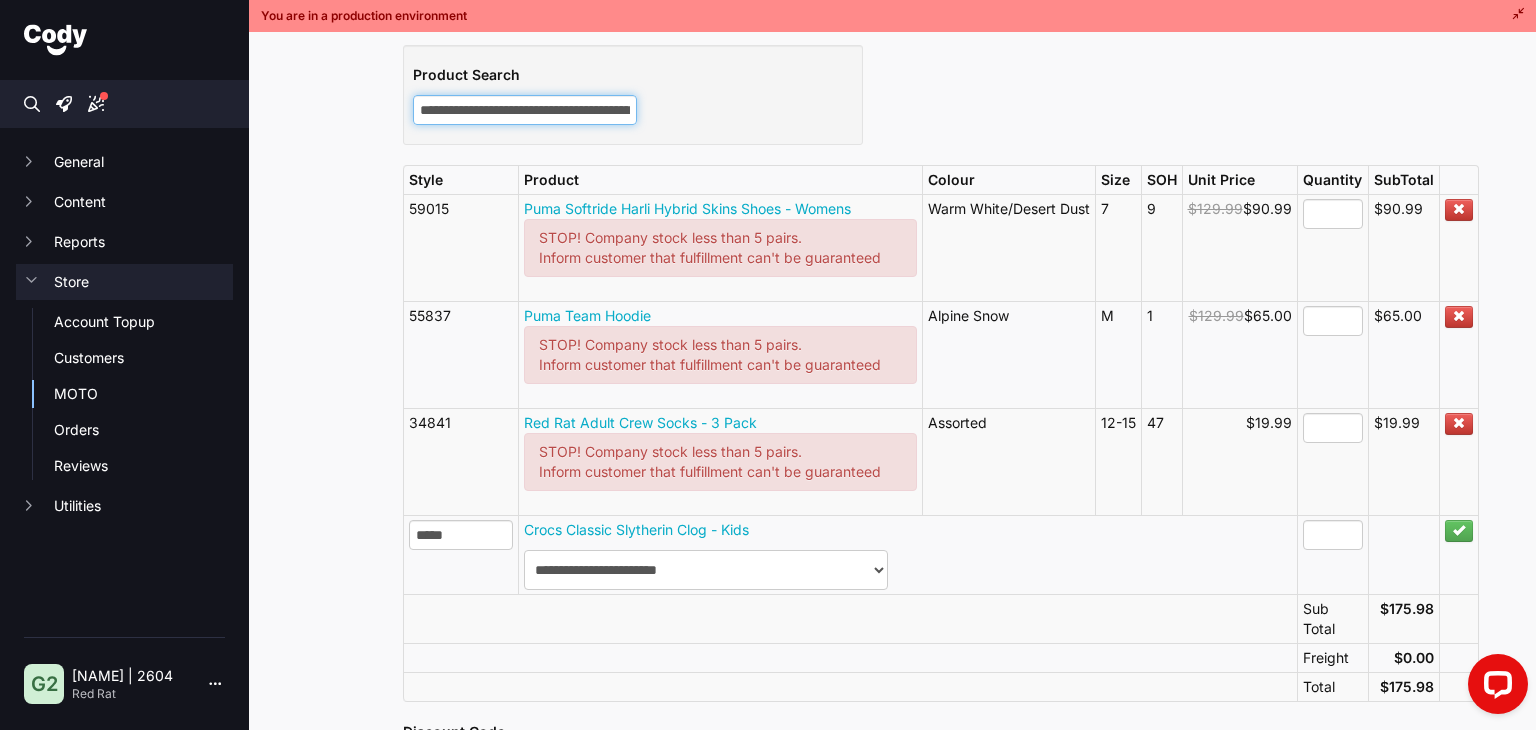 type on "**********" 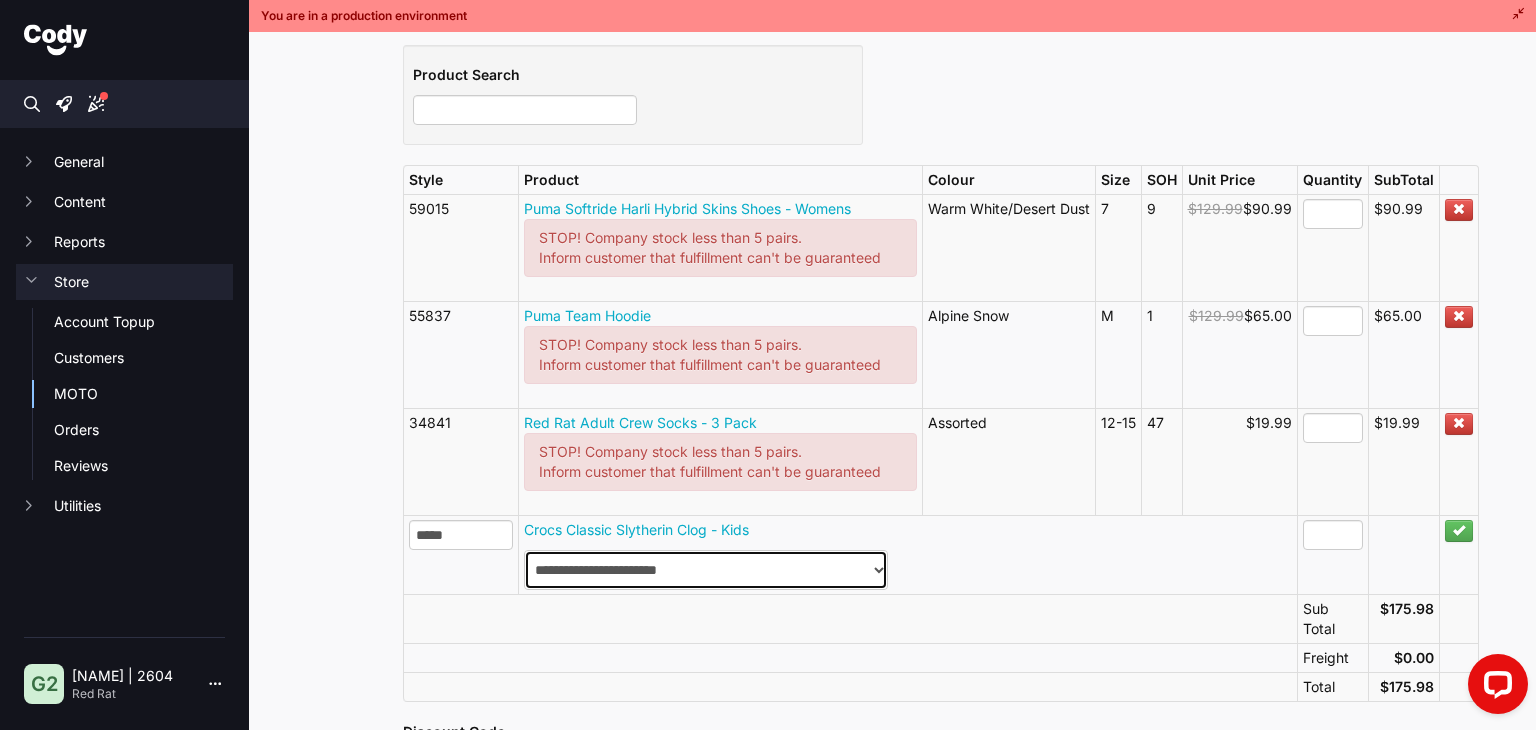 type 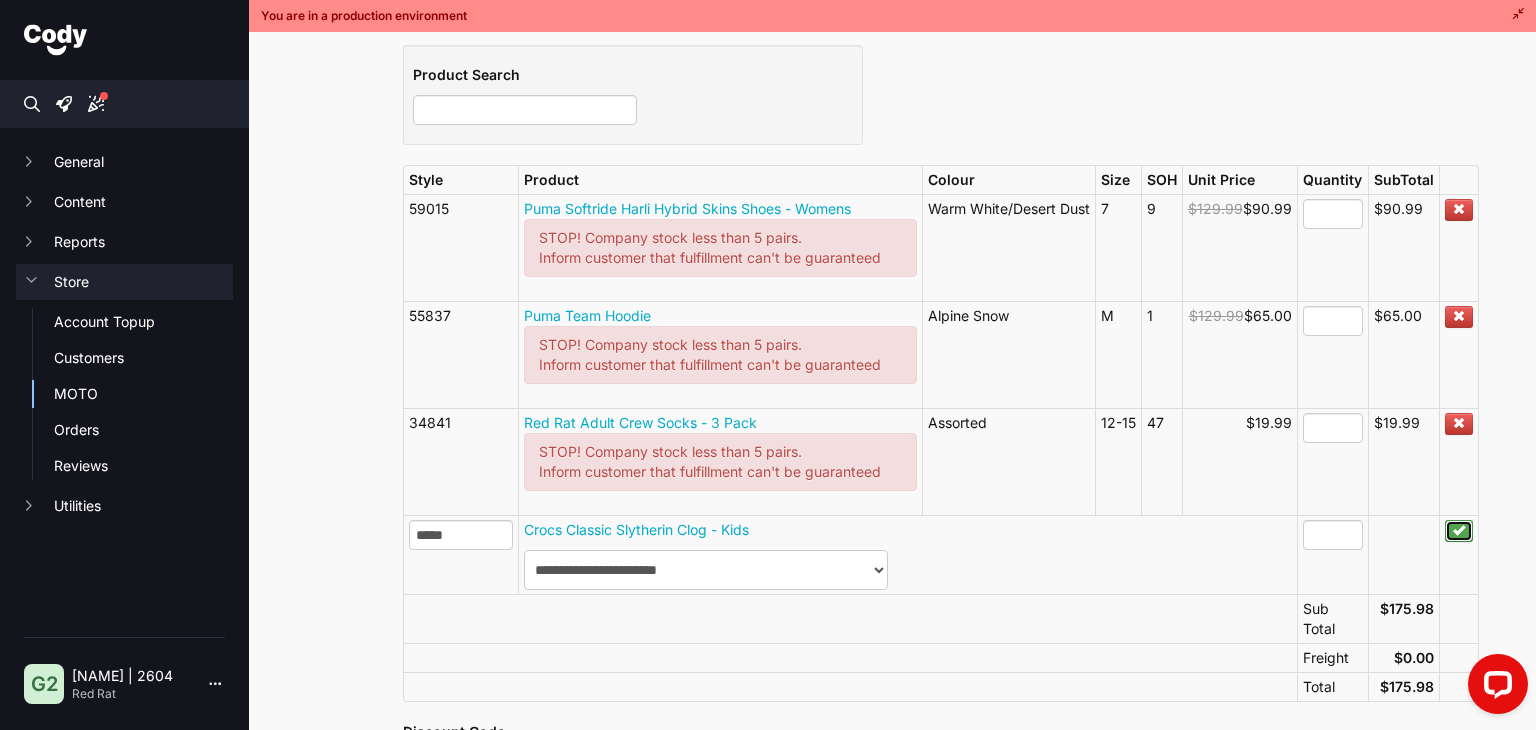 click at bounding box center (1459, 530) 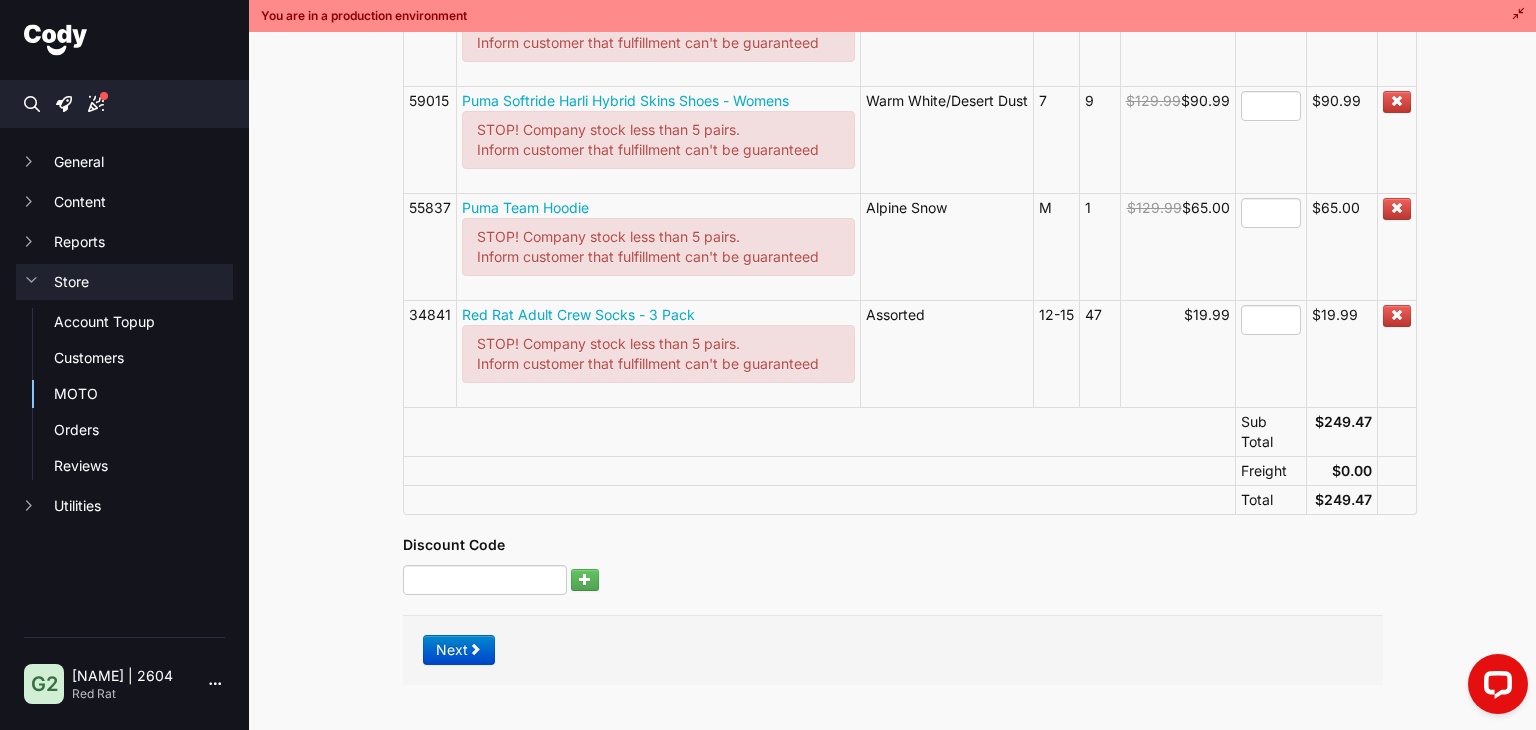 scroll, scrollTop: 517, scrollLeft: 0, axis: vertical 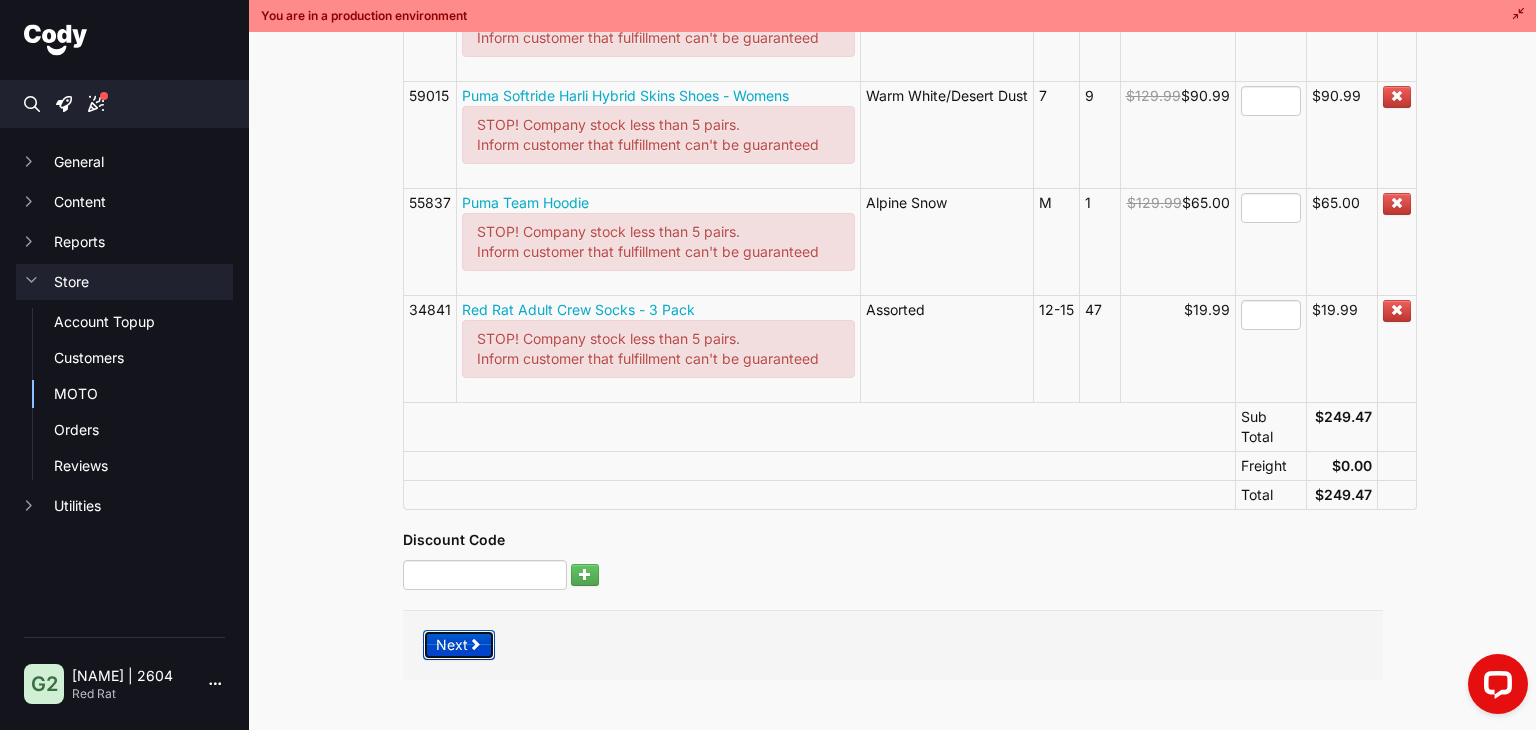 click on "Next" at bounding box center [459, 645] 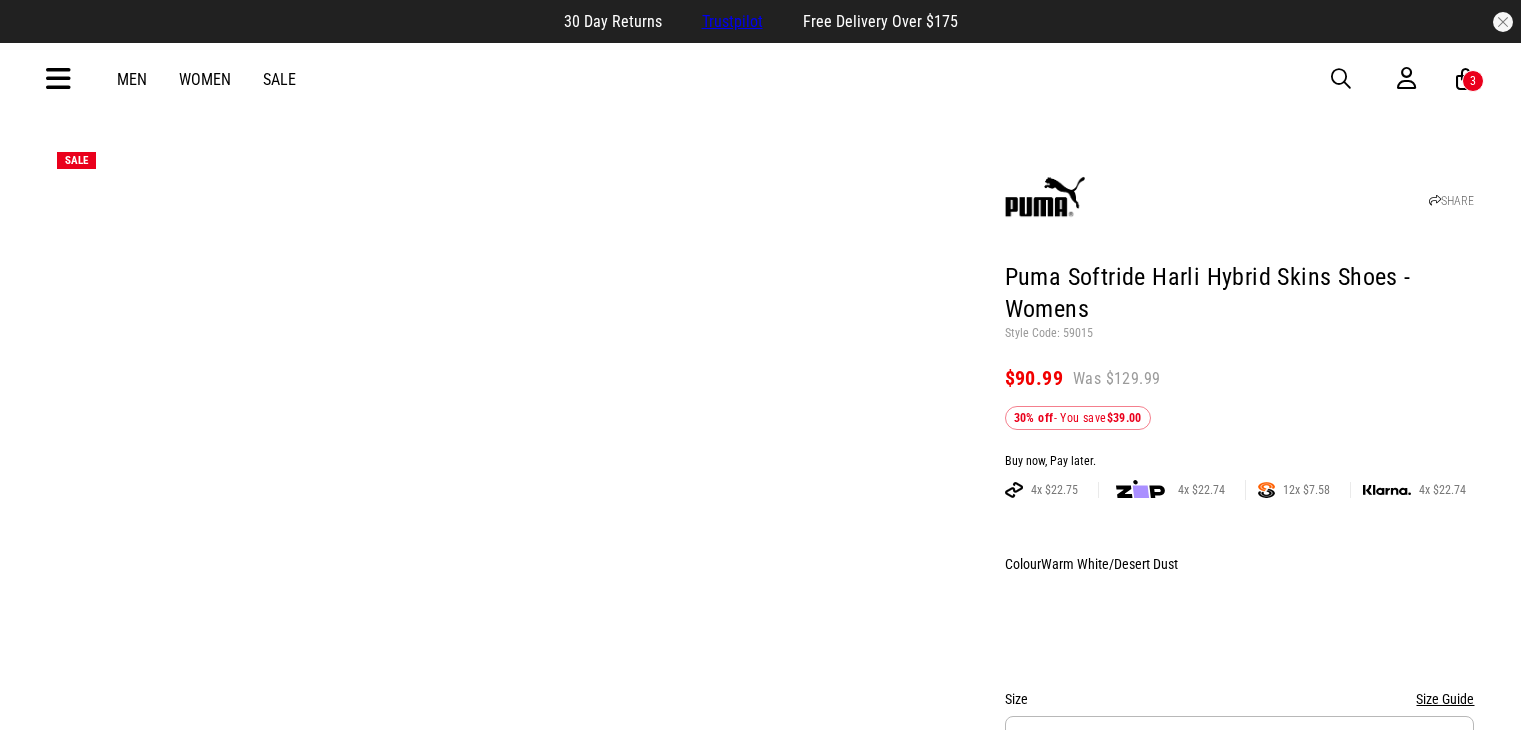 scroll, scrollTop: 0, scrollLeft: 0, axis: both 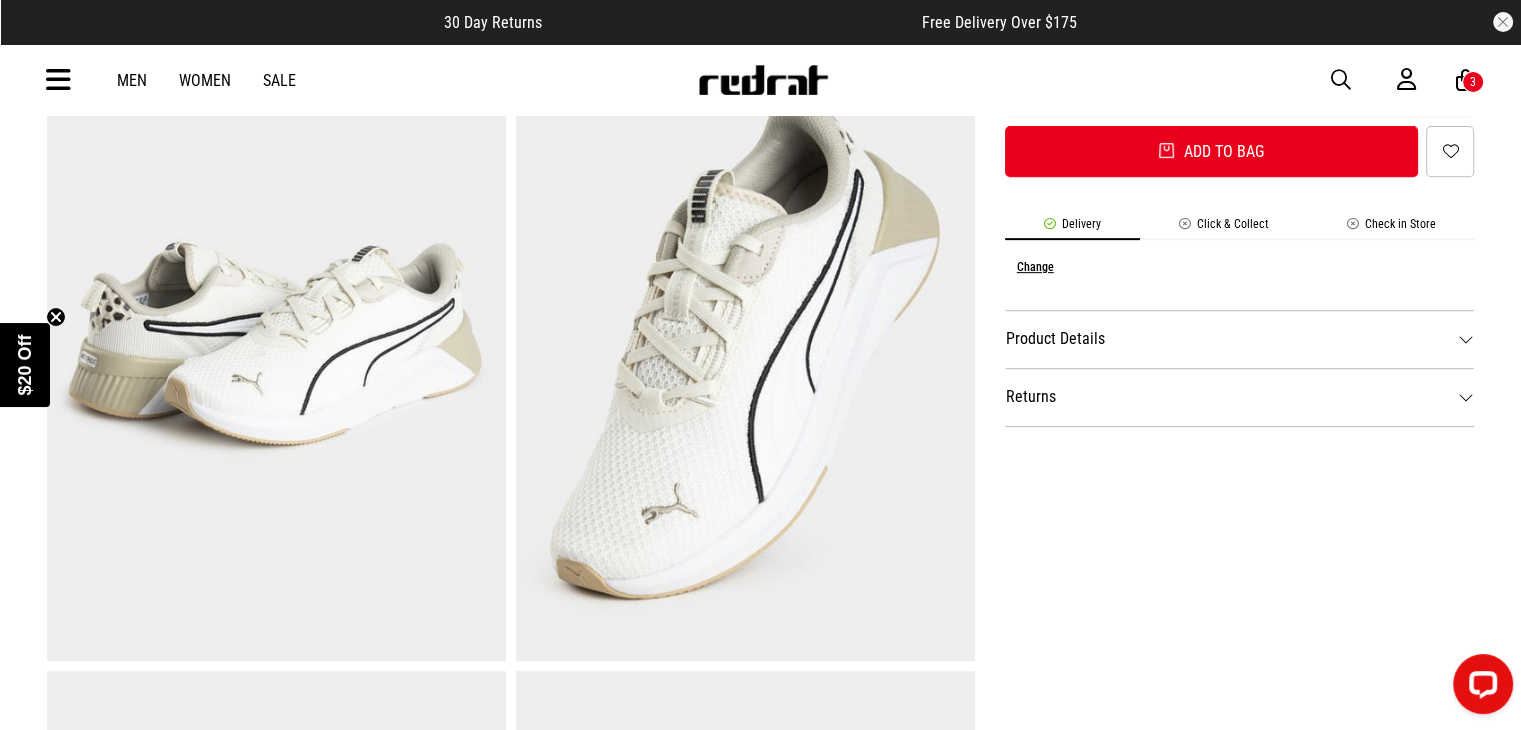 click on "Product Details" at bounding box center (1240, 339) 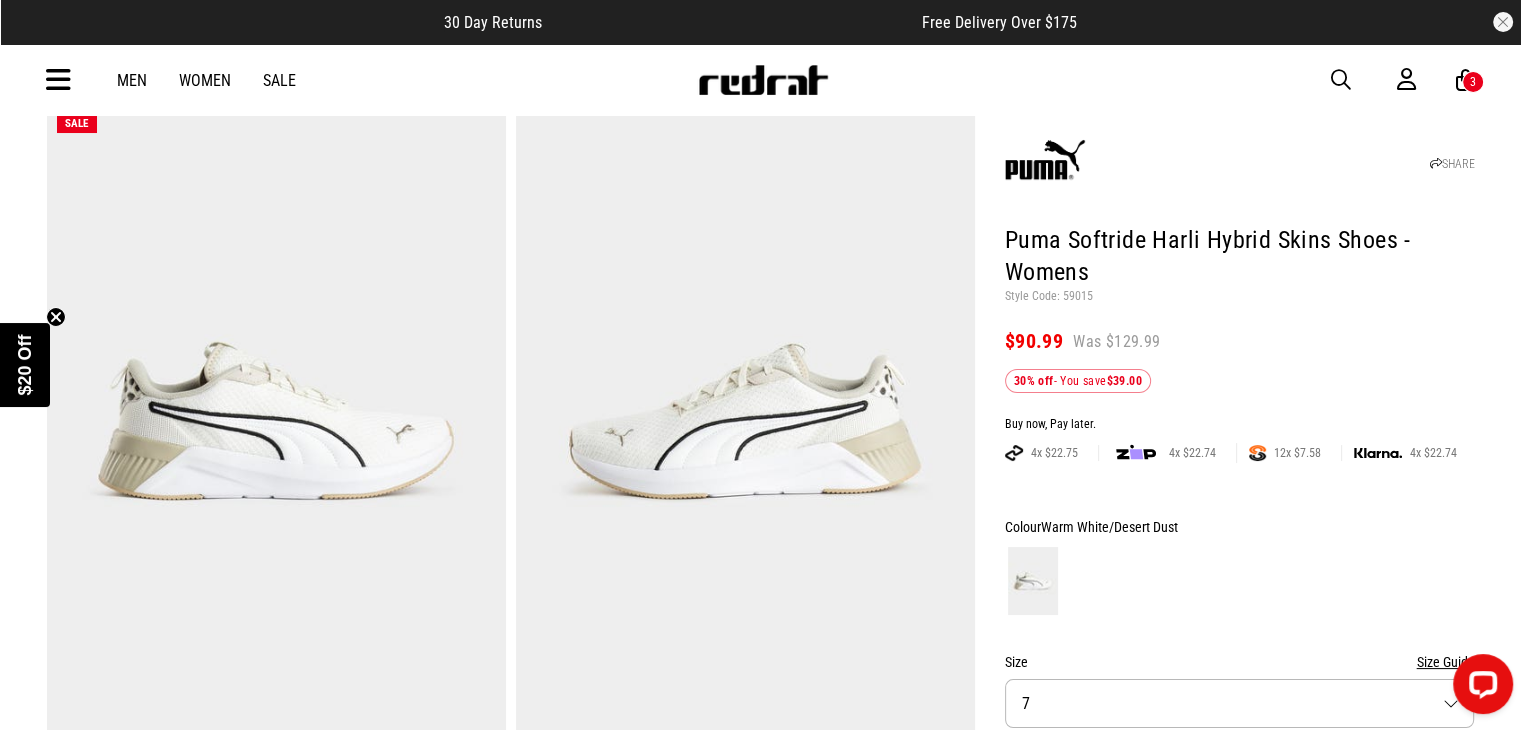 scroll, scrollTop: 200, scrollLeft: 0, axis: vertical 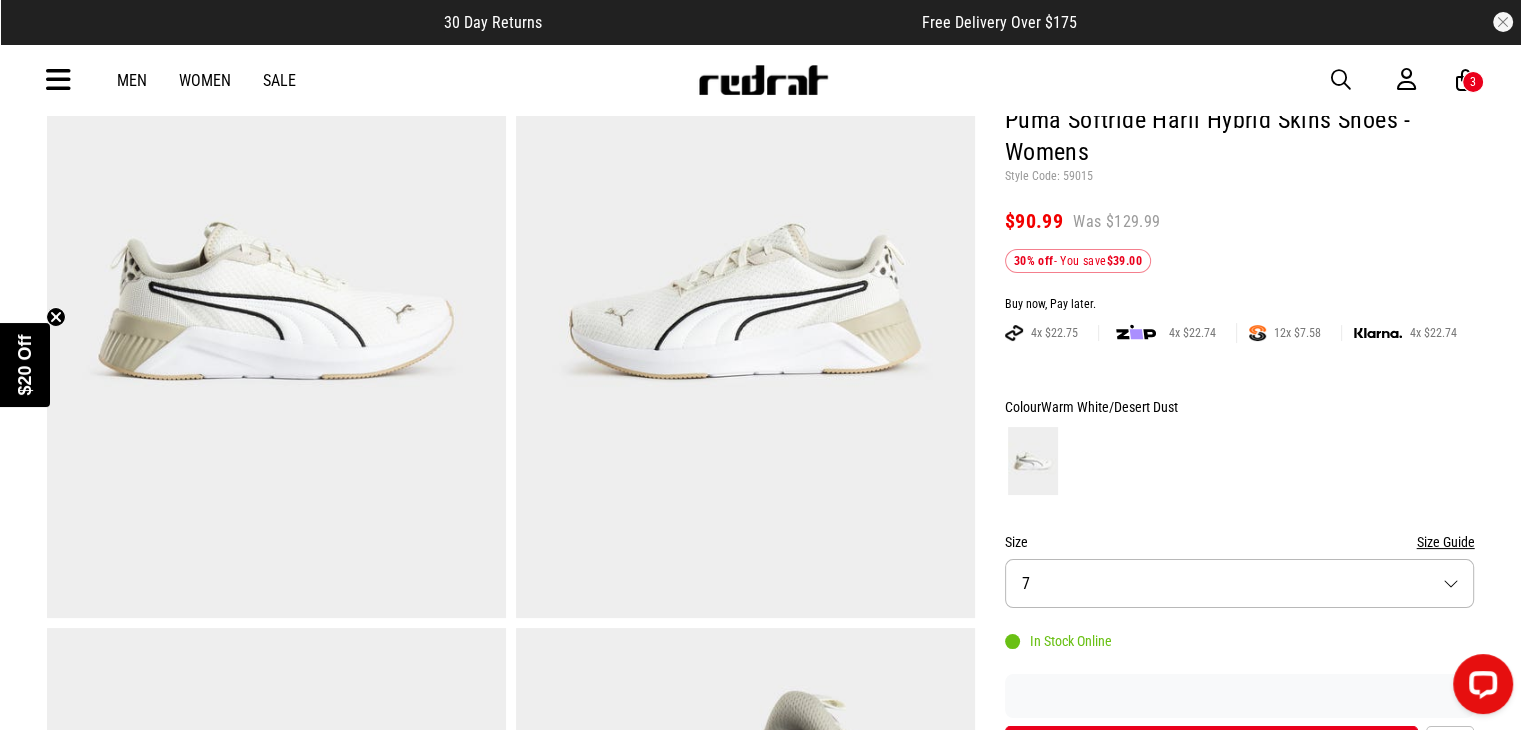 click on "Size Guide" at bounding box center [1445, 542] 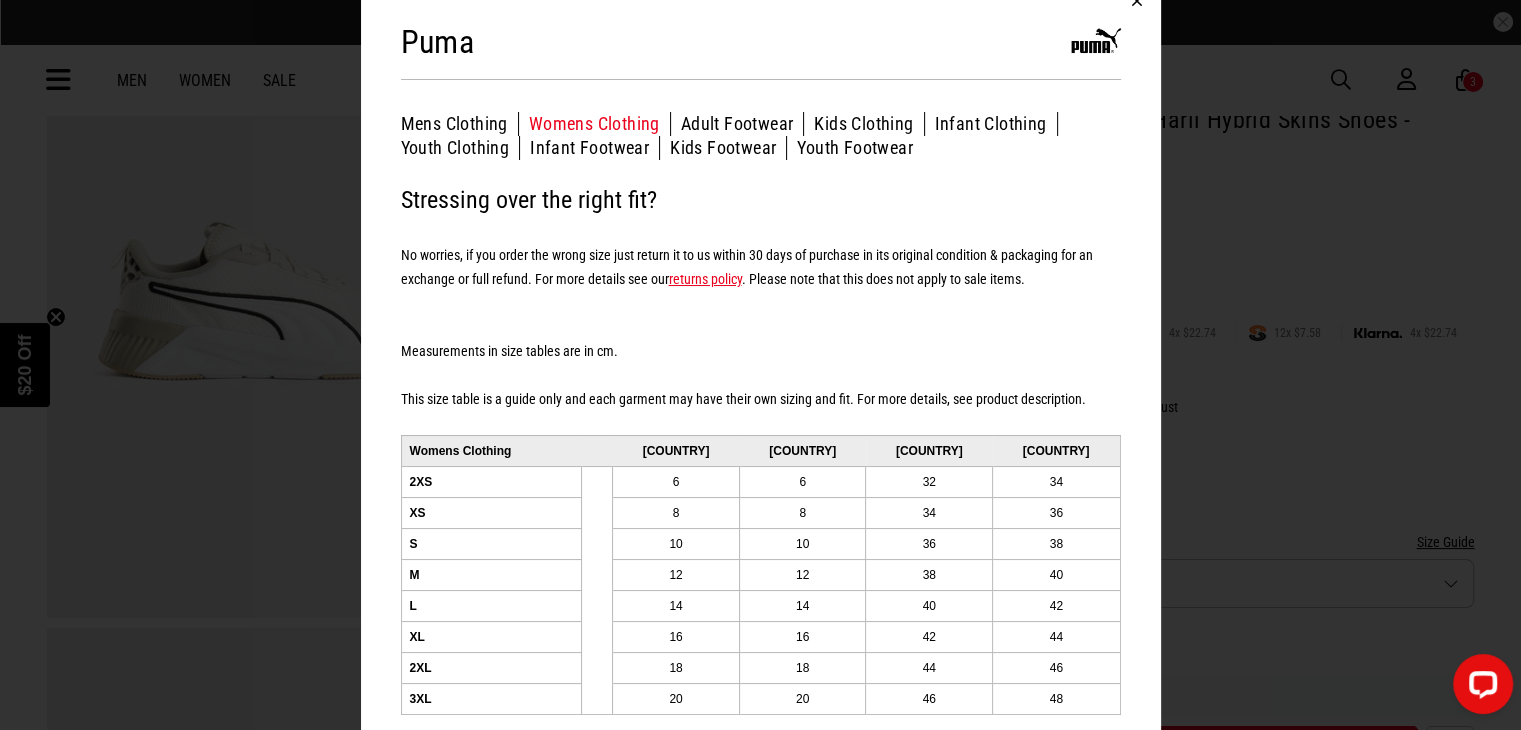 scroll, scrollTop: 45, scrollLeft: 0, axis: vertical 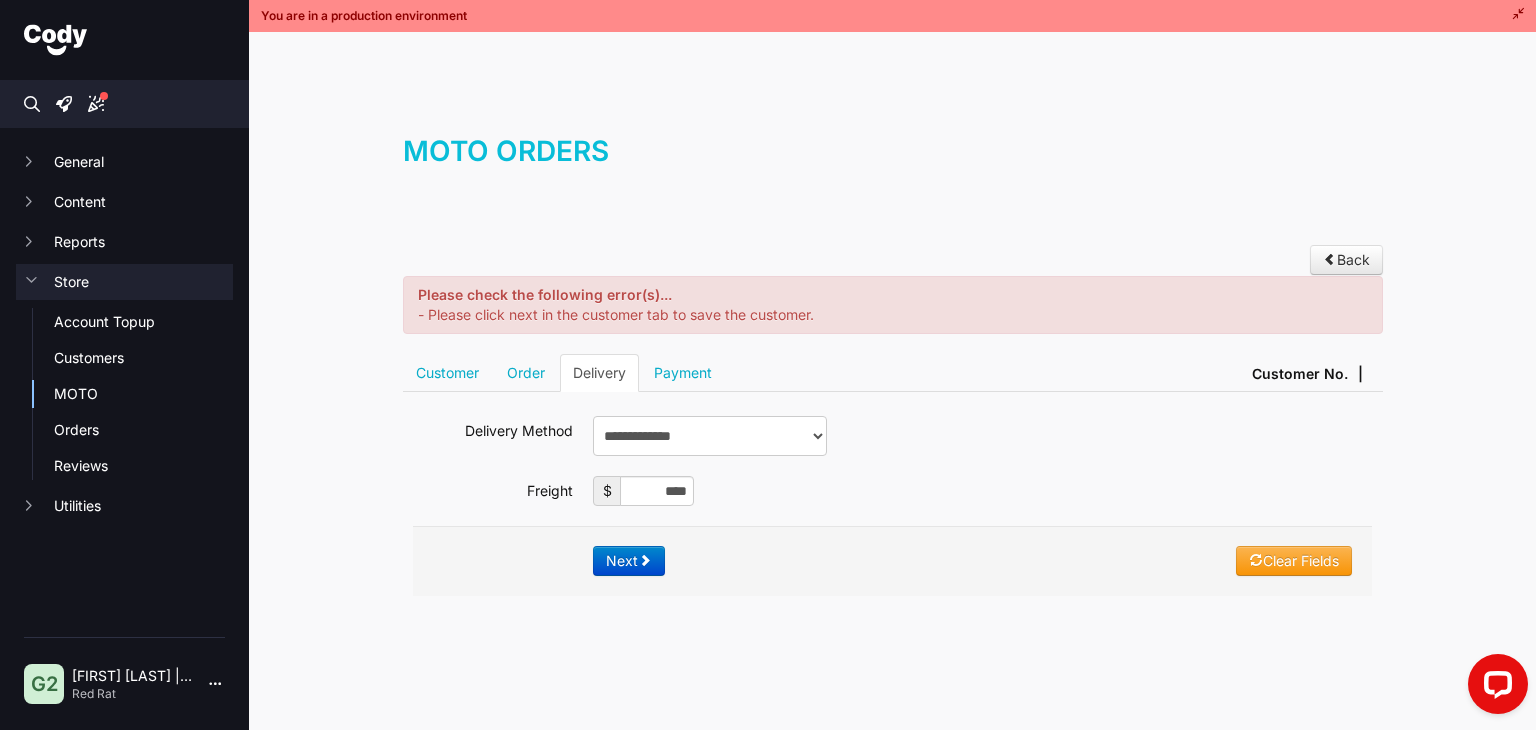 click on "**********" at bounding box center (893, 519) 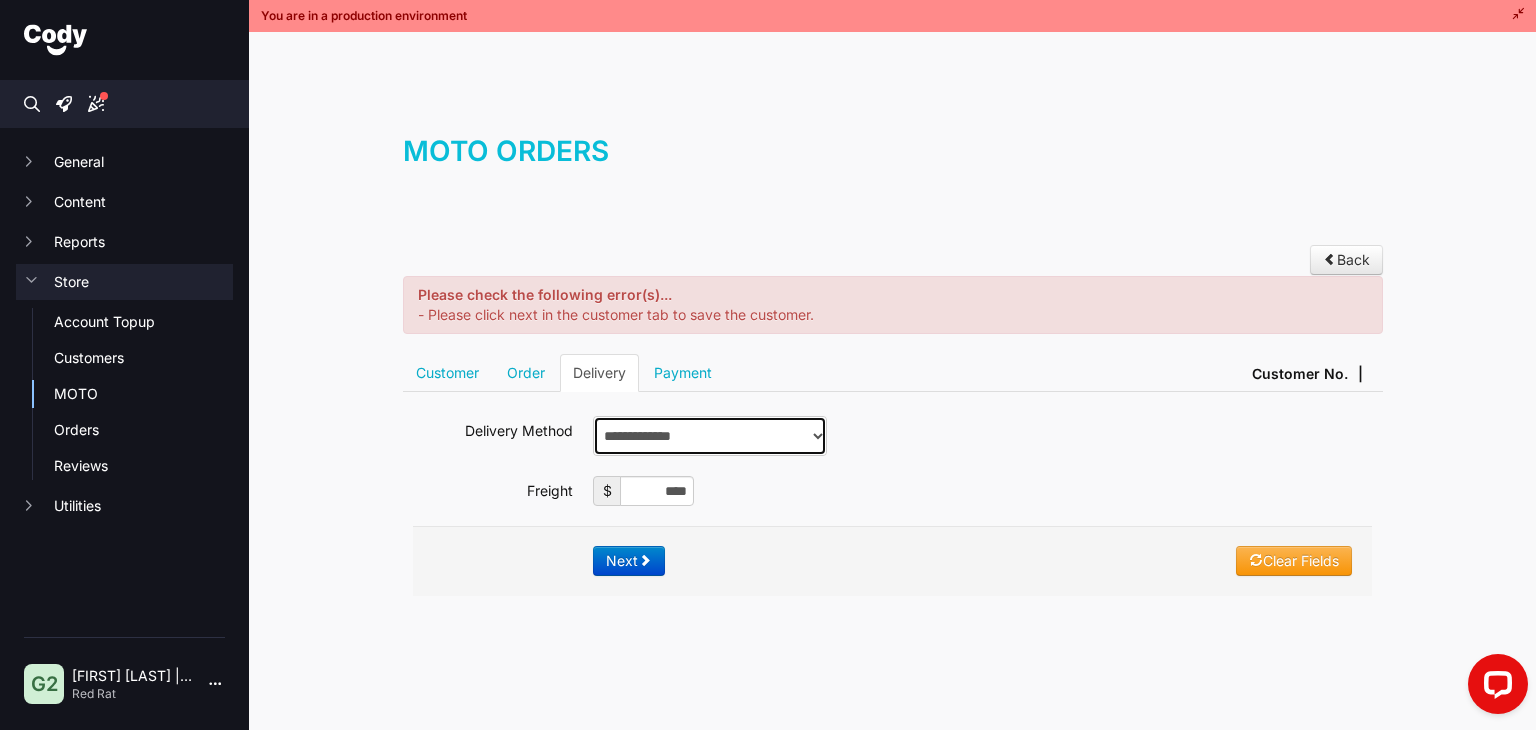 click on "**********" at bounding box center [710, 436] 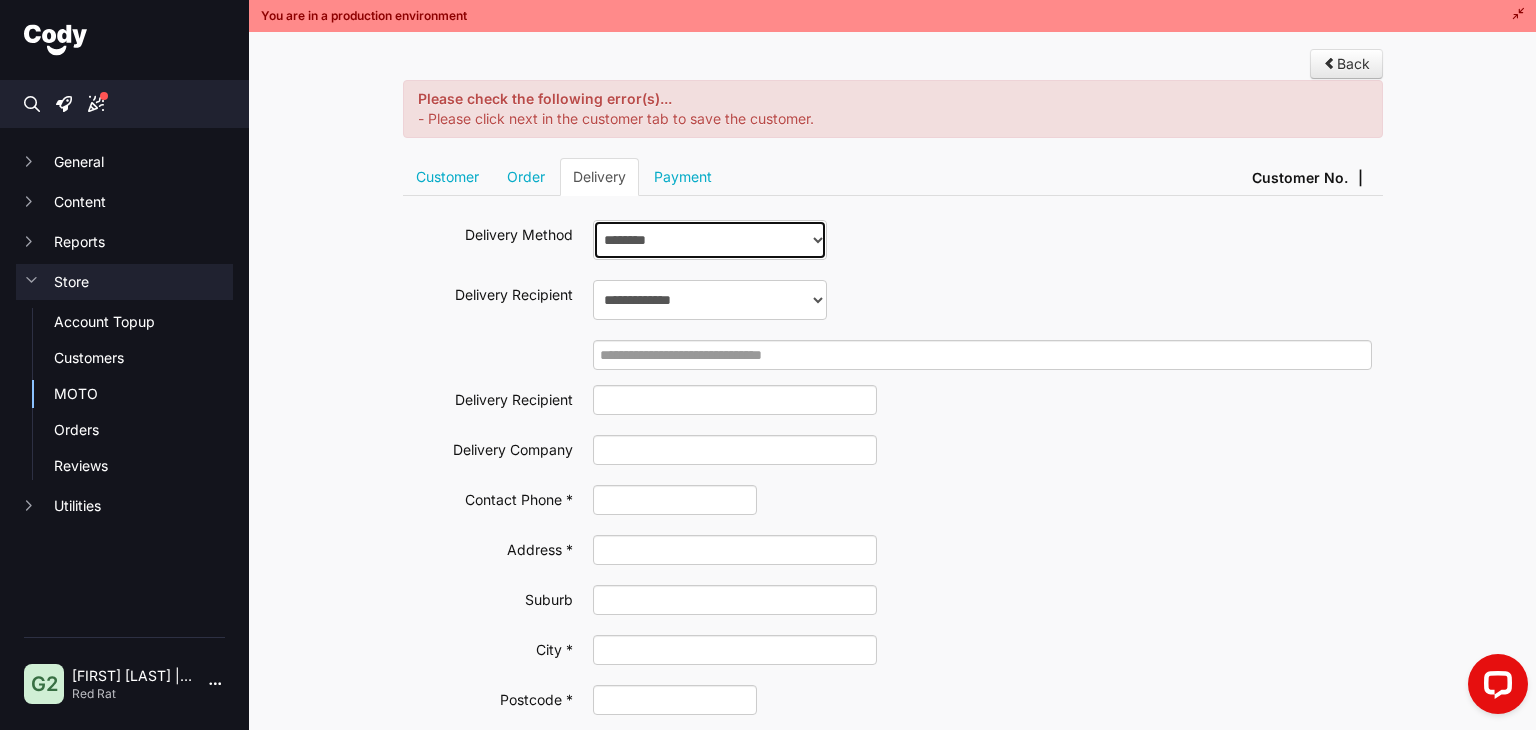scroll, scrollTop: 200, scrollLeft: 0, axis: vertical 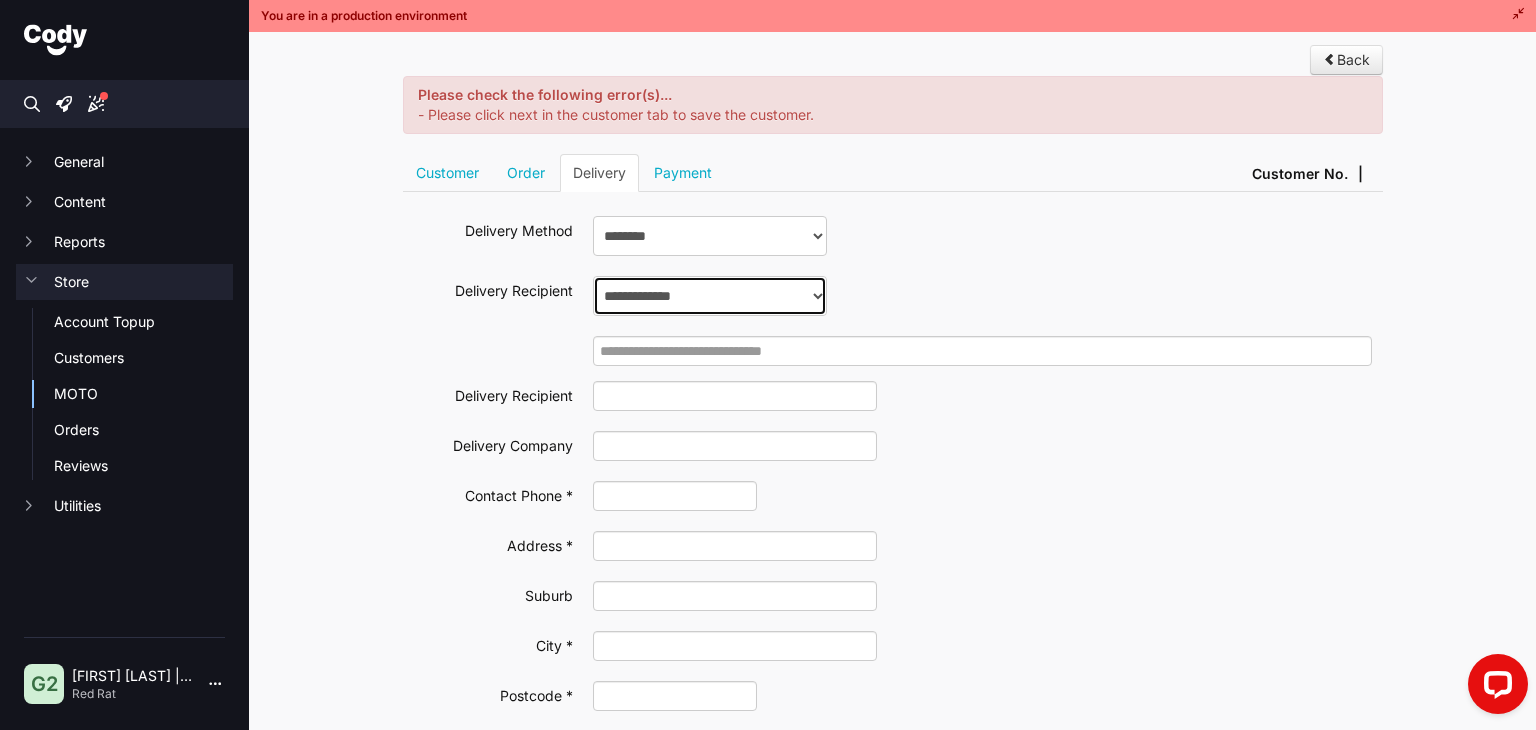 click on "**********" at bounding box center (710, 296) 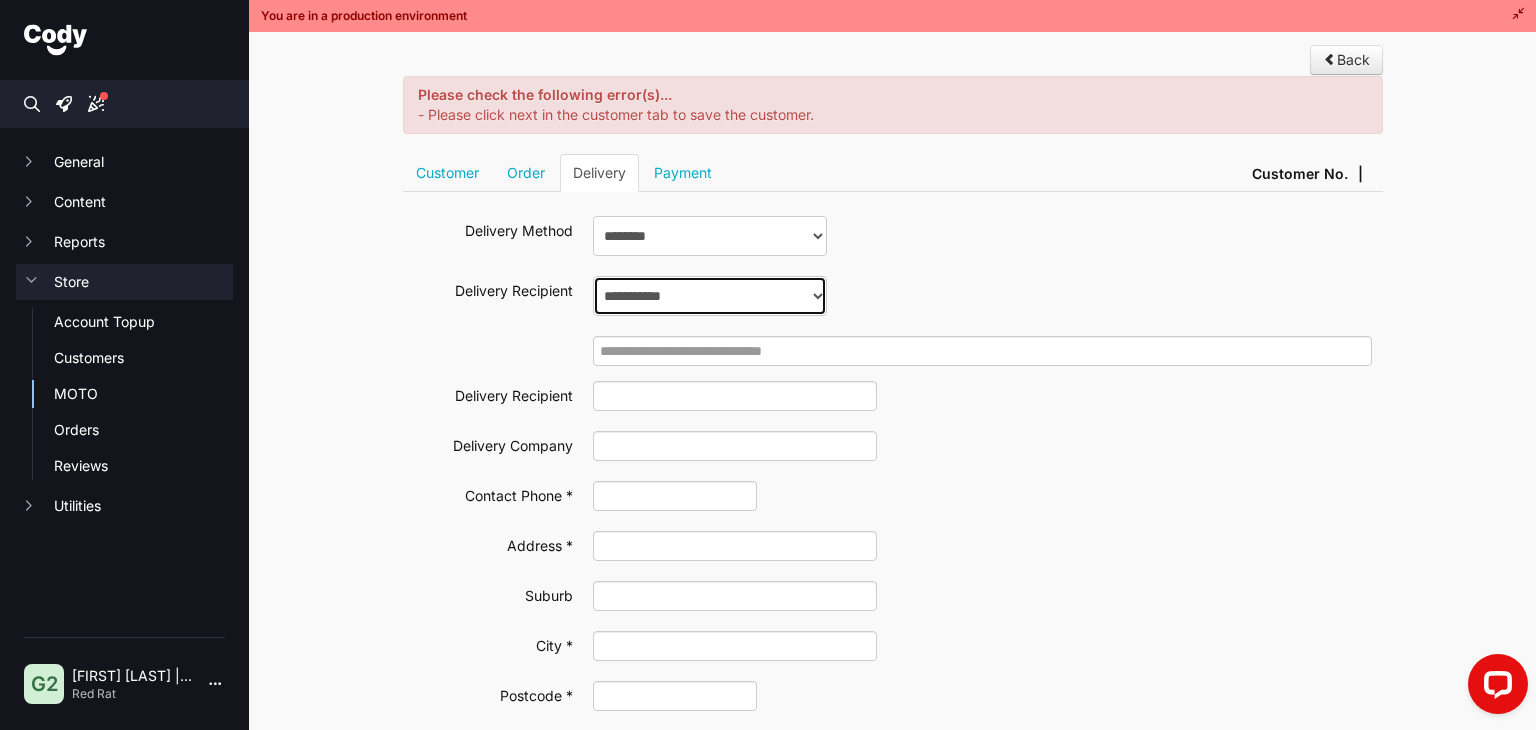 click on "**********" at bounding box center (710, 296) 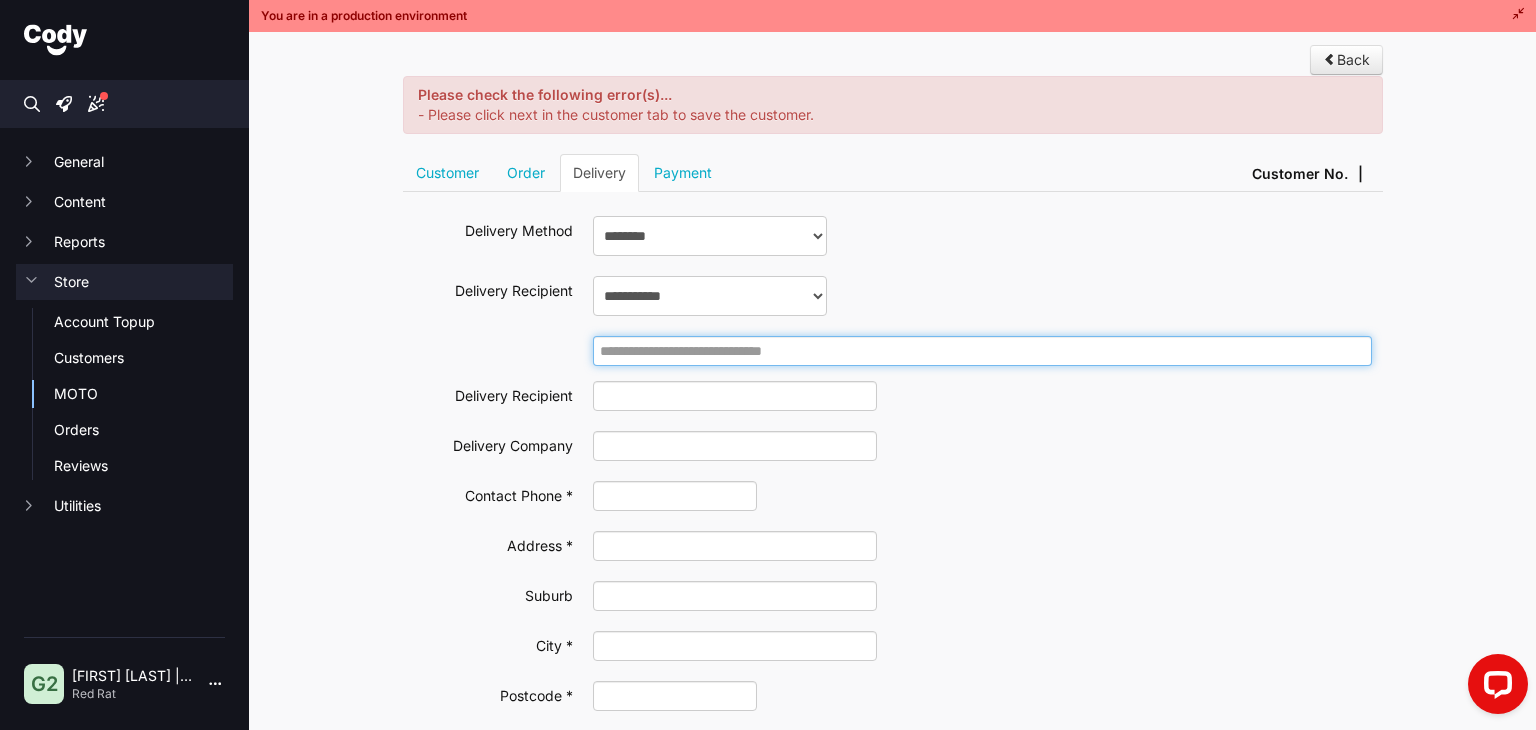 click at bounding box center (982, 351) 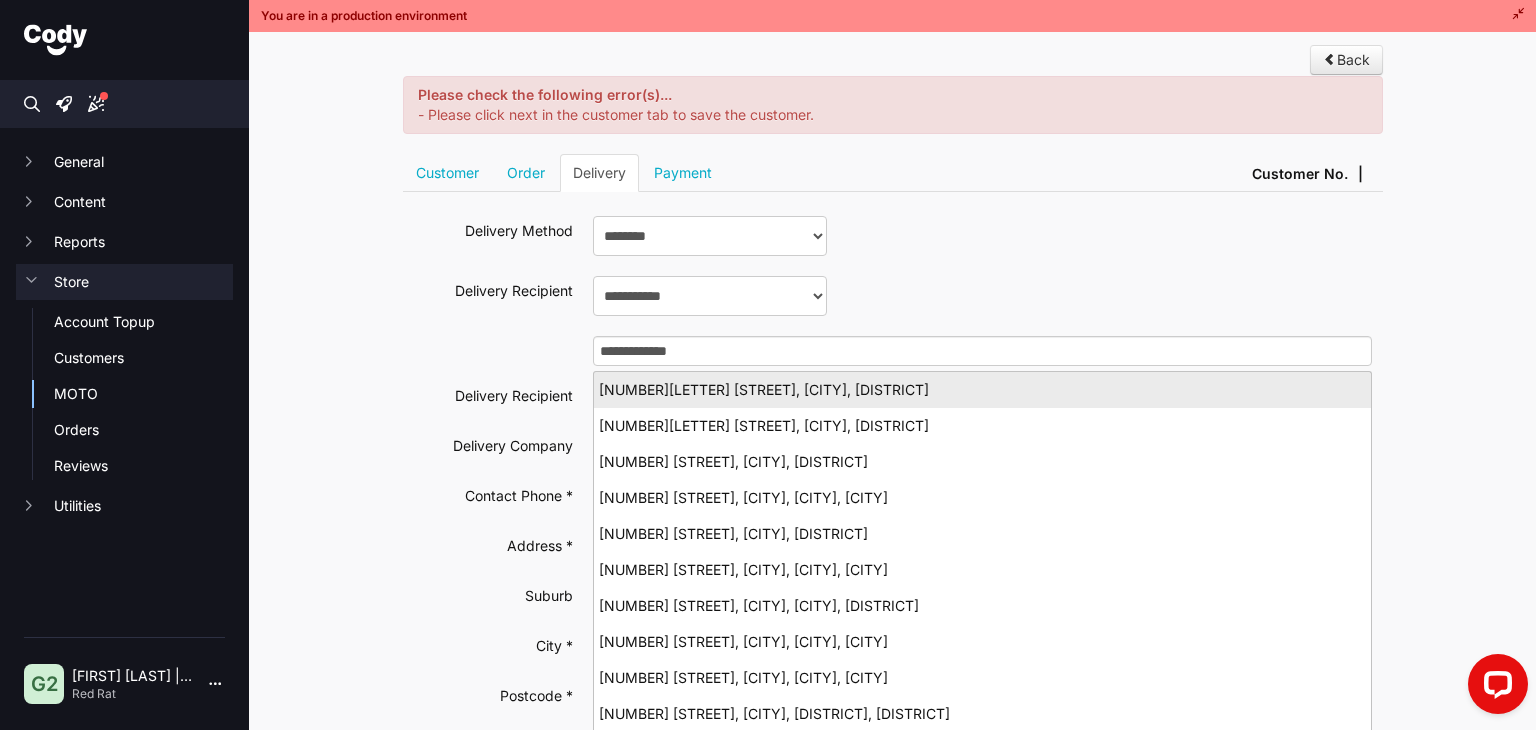 click on "41B Poyner Road West, Ararua, Kaipara District" at bounding box center [982, 389] 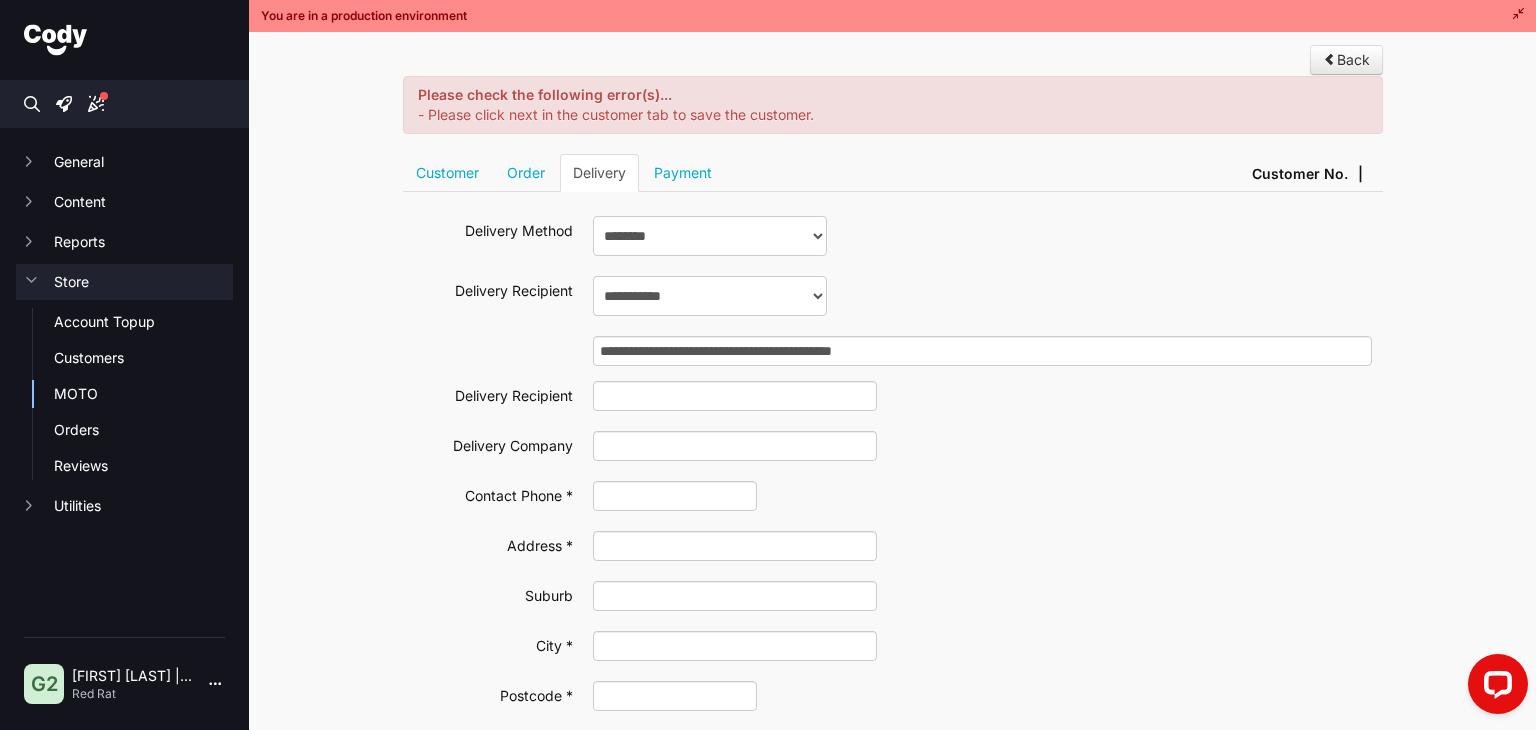 type on "**********" 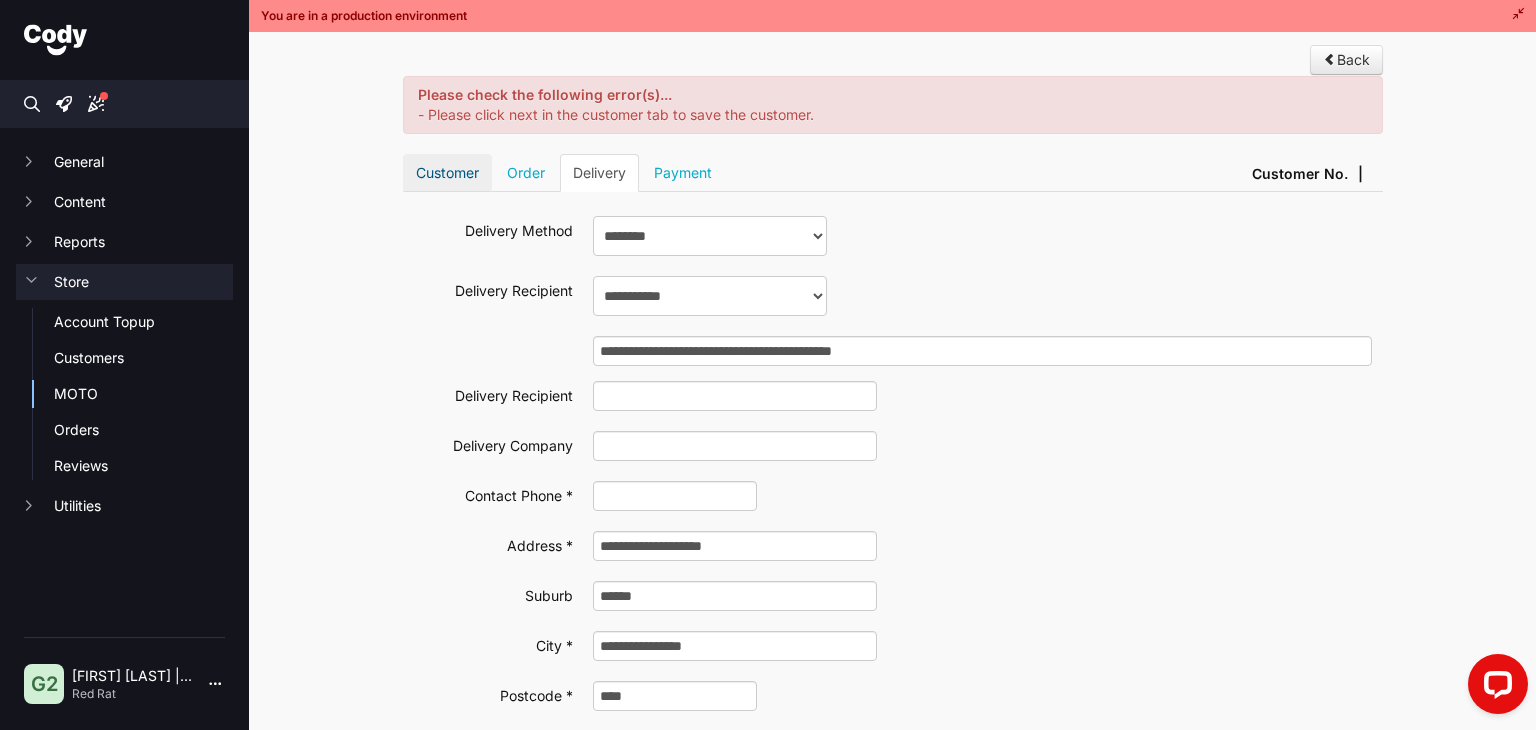 click on "Customer" at bounding box center (447, 173) 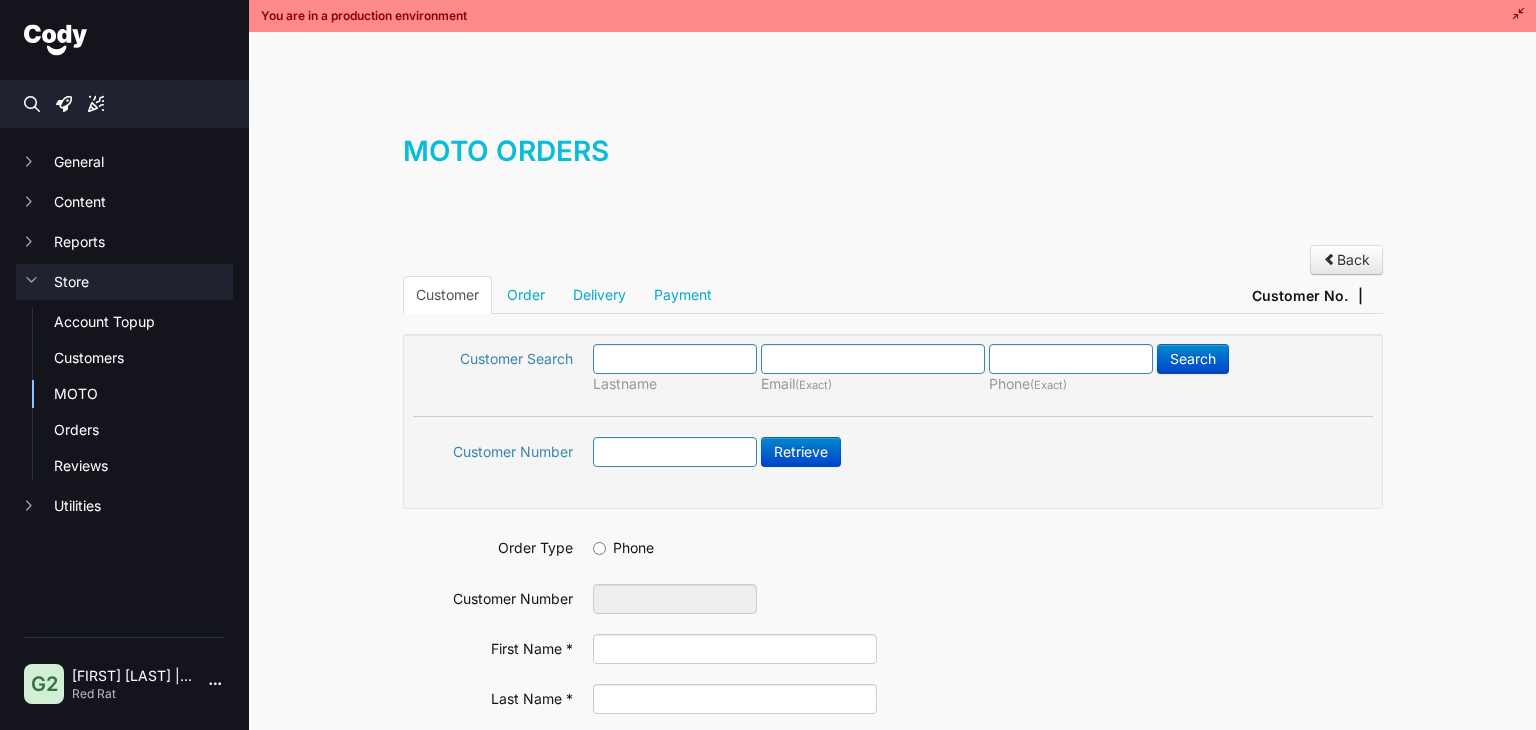 scroll, scrollTop: 0, scrollLeft: 0, axis: both 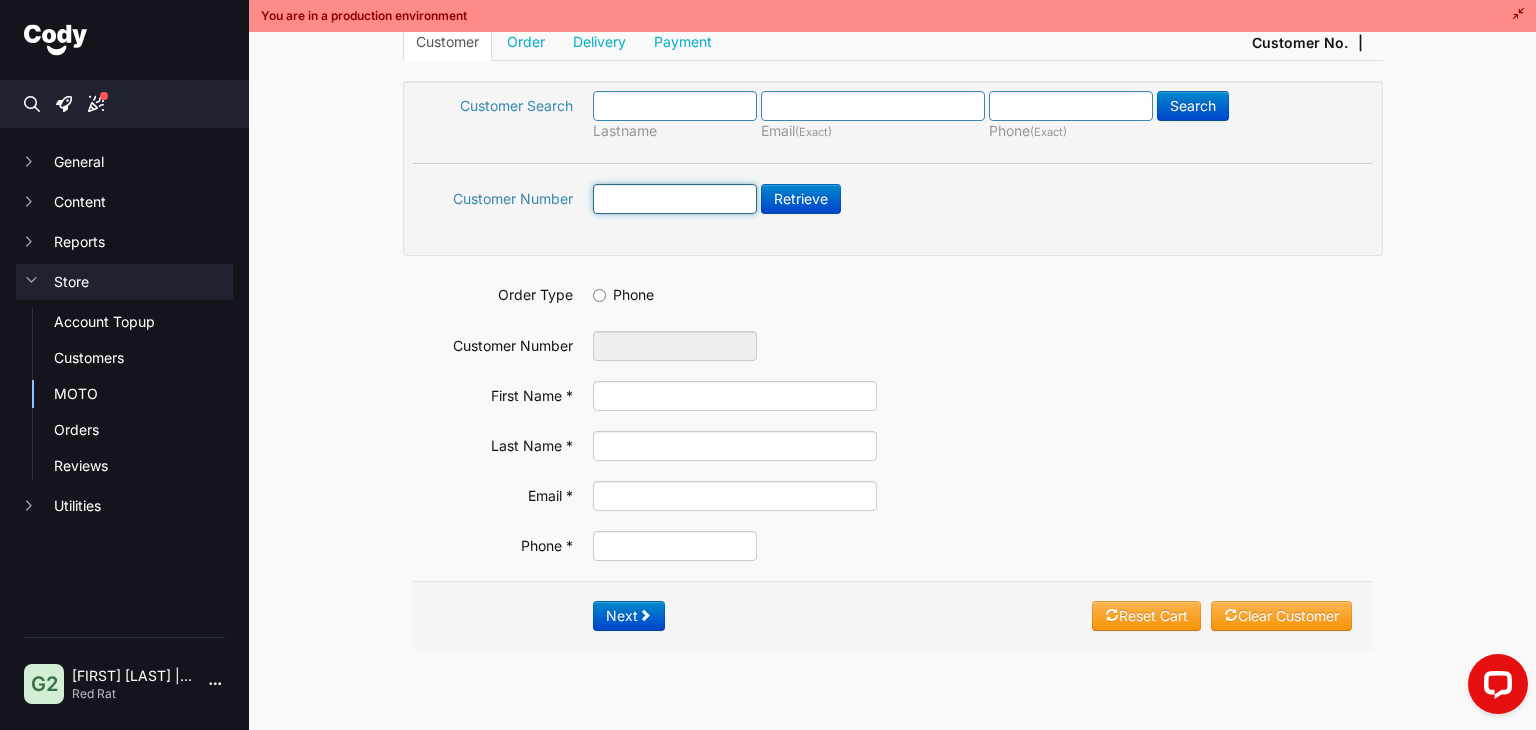 click at bounding box center [675, 199] 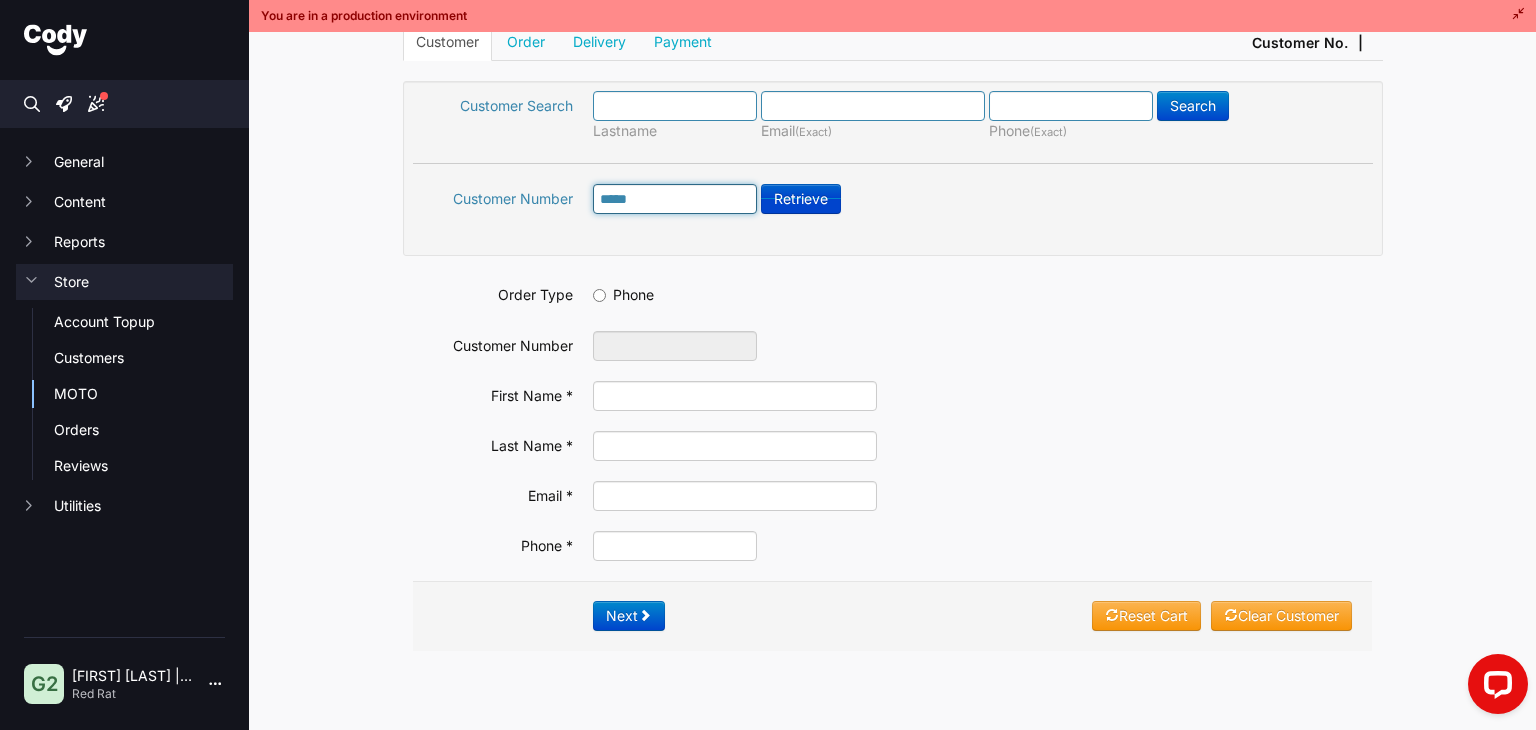 type on "*****" 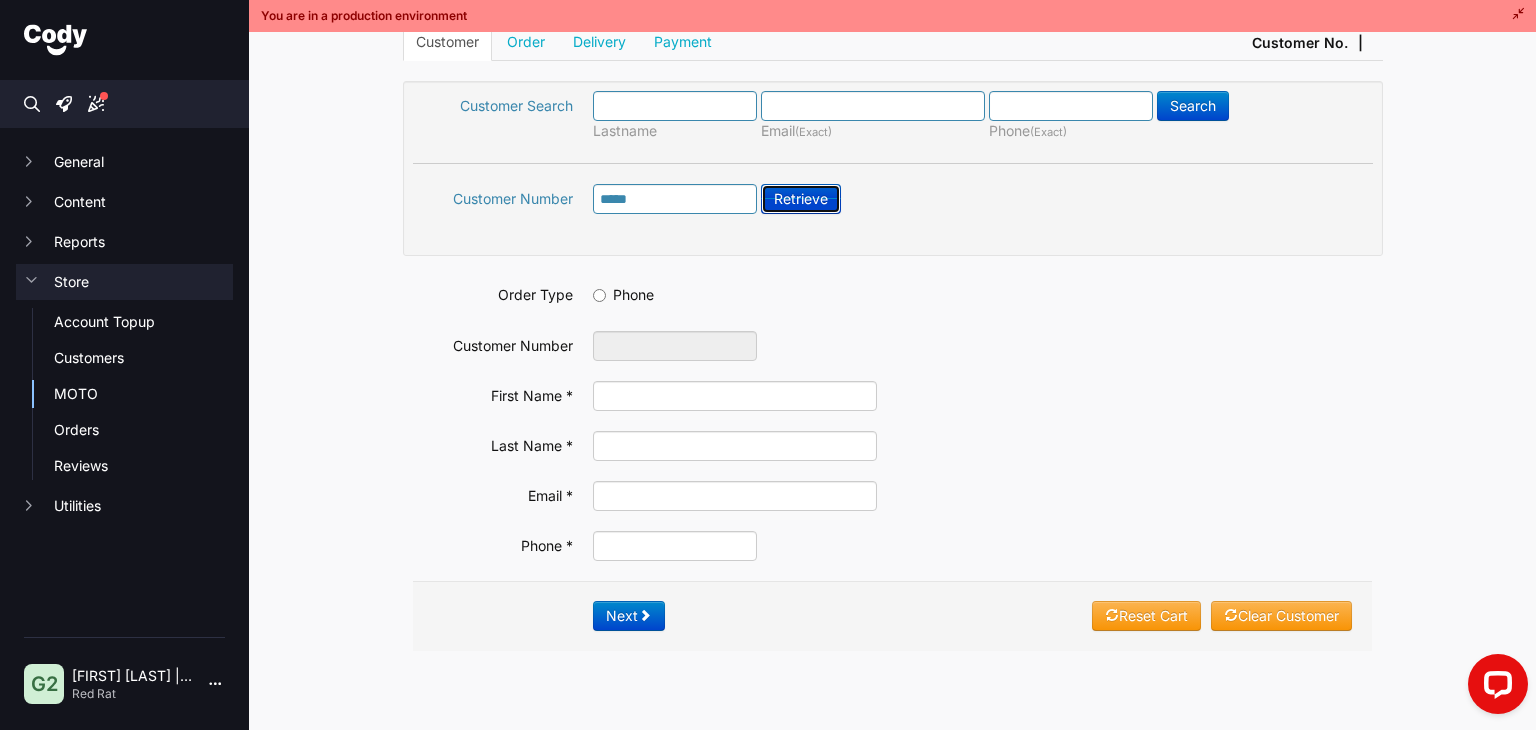 click on "Retrieve" at bounding box center (801, 199) 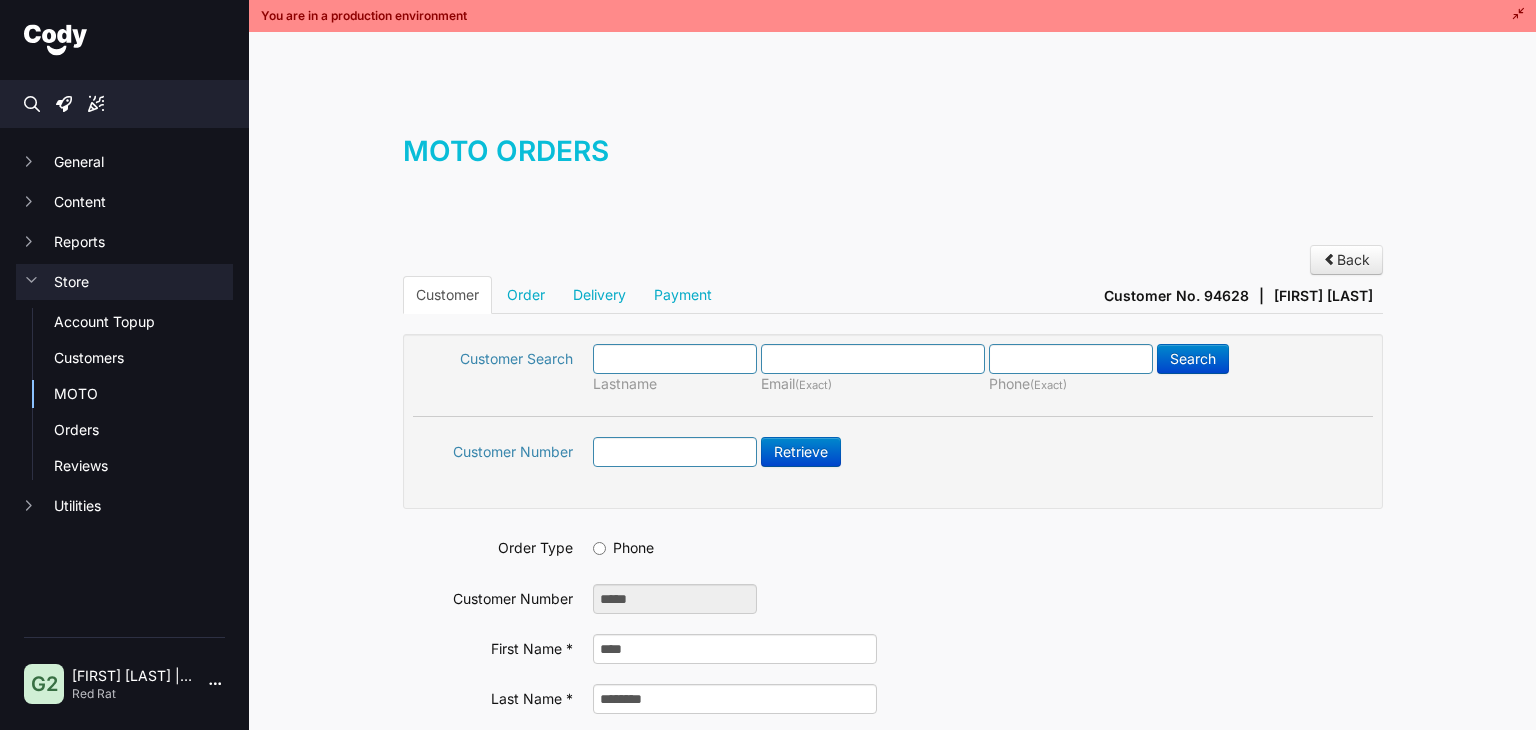 scroll, scrollTop: 0, scrollLeft: 0, axis: both 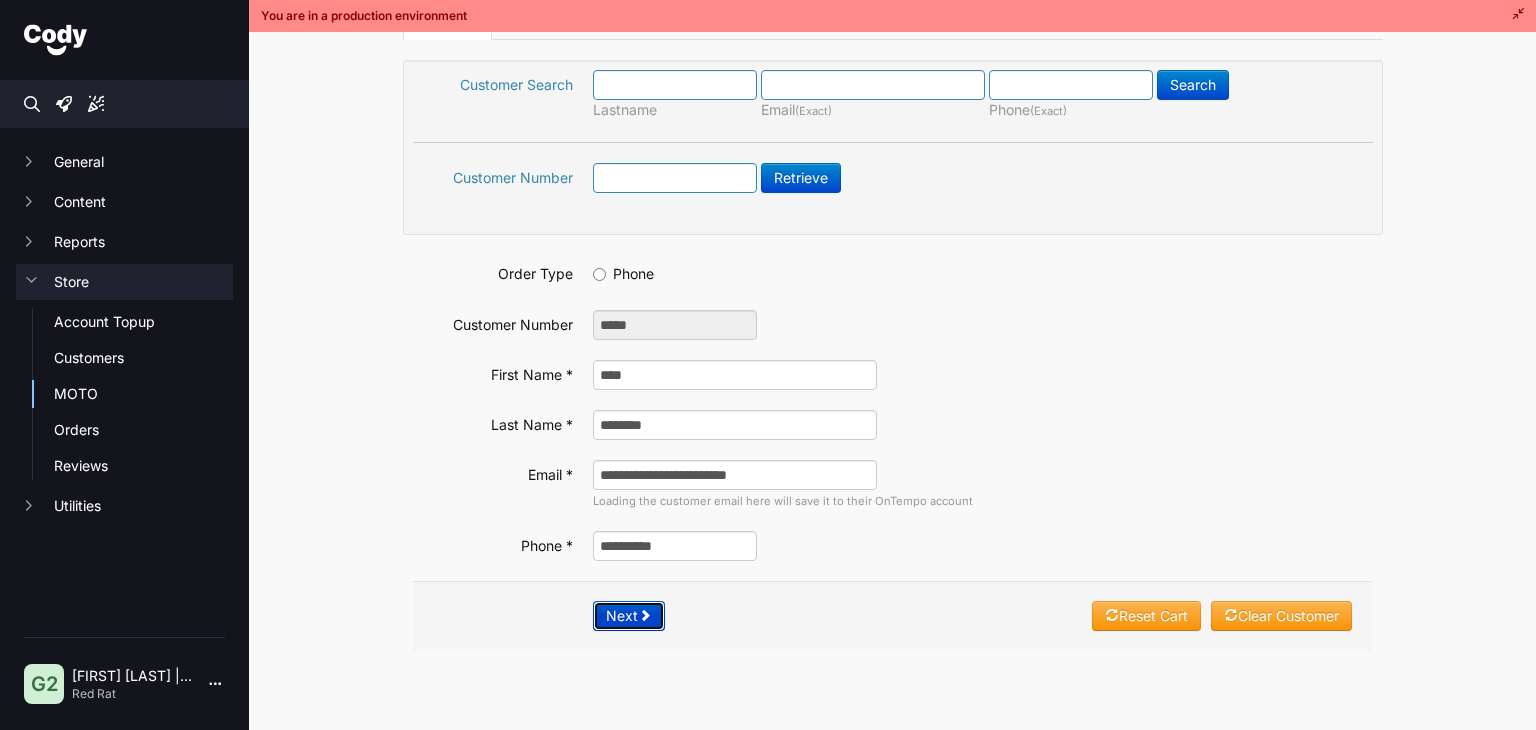 click on "Next" at bounding box center (629, 616) 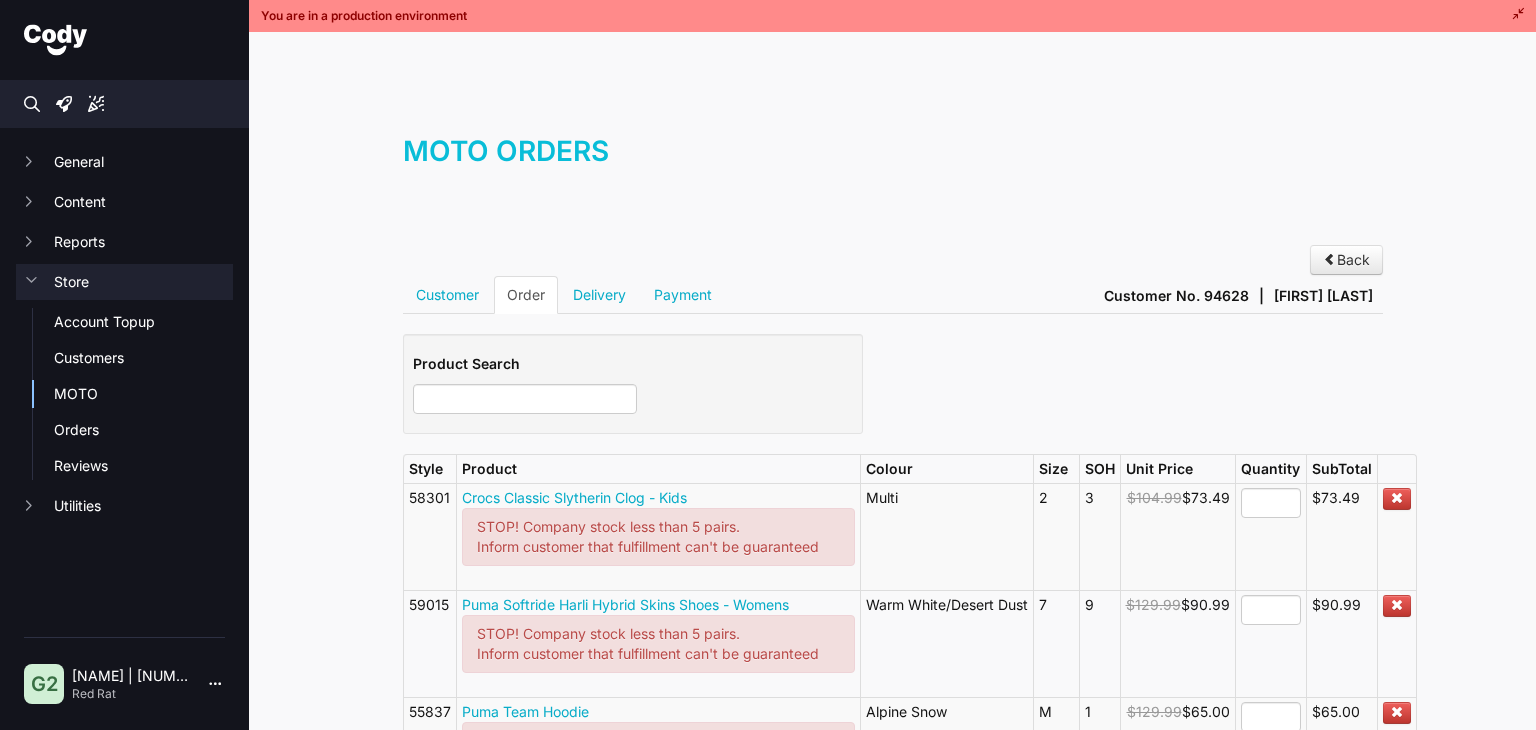 scroll, scrollTop: 0, scrollLeft: 0, axis: both 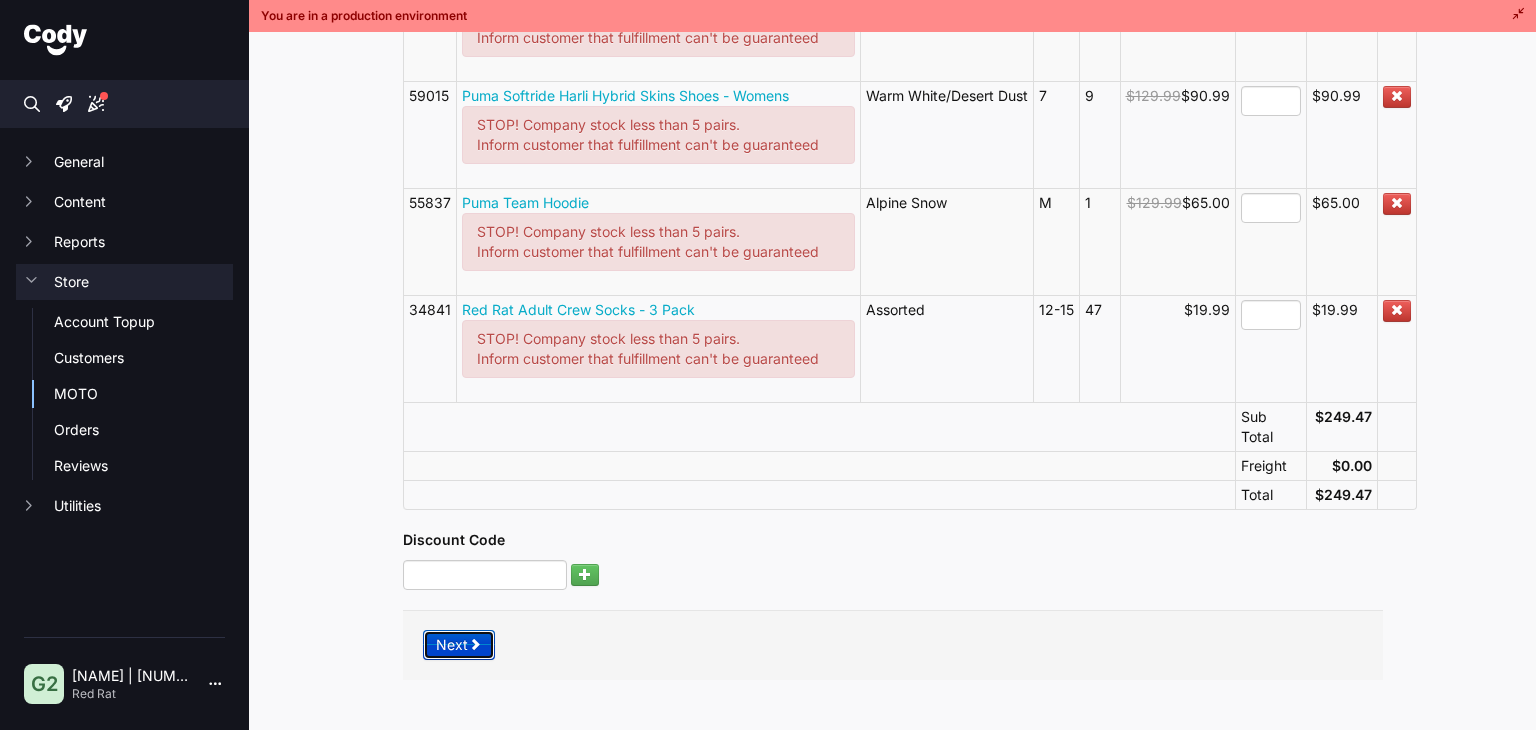 click on "Next" at bounding box center (459, 645) 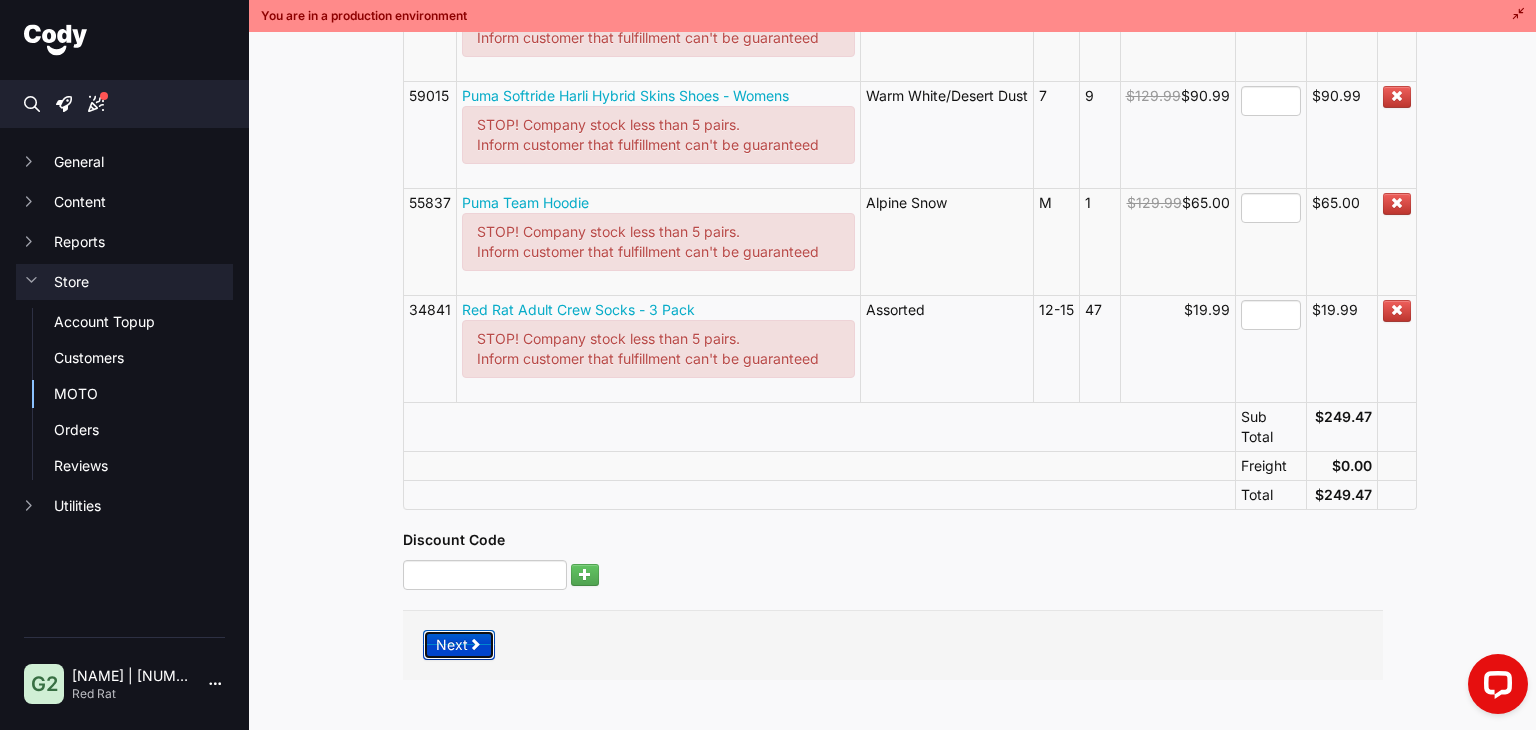 scroll, scrollTop: 0, scrollLeft: 0, axis: both 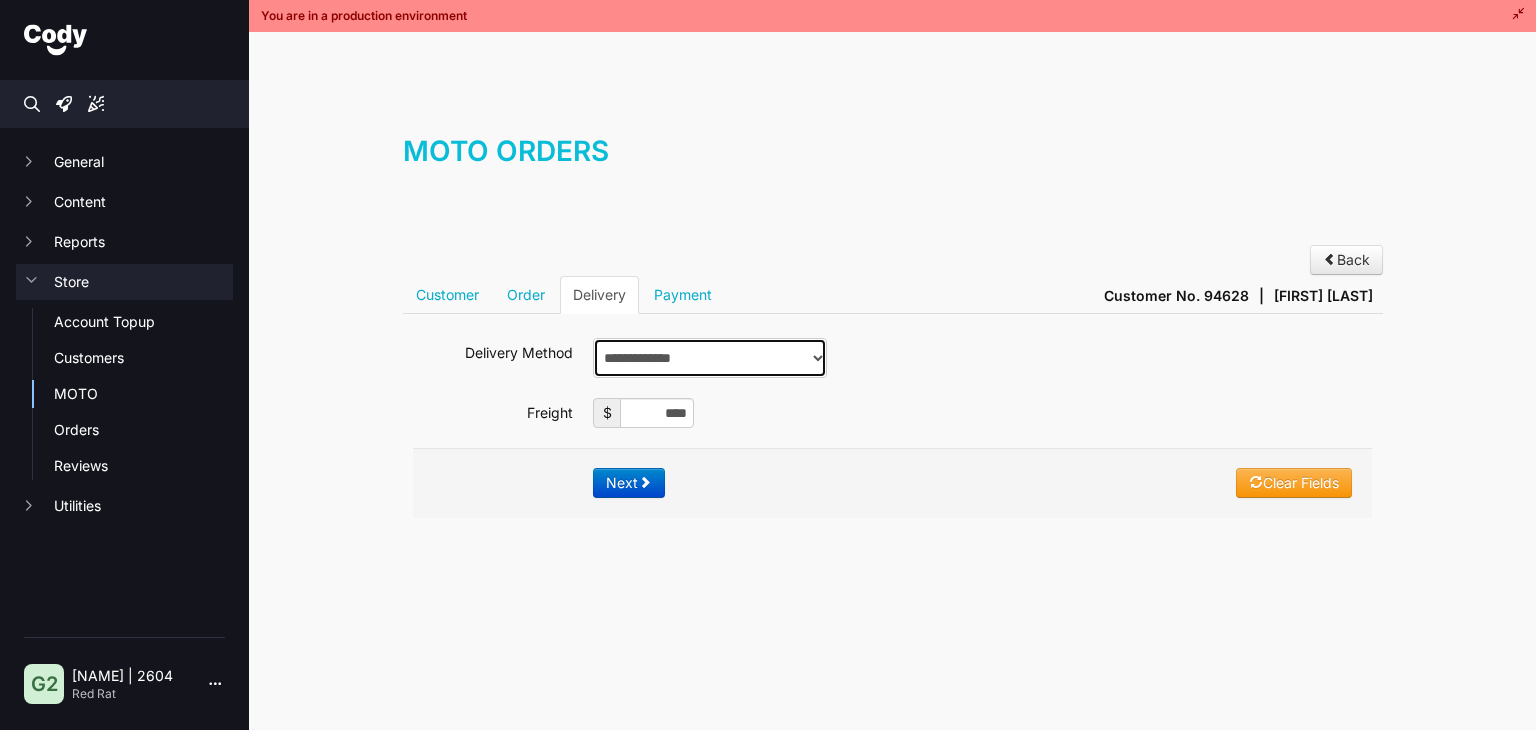 click on "**********" at bounding box center [710, 358] 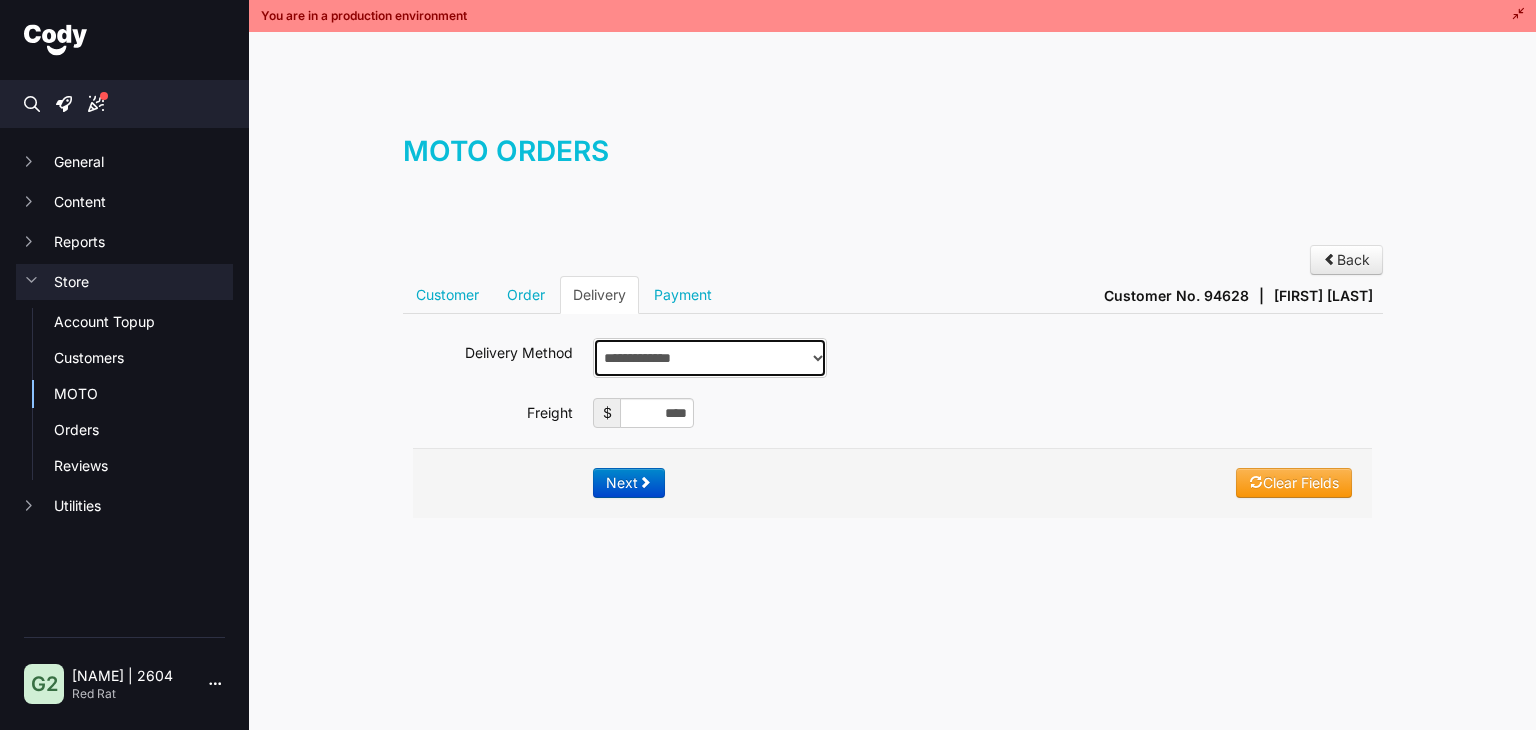 select on "*******" 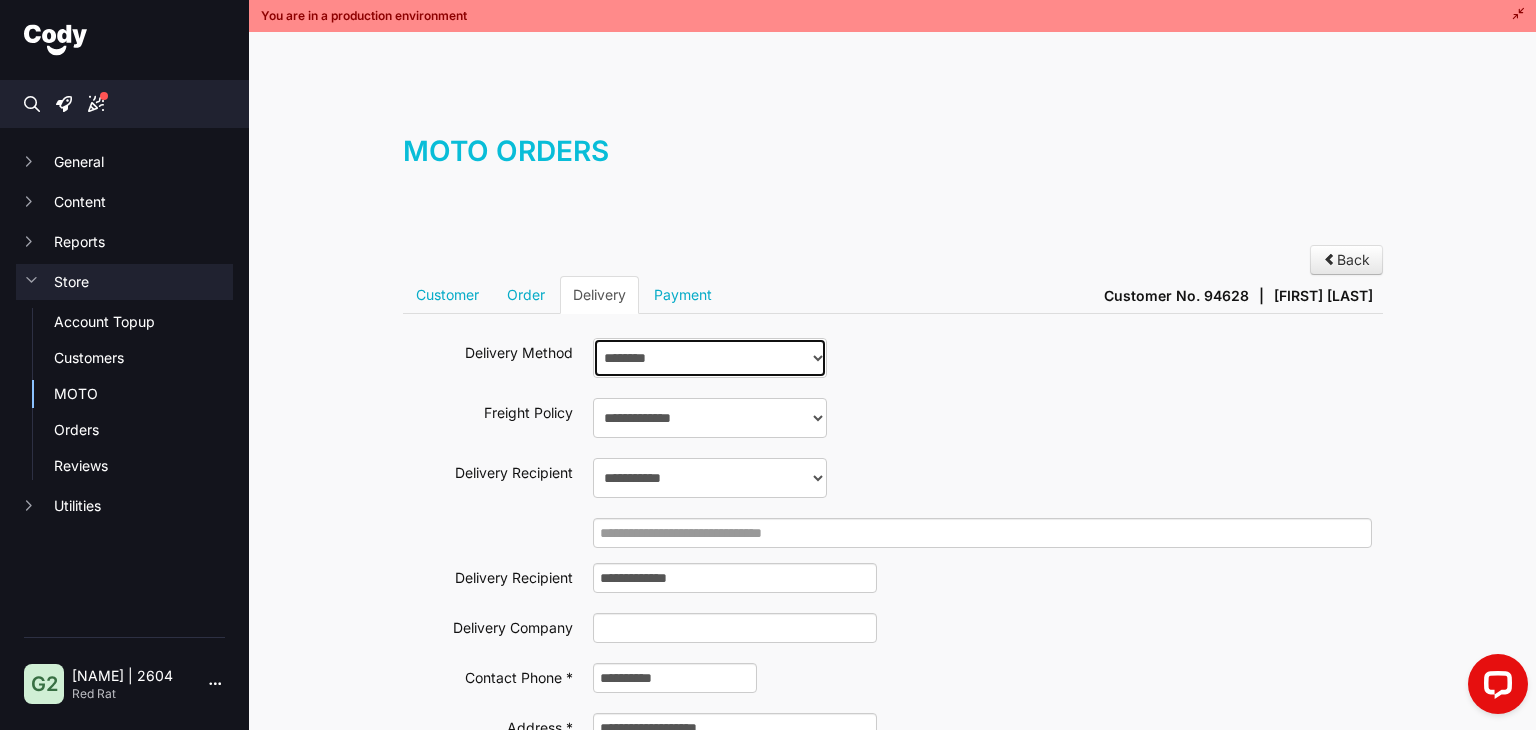 scroll, scrollTop: 0, scrollLeft: 0, axis: both 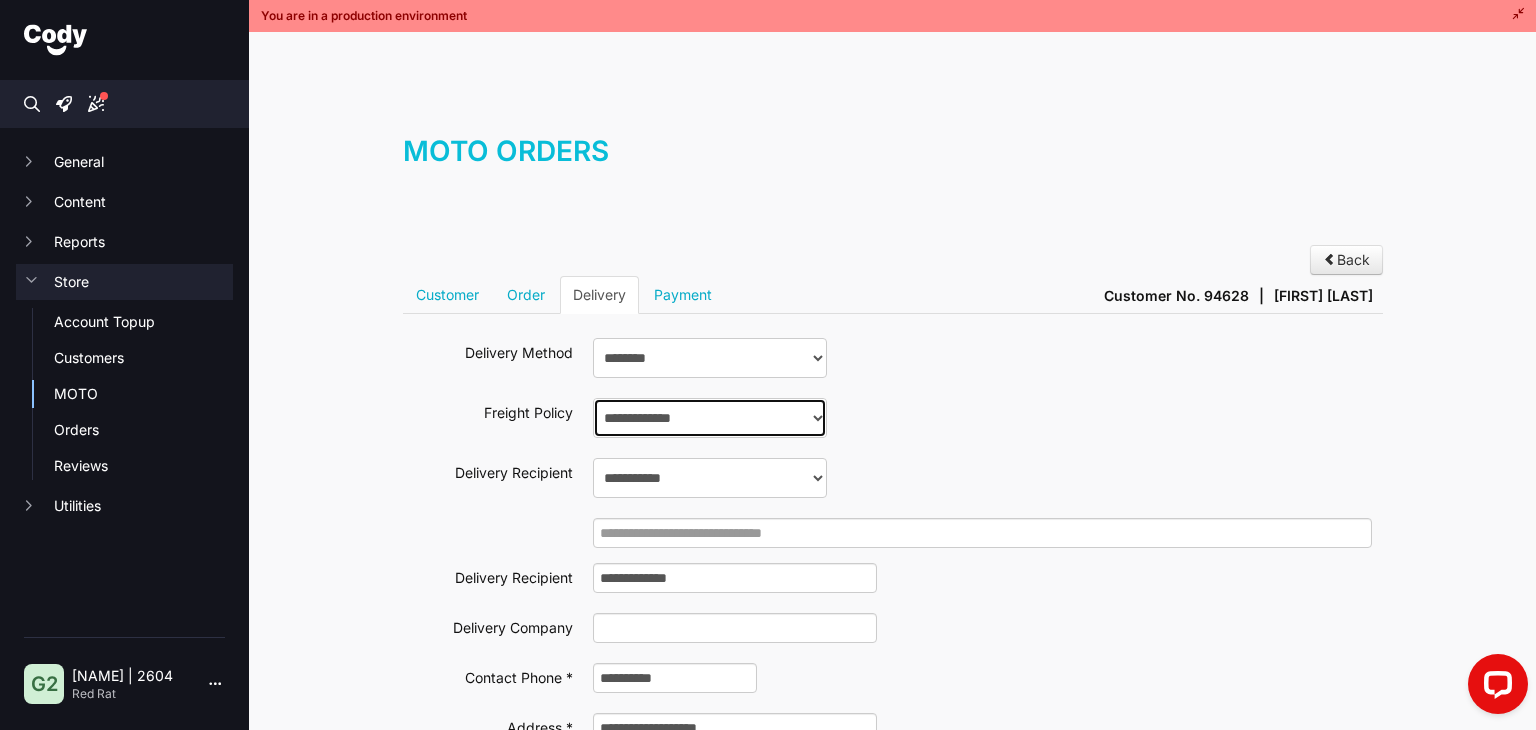 click on "**********" at bounding box center (710, 418) 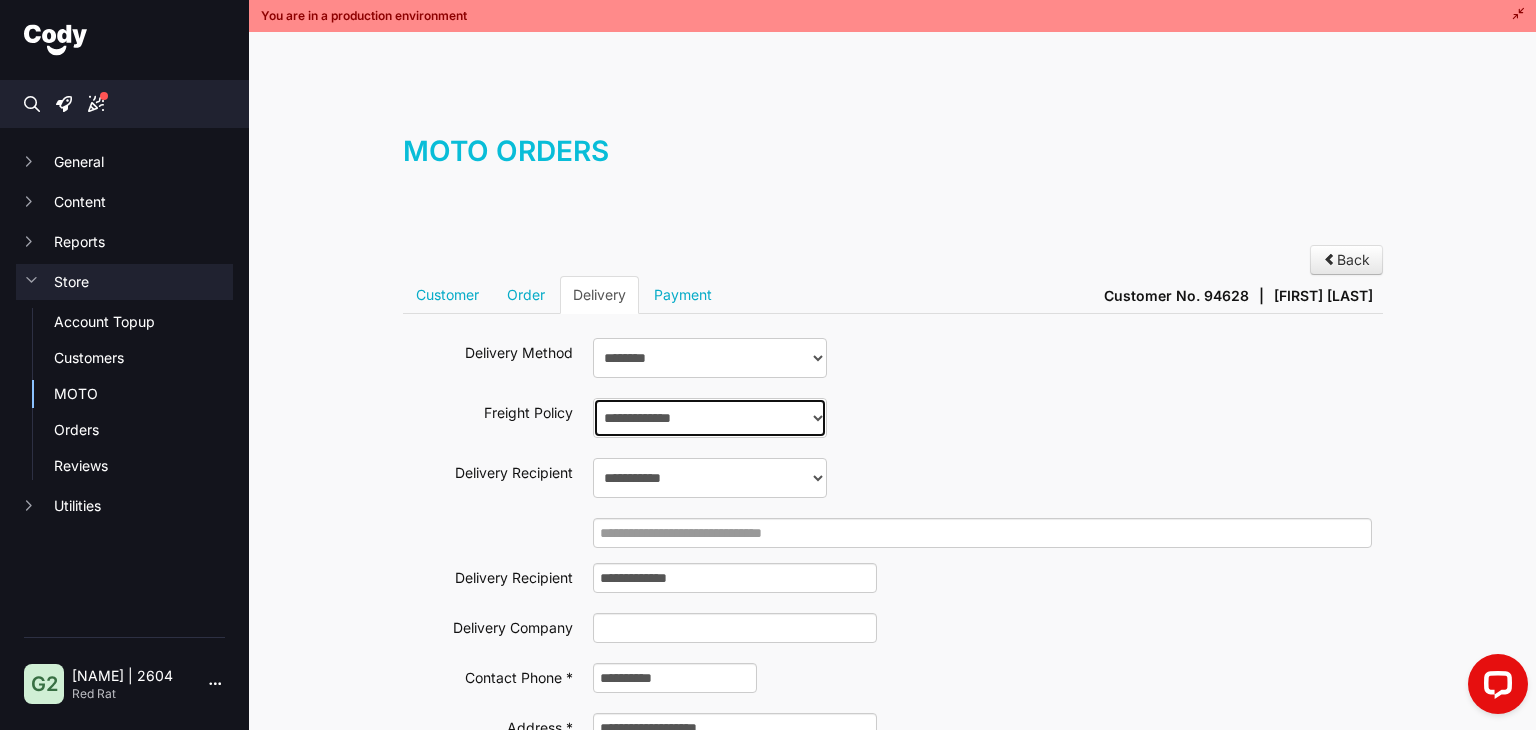 select on "*" 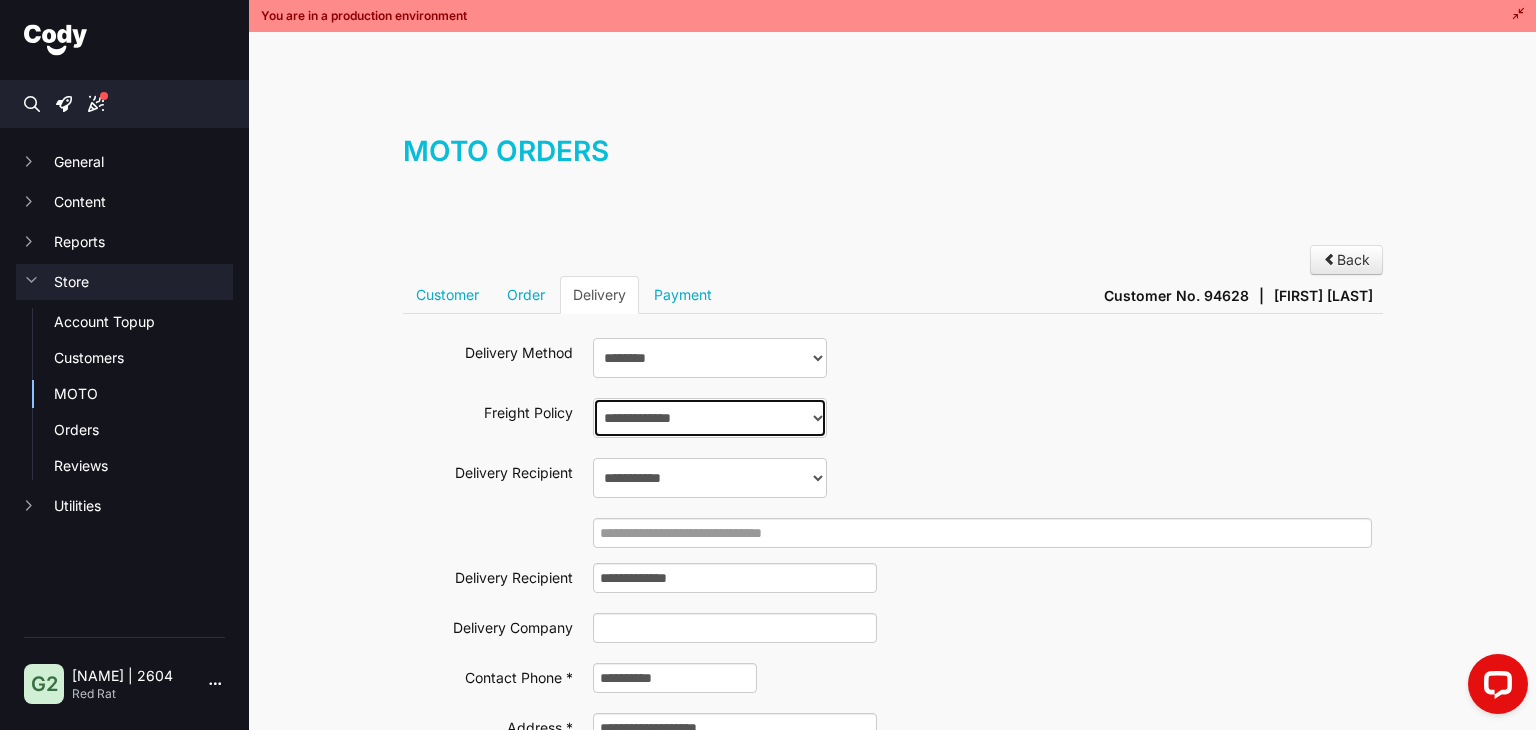type on "*" 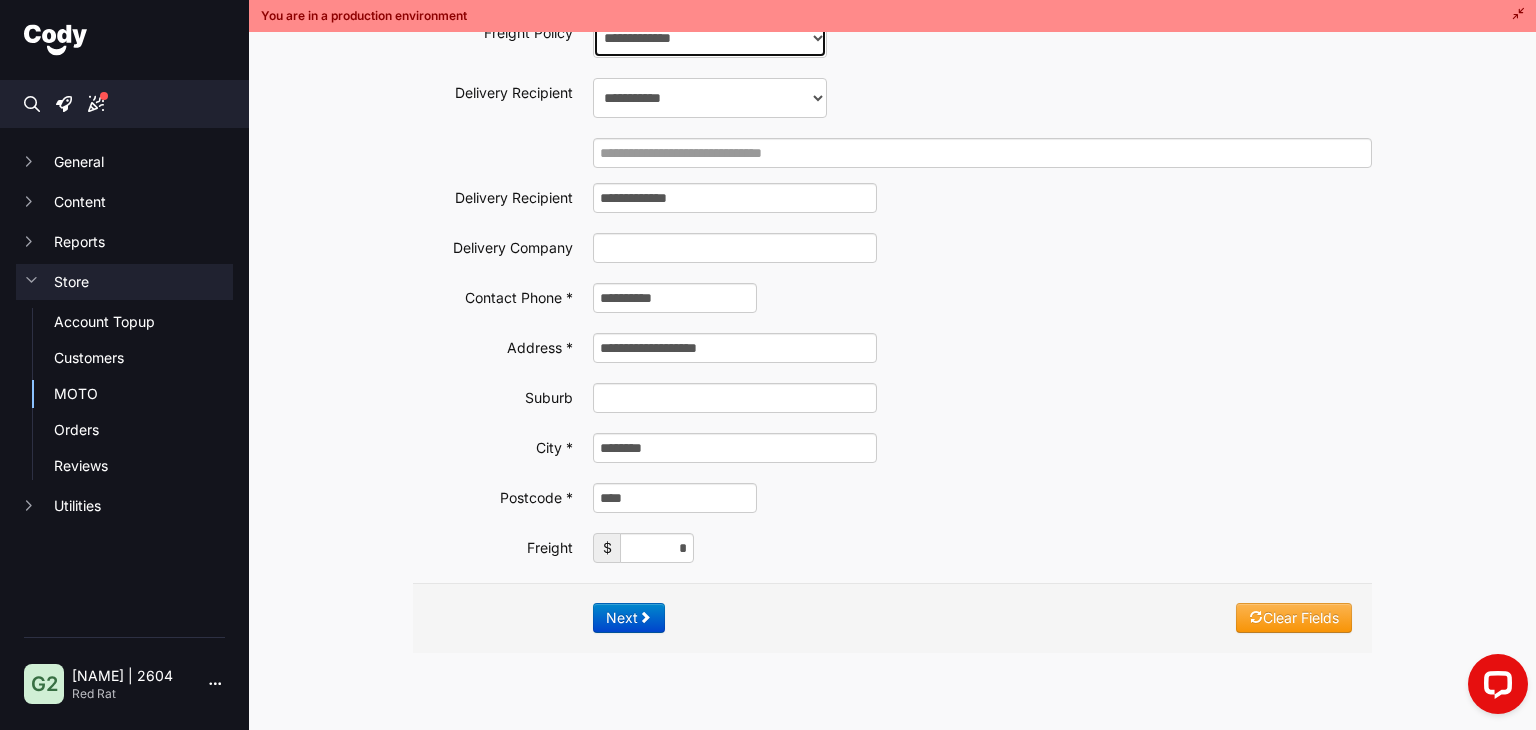 scroll, scrollTop: 395, scrollLeft: 0, axis: vertical 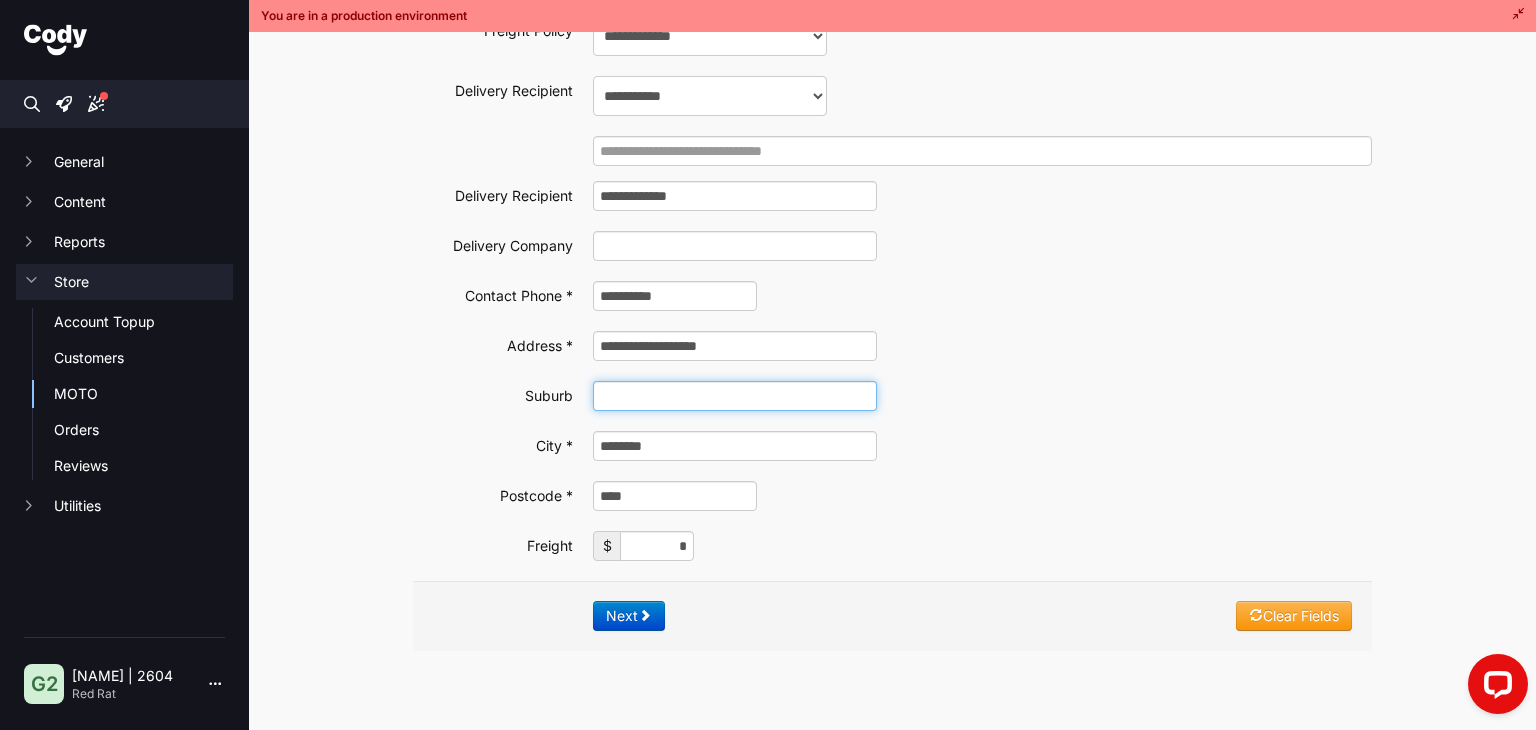 click at bounding box center [735, 396] 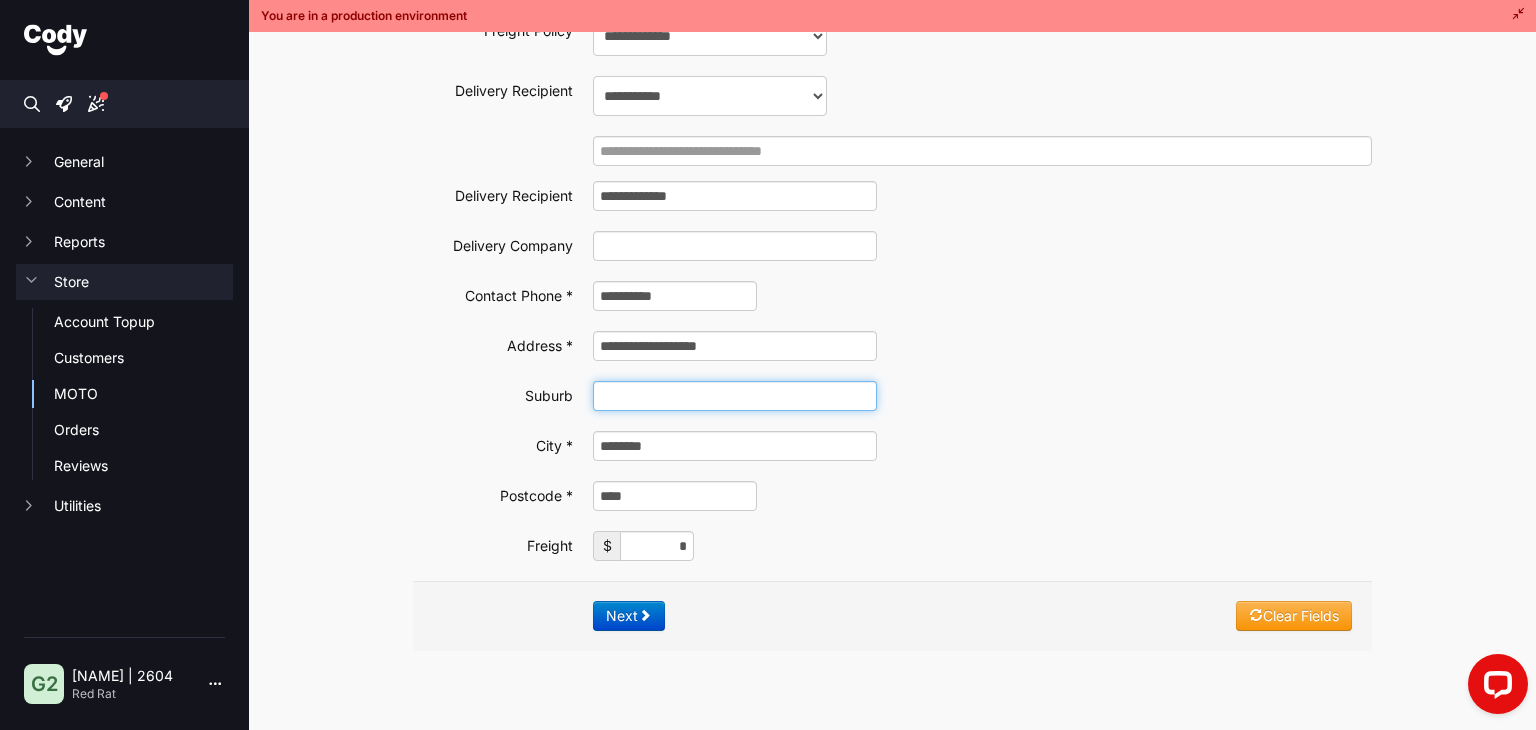 paste on "******" 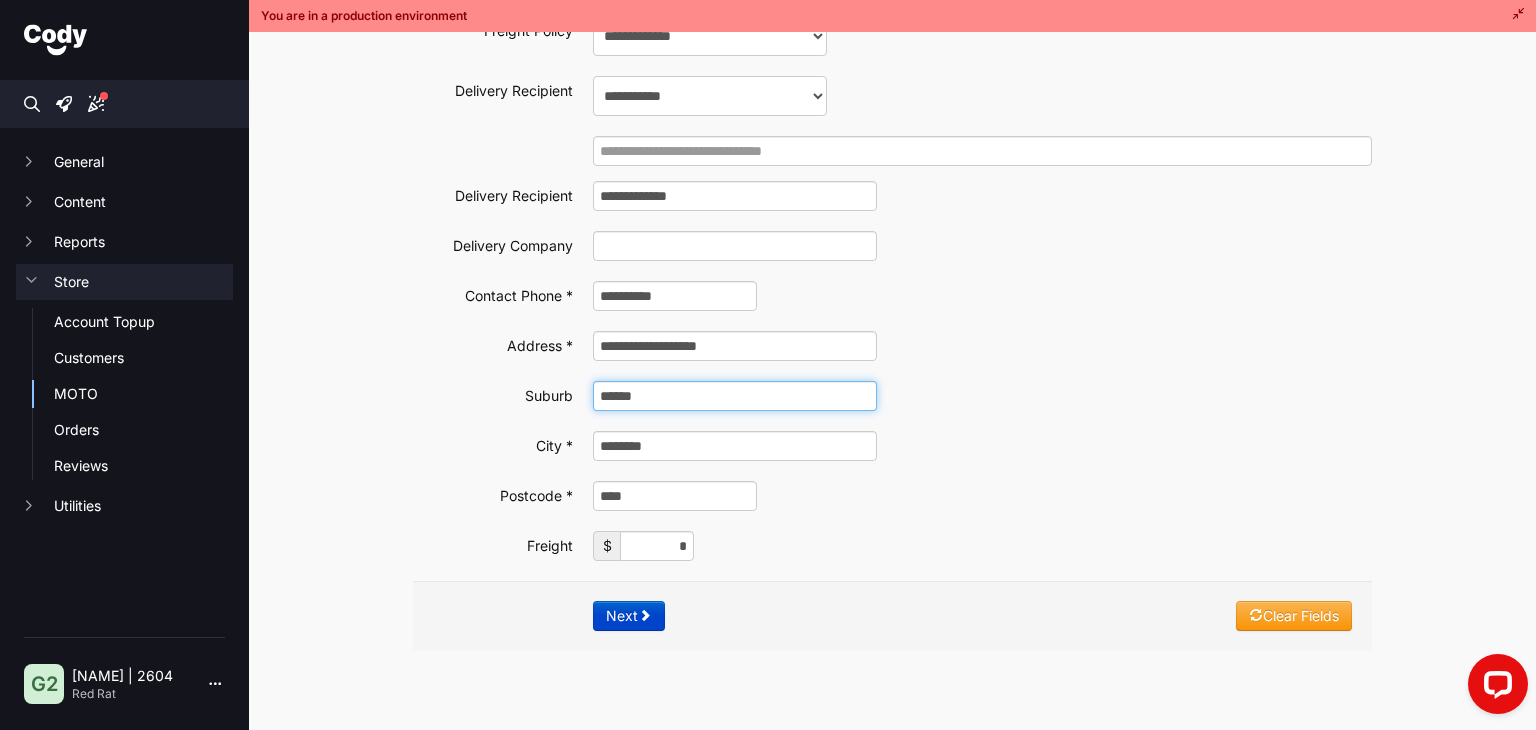 type on "******" 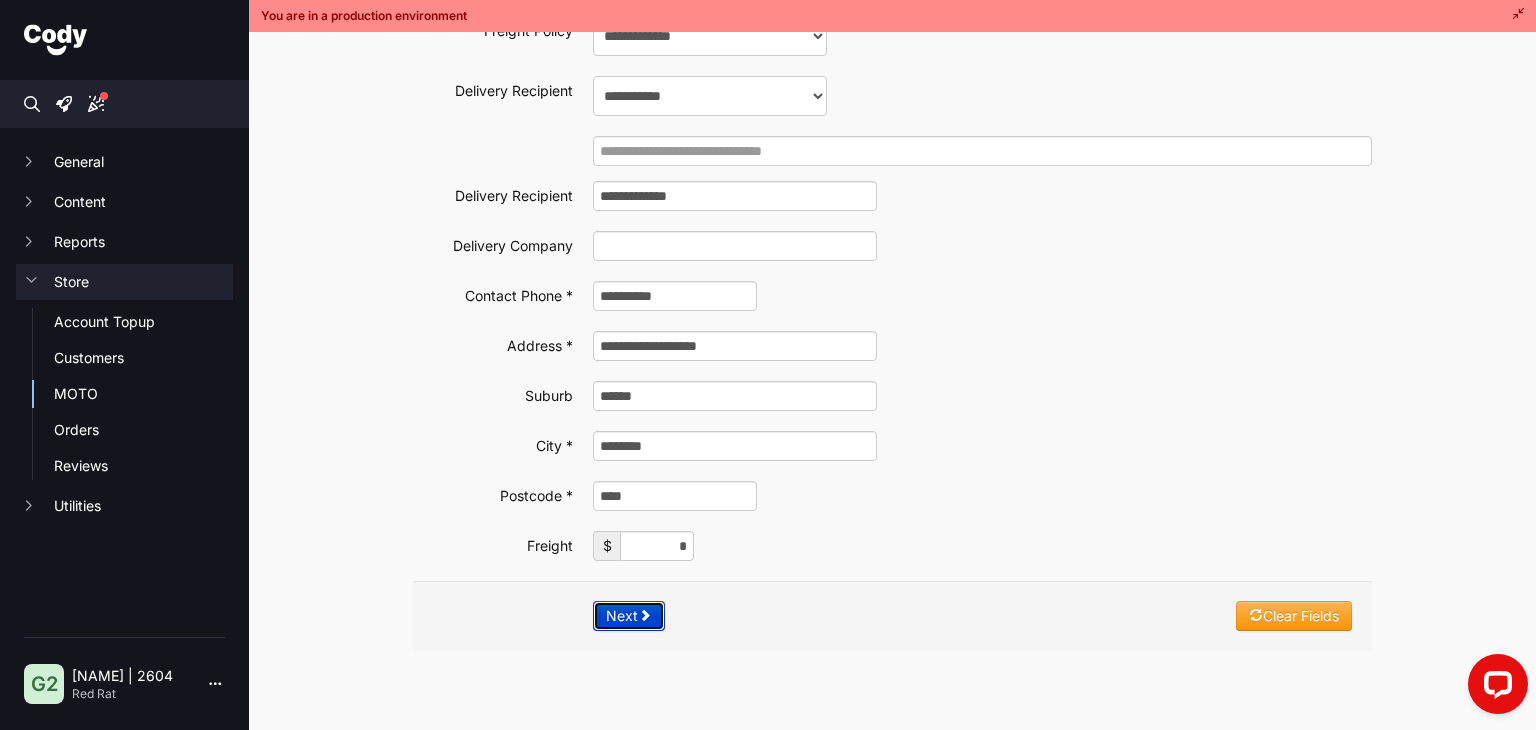 click on "Next" at bounding box center (629, 616) 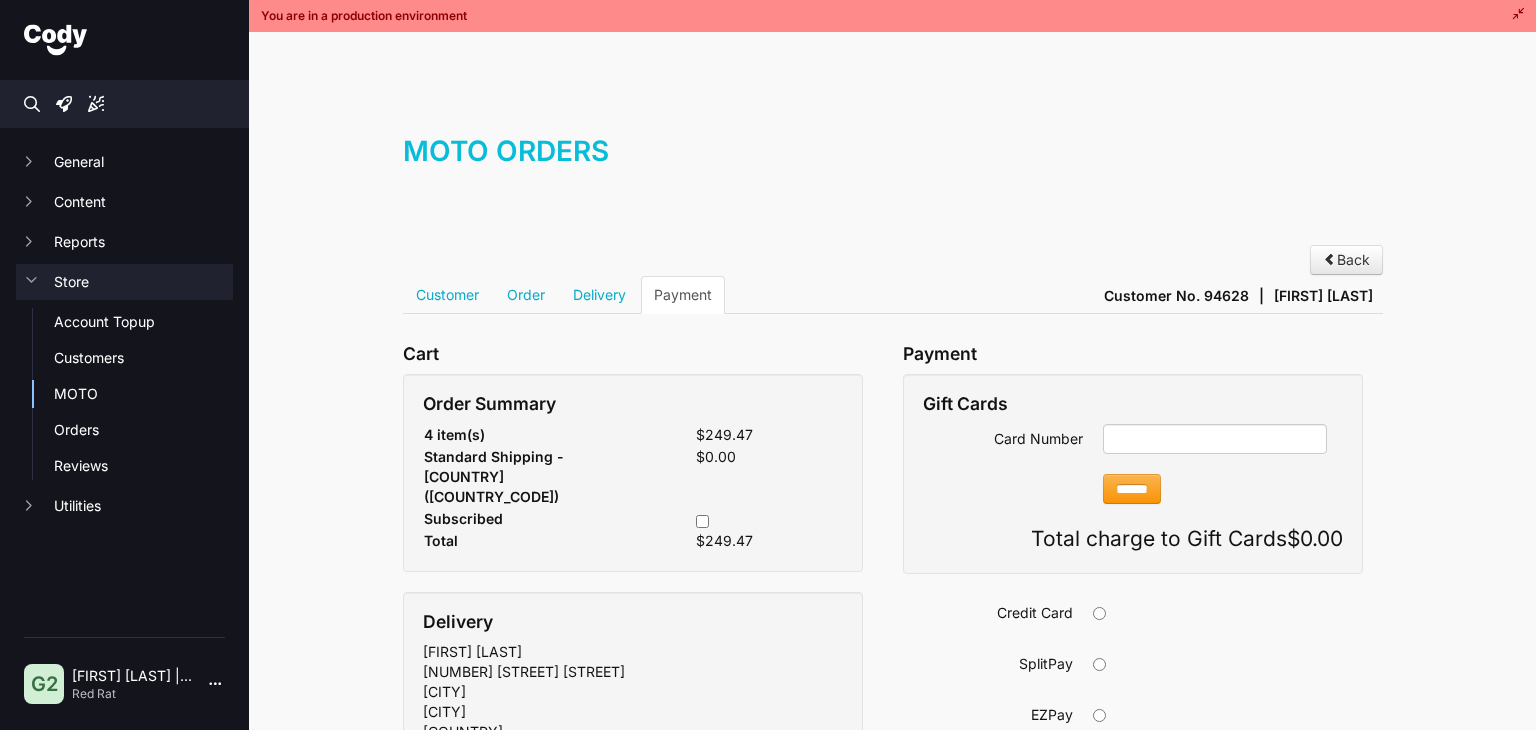 scroll, scrollTop: 0, scrollLeft: 0, axis: both 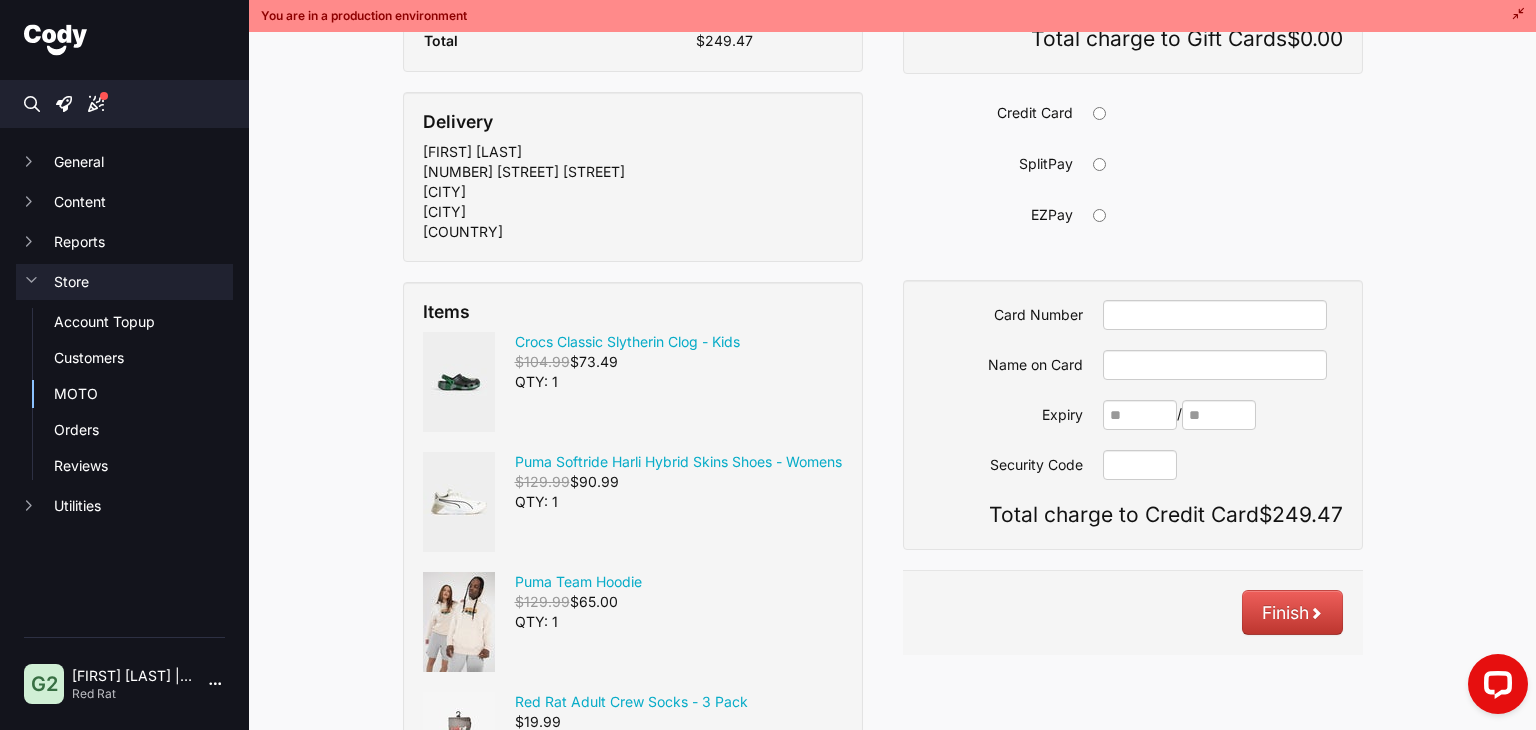 click at bounding box center [1103, 212] 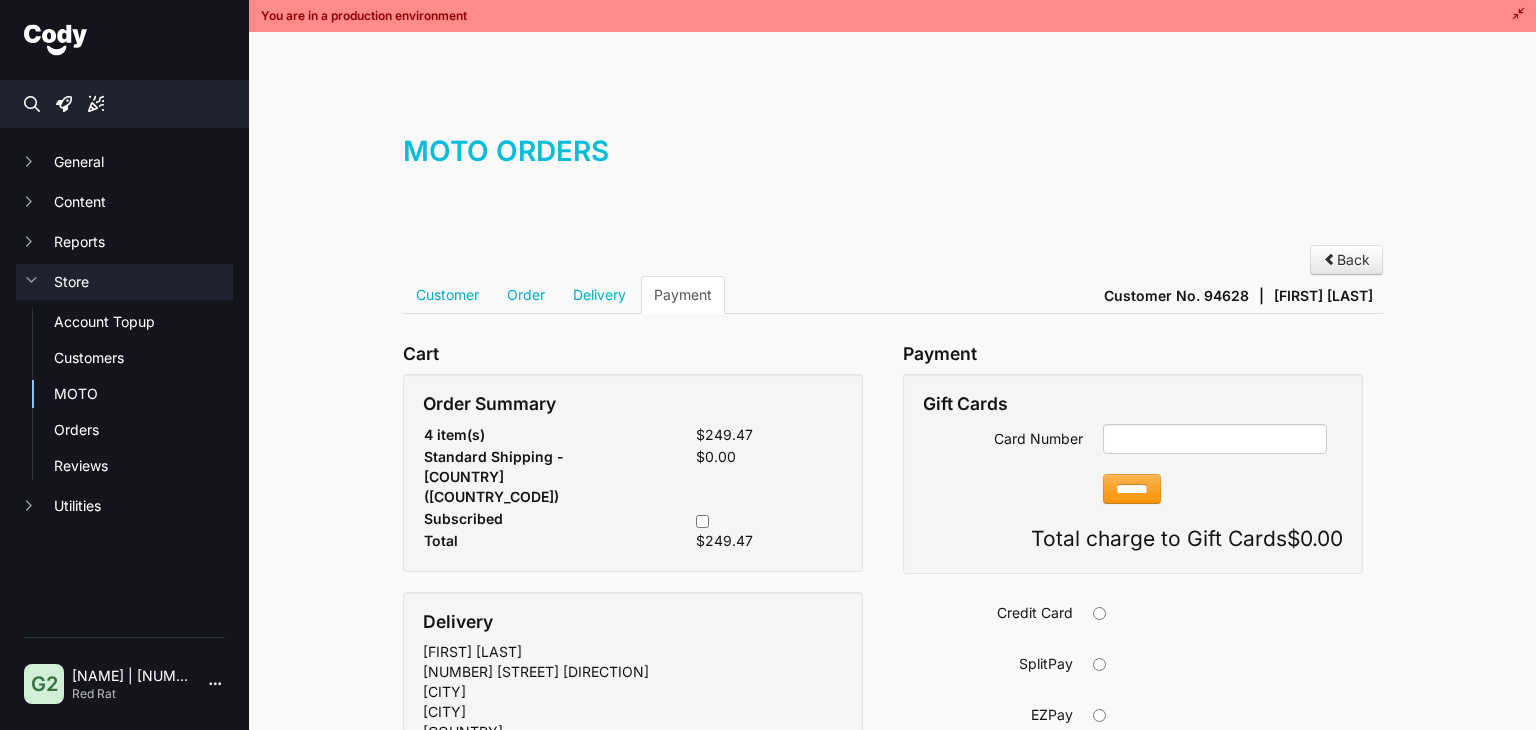 scroll, scrollTop: 0, scrollLeft: 0, axis: both 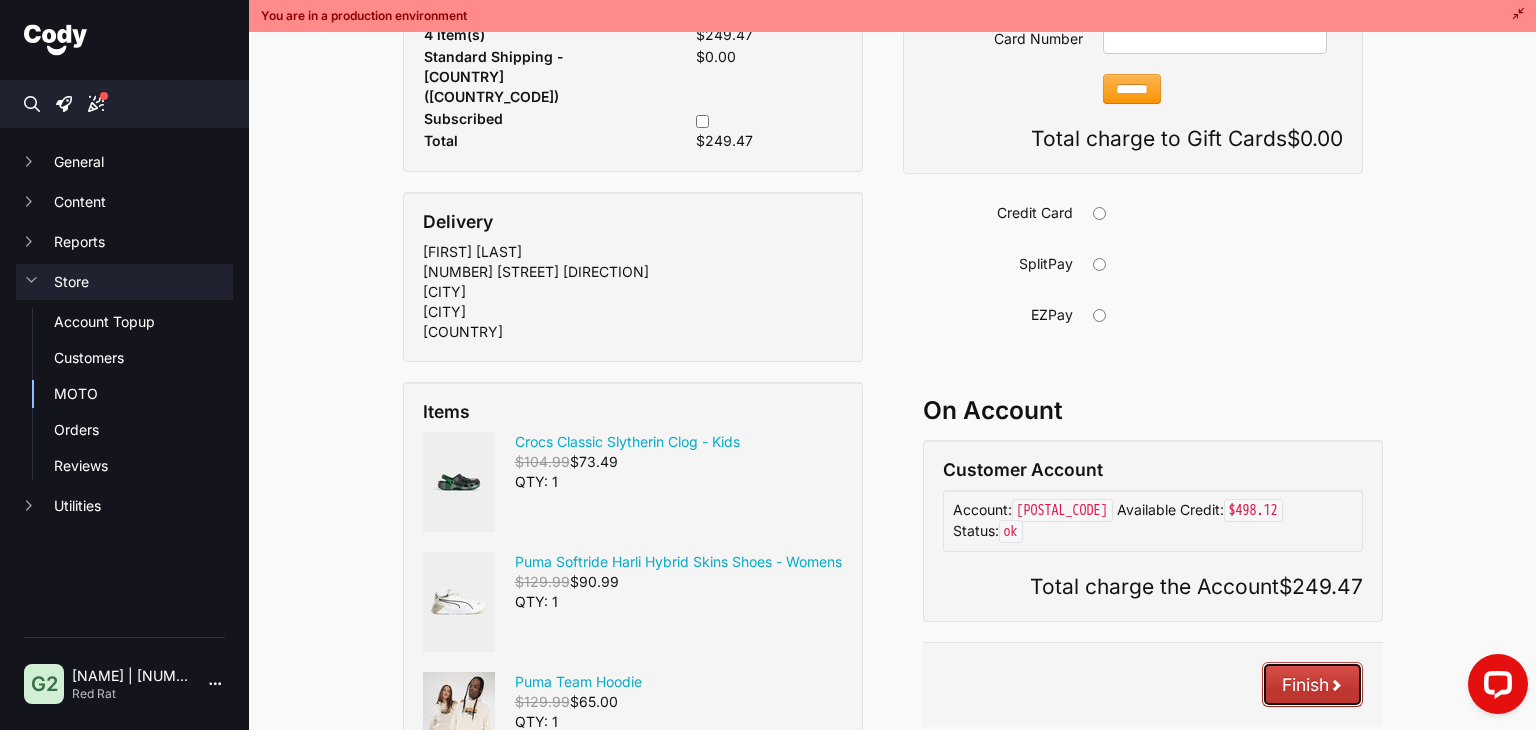 click on "Finish" at bounding box center [1312, 684] 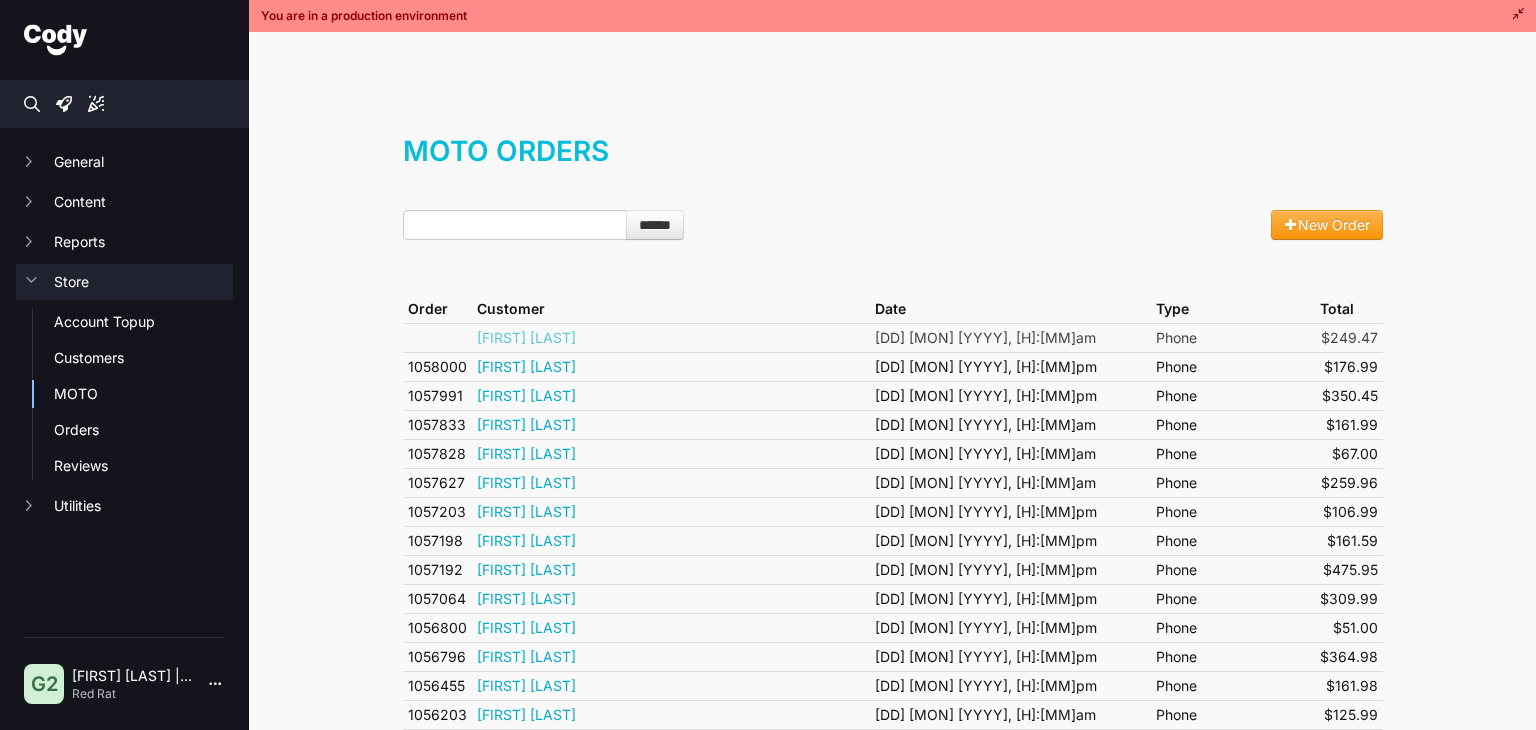 scroll, scrollTop: 0, scrollLeft: 0, axis: both 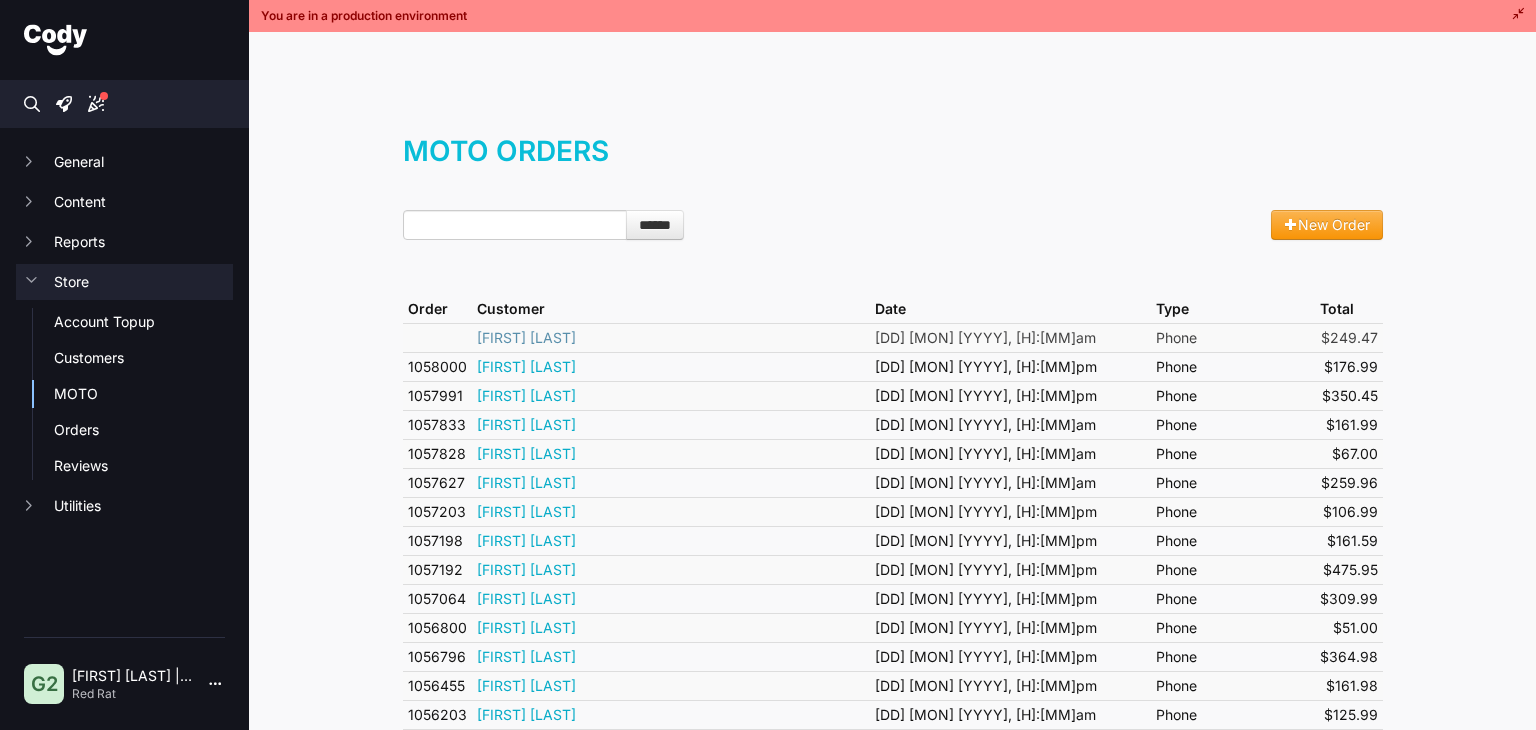 click on "[FIRST] [LAST]" at bounding box center [526, 337] 